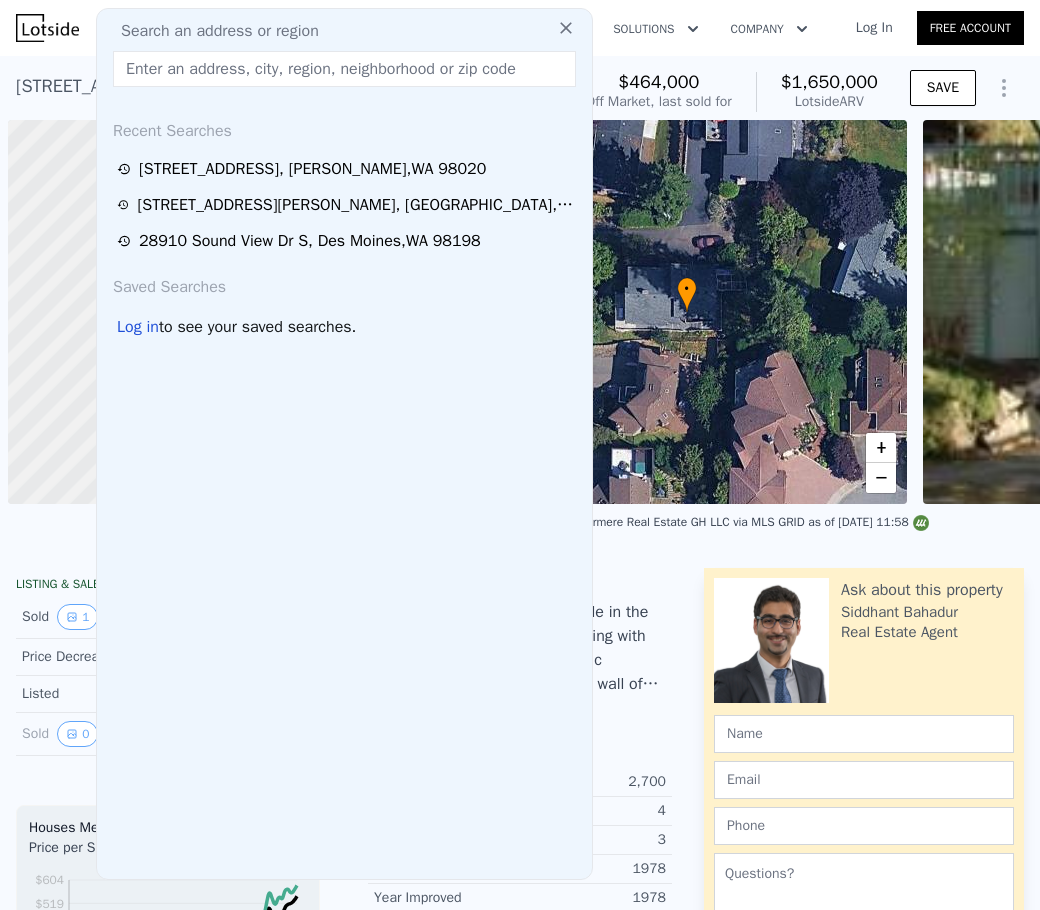 scroll, scrollTop: 0, scrollLeft: 0, axis: both 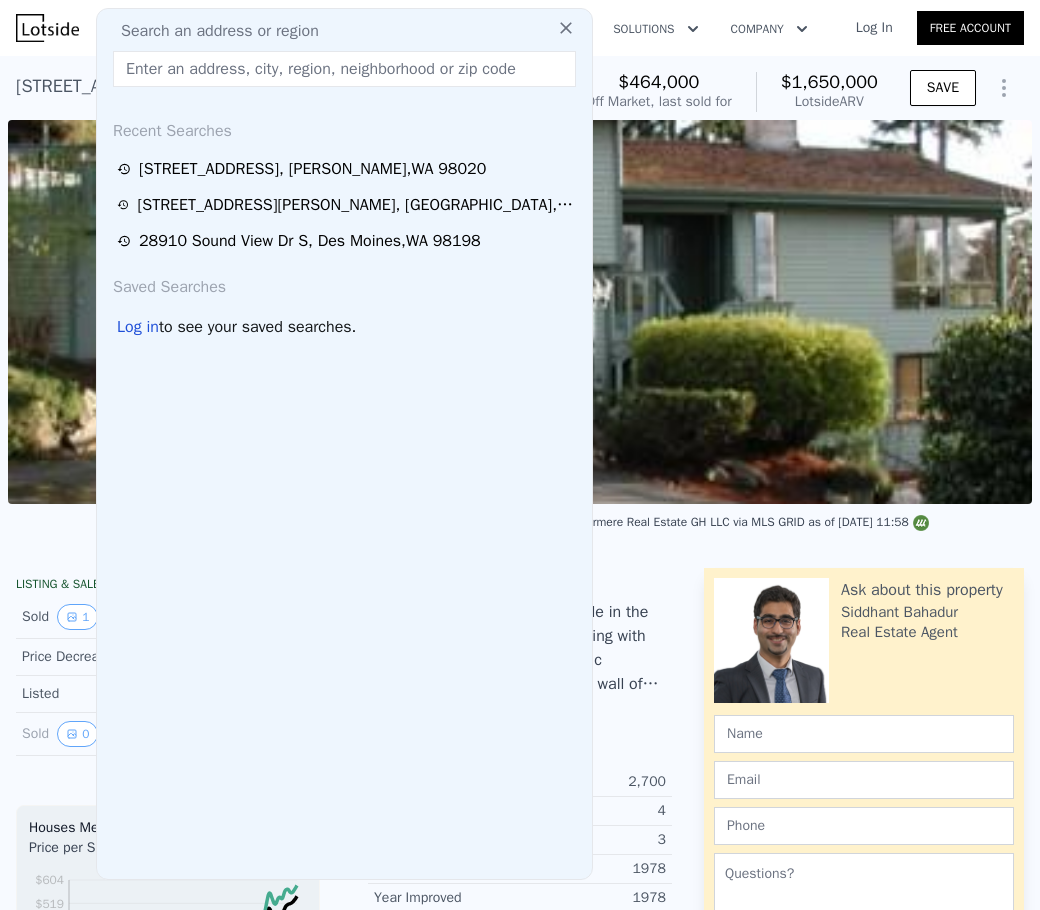 click at bounding box center [344, 69] 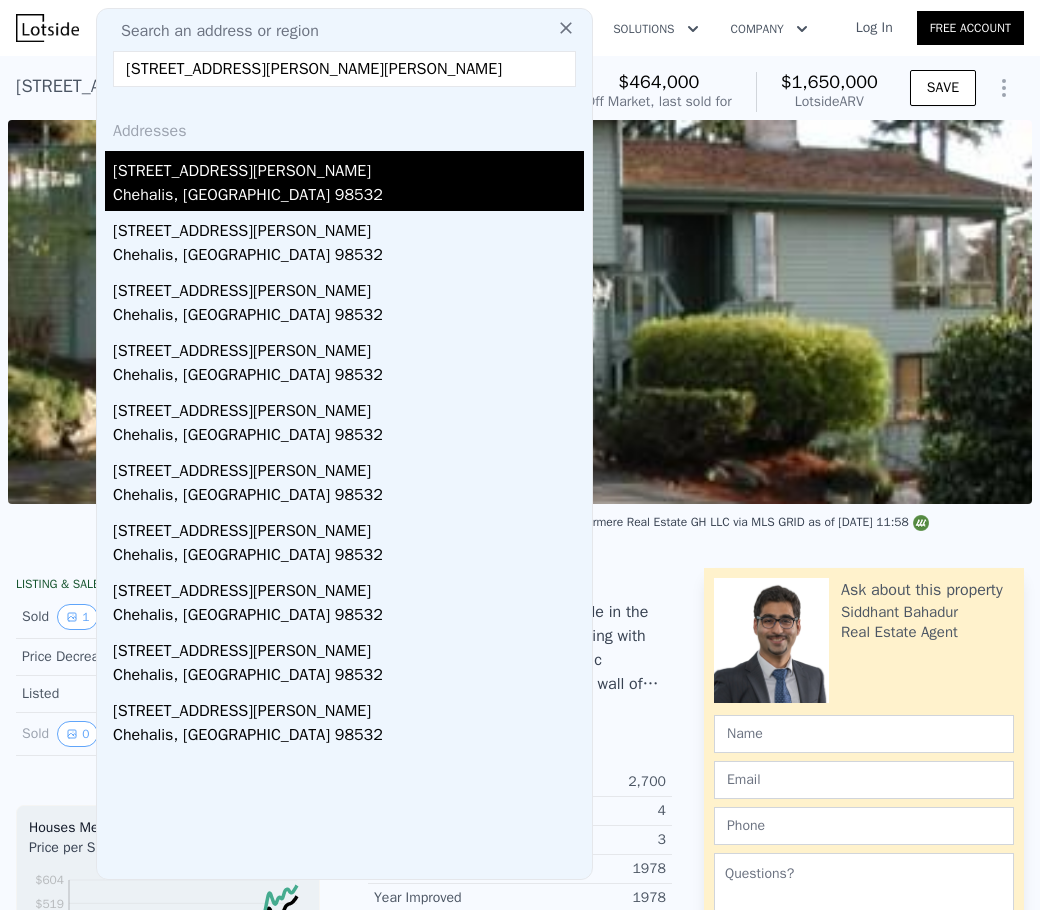 type on "[STREET_ADDRESS][PERSON_NAME][PERSON_NAME]" 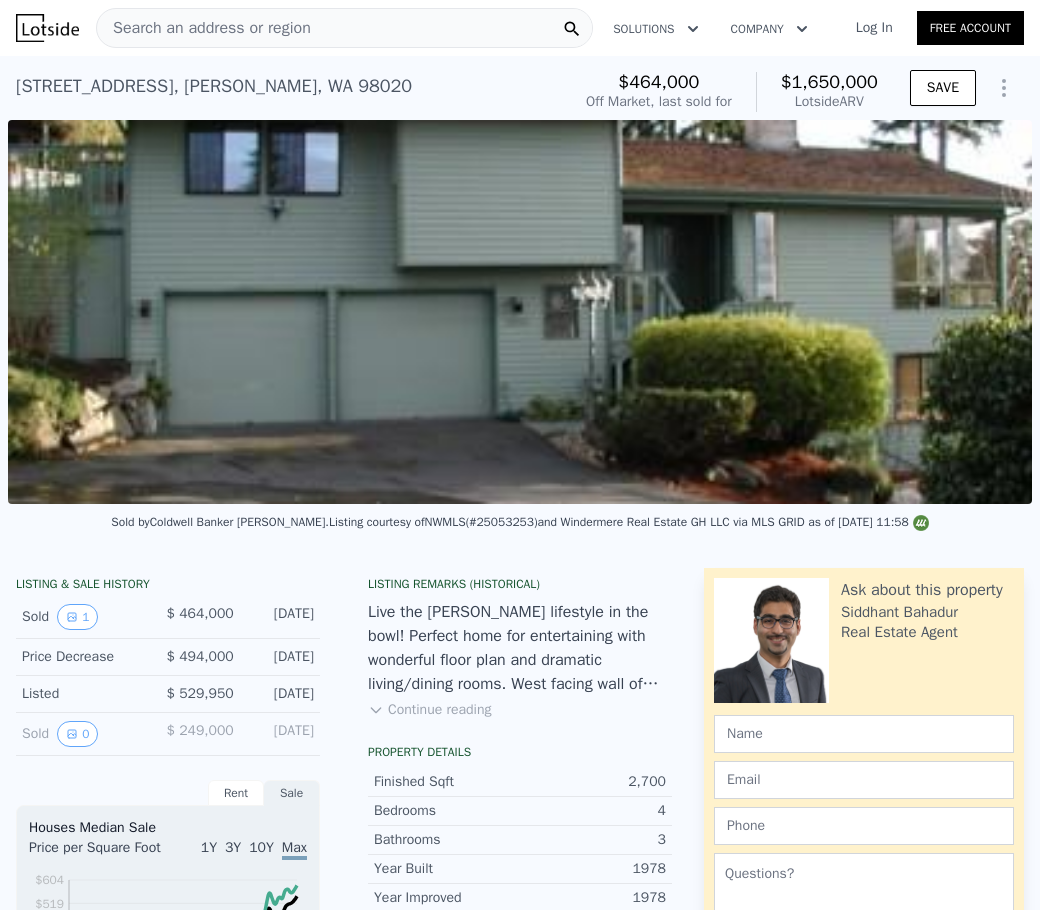 type on "1.5" 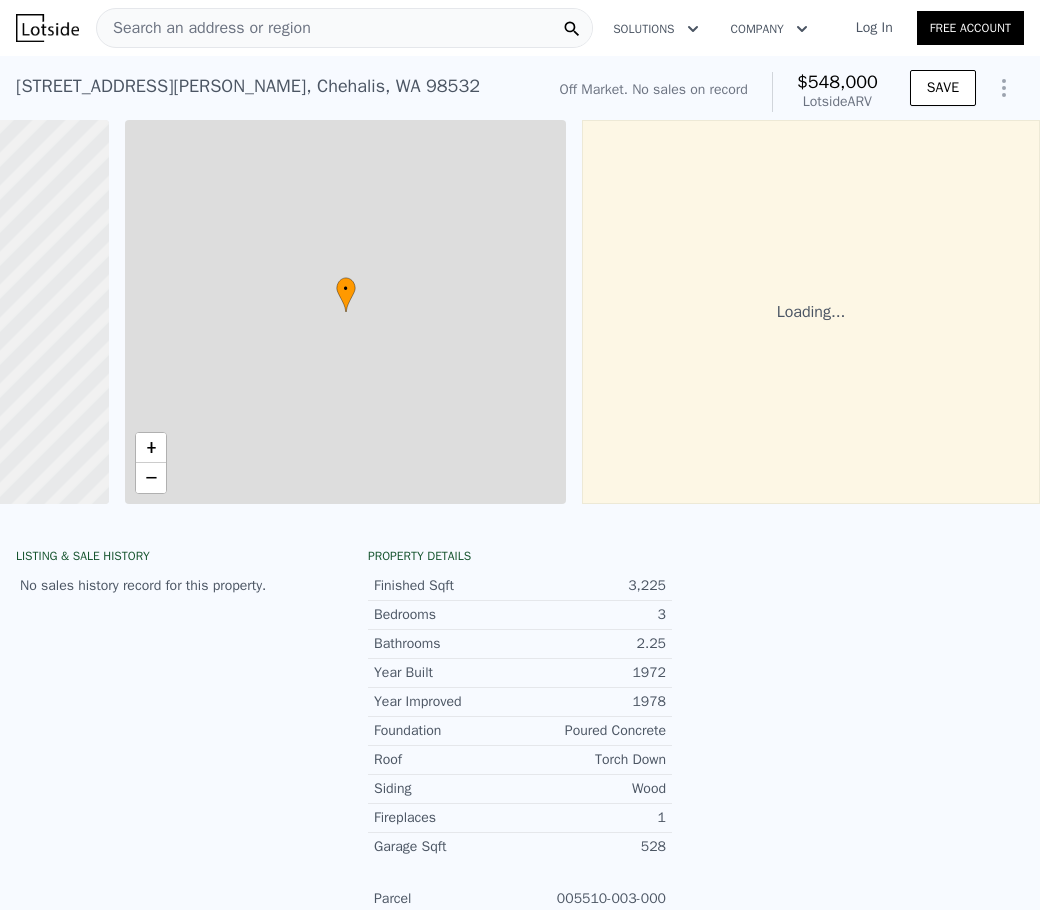 scroll, scrollTop: 0, scrollLeft: 356, axis: horizontal 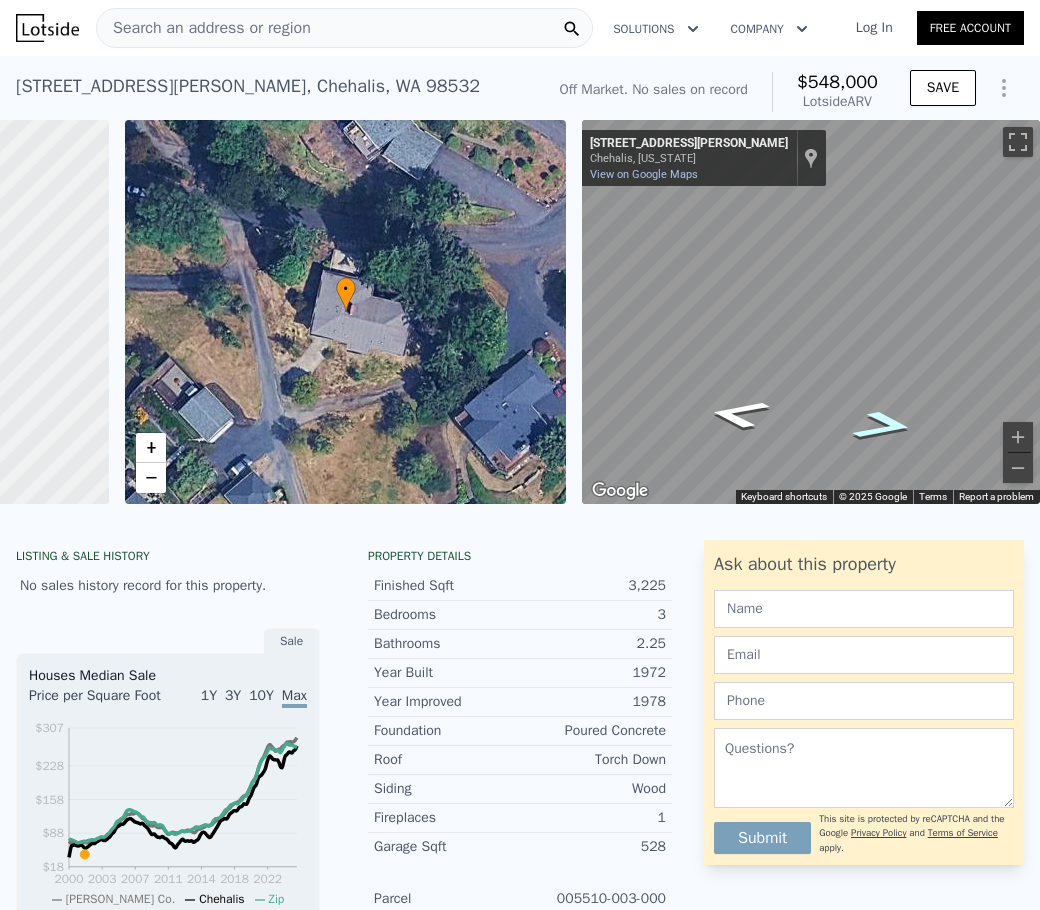 click 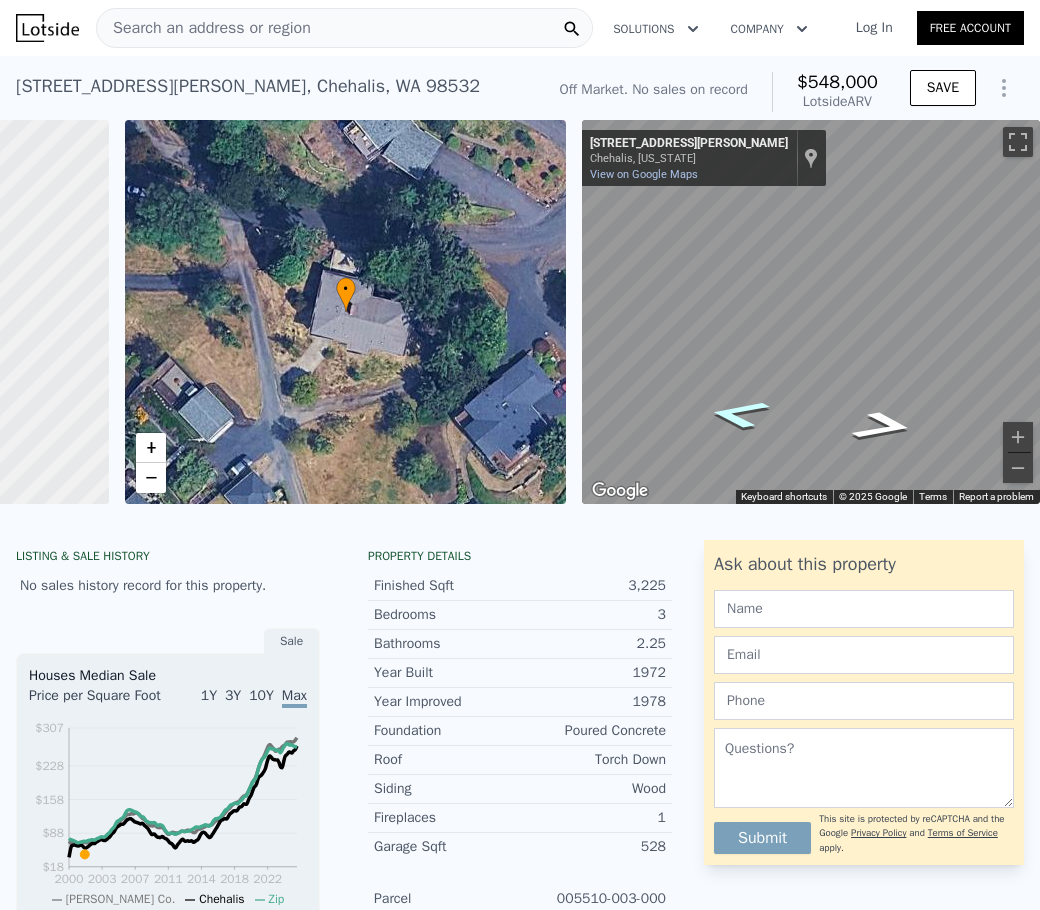 click 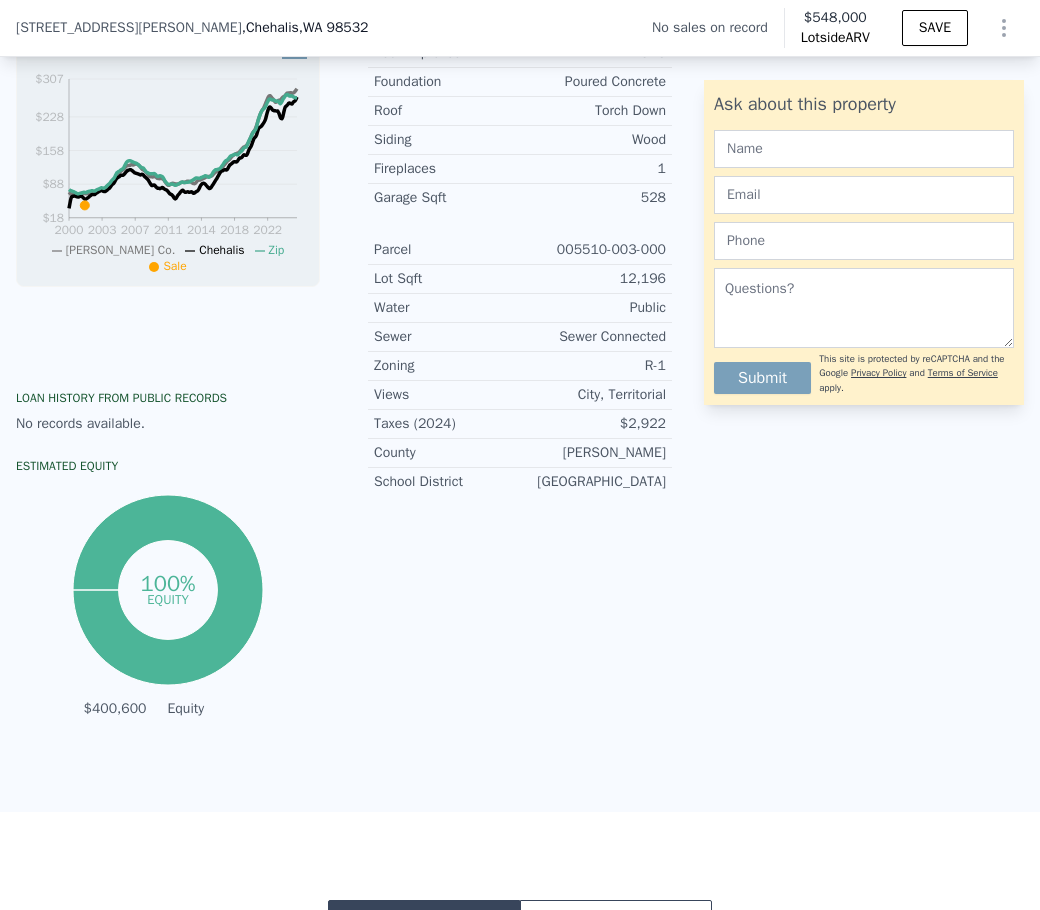 scroll, scrollTop: 793, scrollLeft: 0, axis: vertical 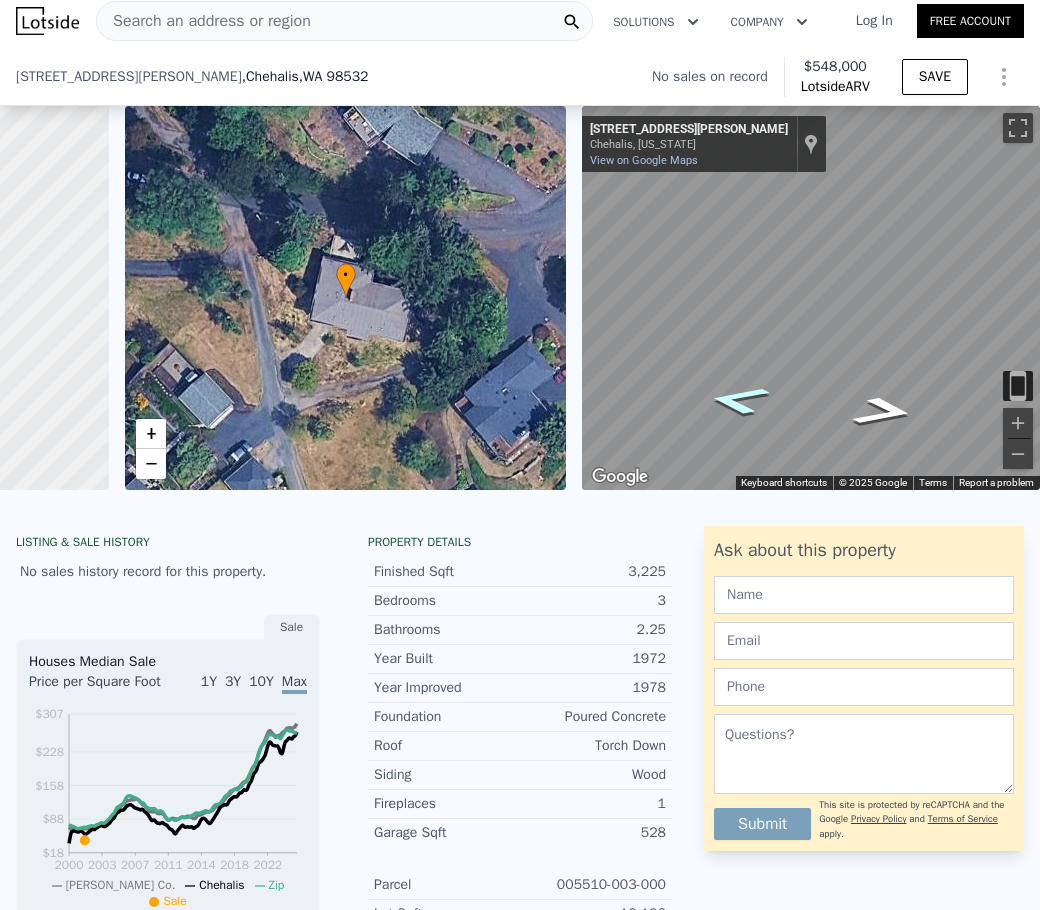 click at bounding box center (-112, 298) 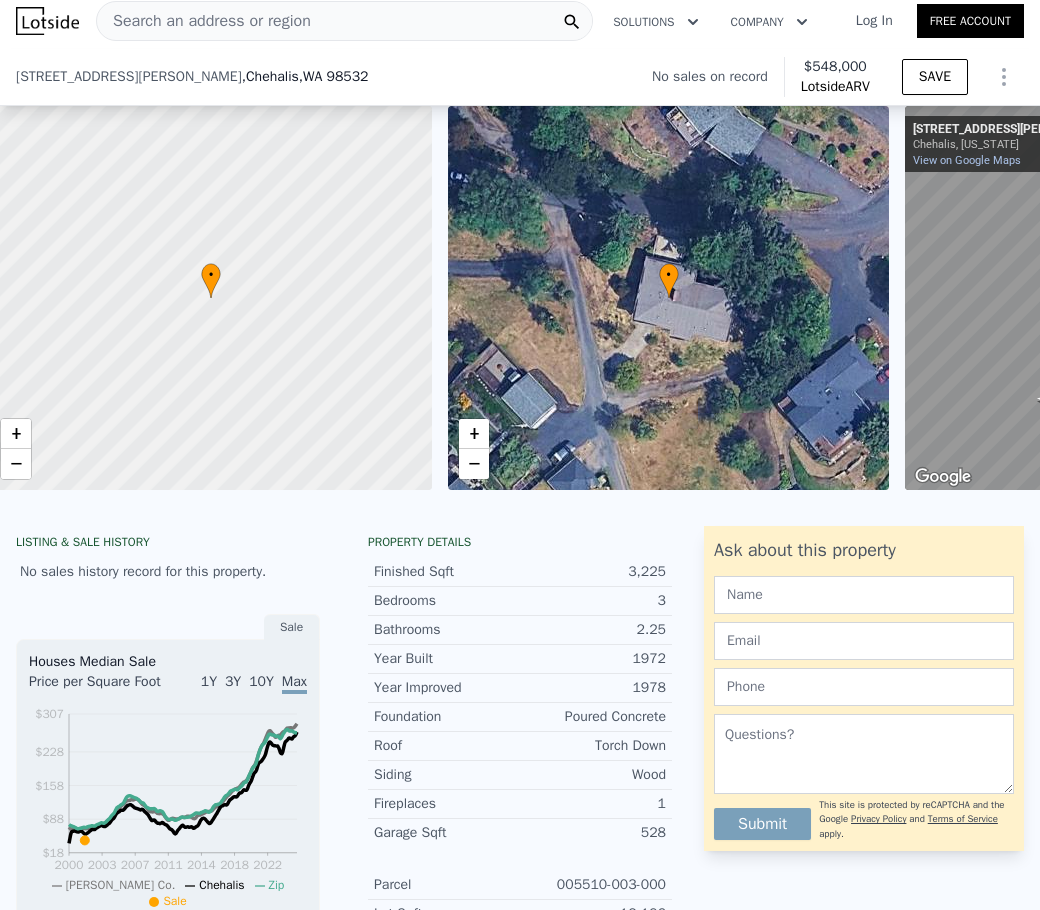 scroll, scrollTop: 0, scrollLeft: 8, axis: horizontal 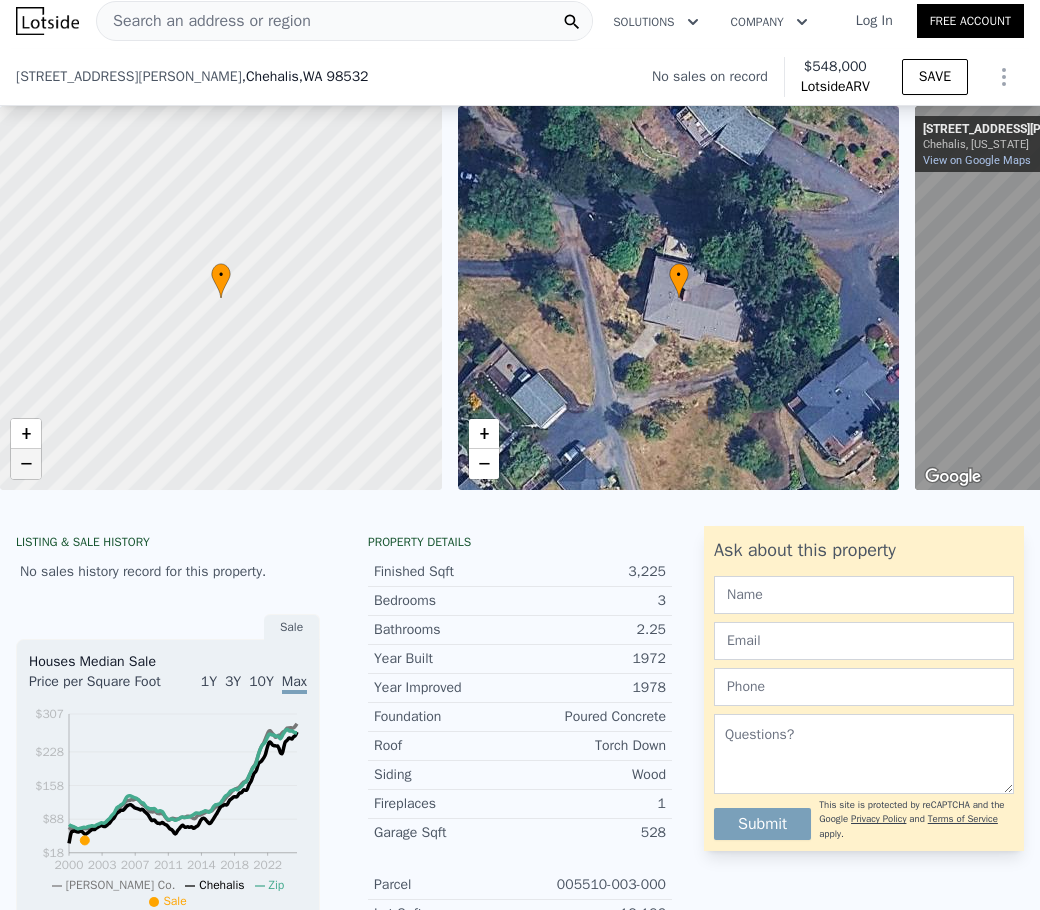 click on "−" at bounding box center (26, 464) 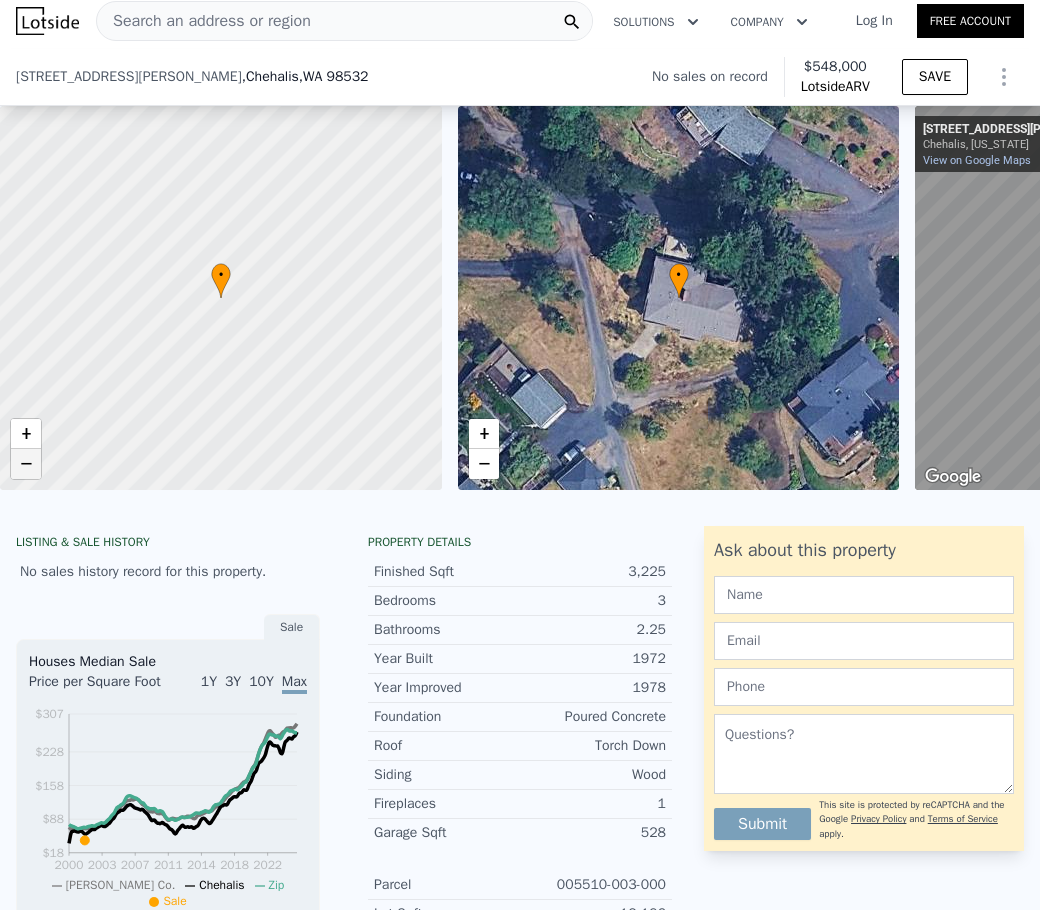 click on "−" at bounding box center (26, 464) 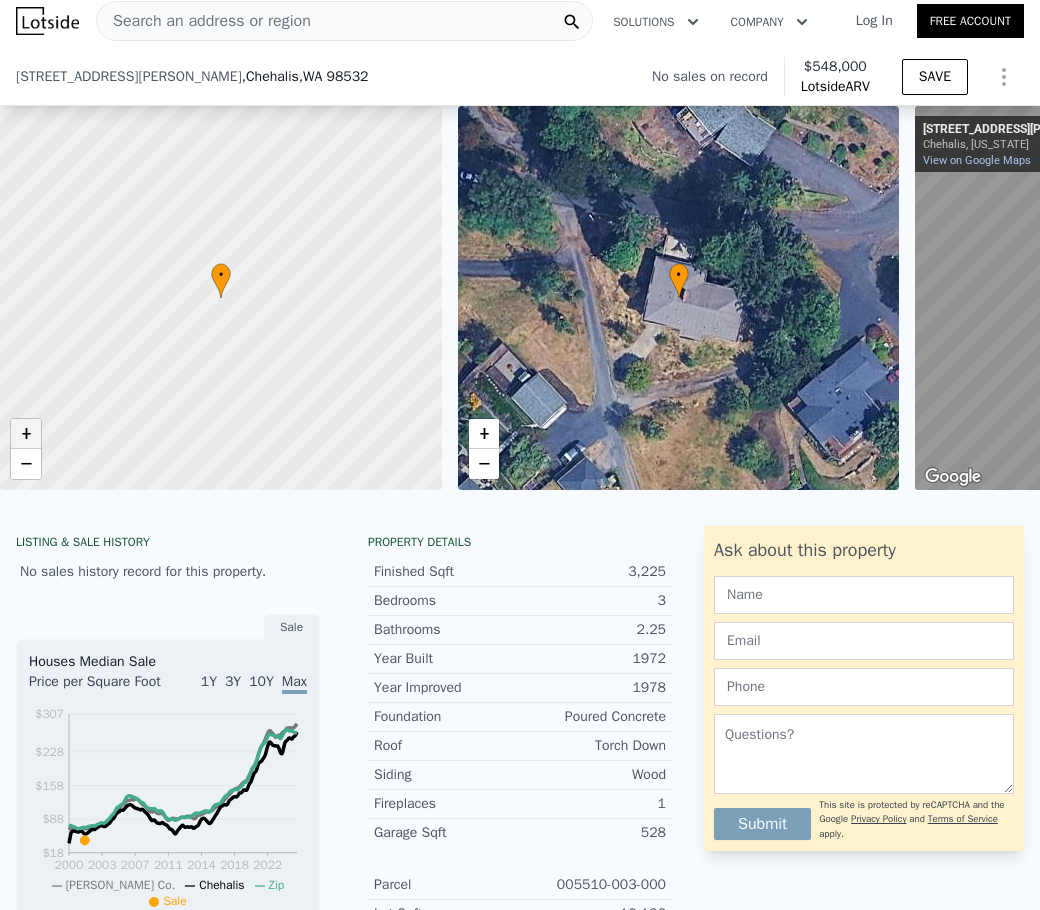 click on "+" at bounding box center [26, 434] 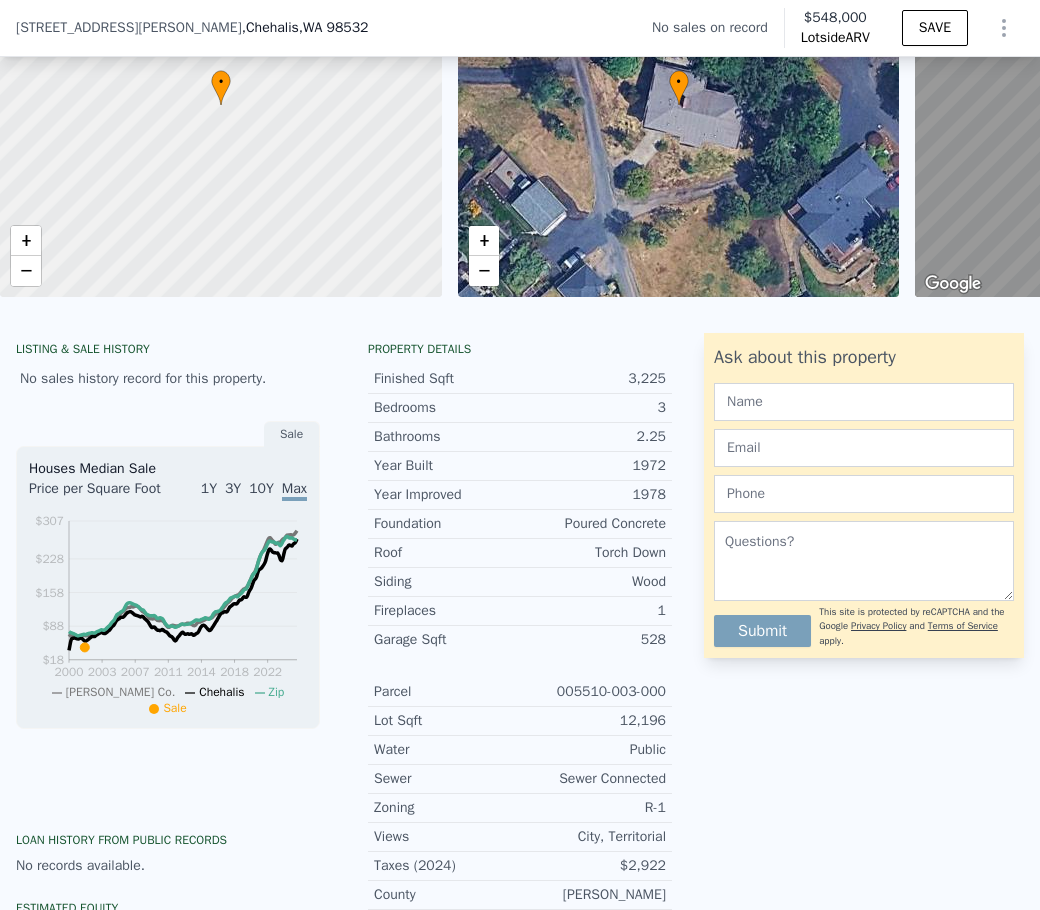 scroll, scrollTop: 100, scrollLeft: 0, axis: vertical 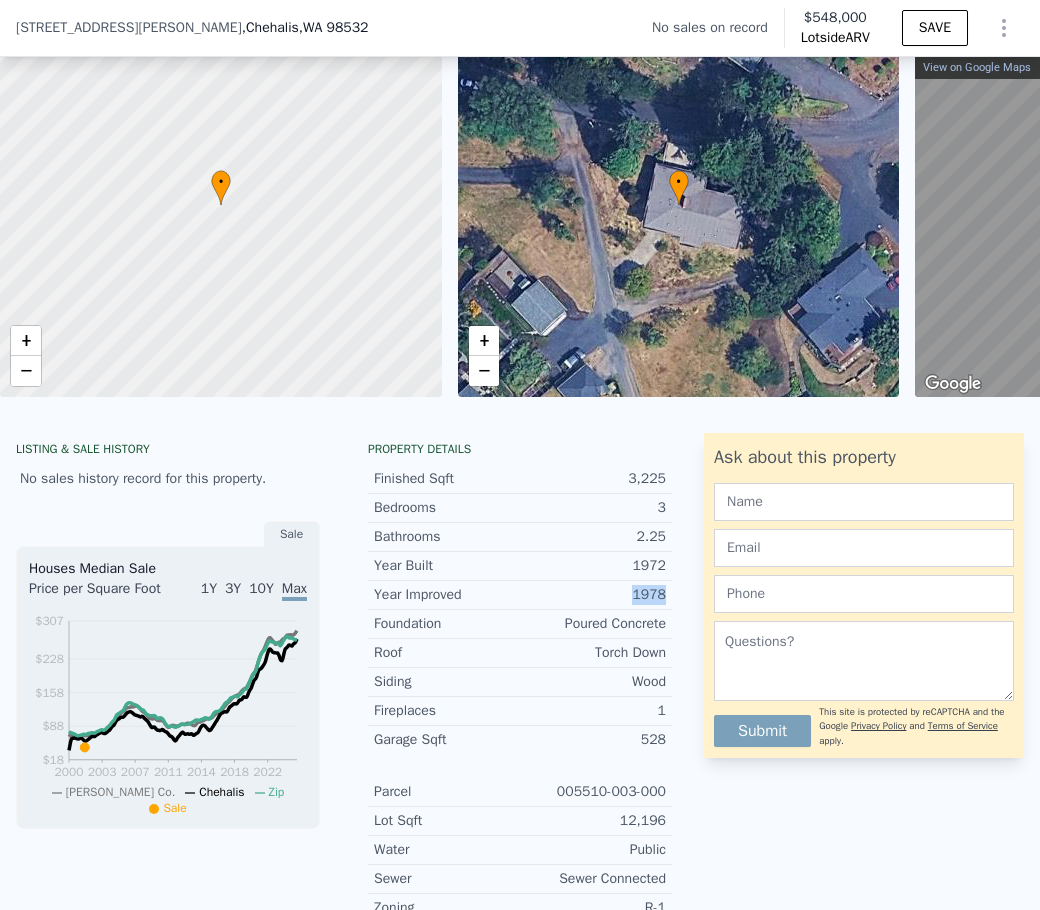 drag, startPoint x: 625, startPoint y: 604, endPoint x: 657, endPoint y: 604, distance: 32 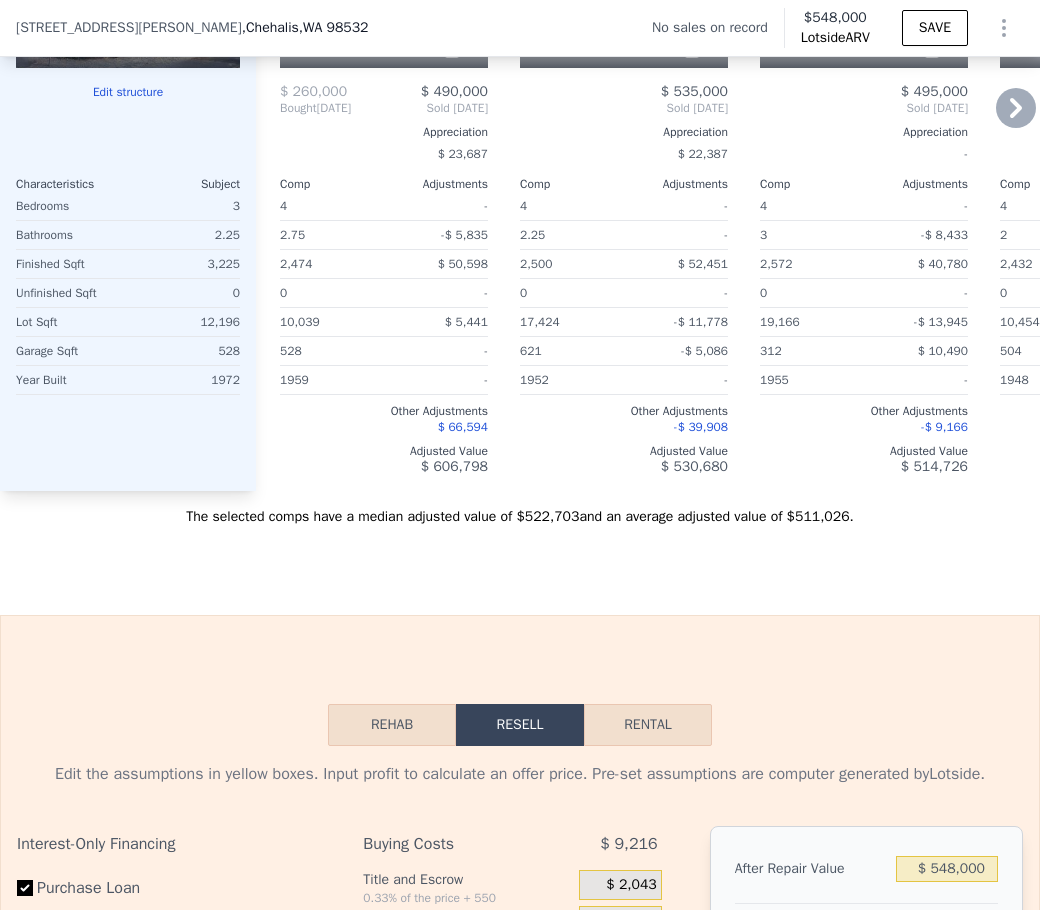 scroll, scrollTop: 1993, scrollLeft: 0, axis: vertical 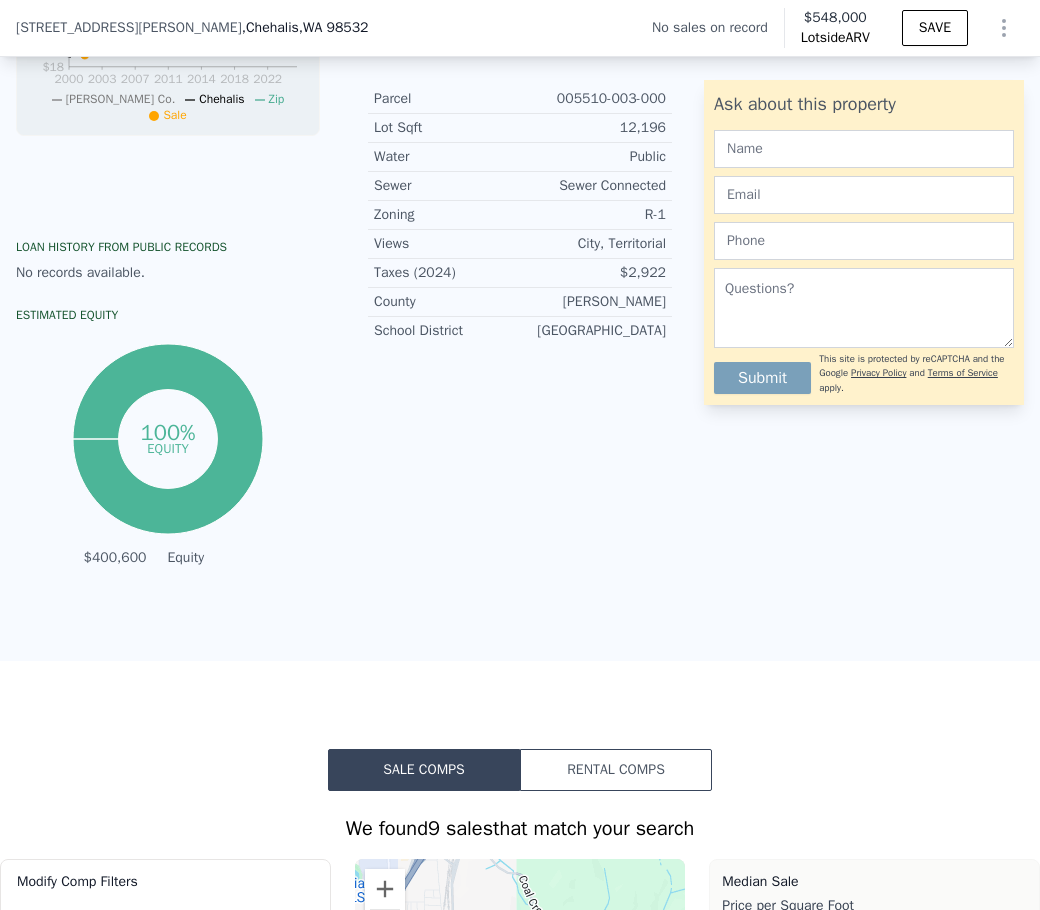 click on ",  Chehalis ,  [GEOGRAPHIC_DATA]   98532" at bounding box center (305, 28) 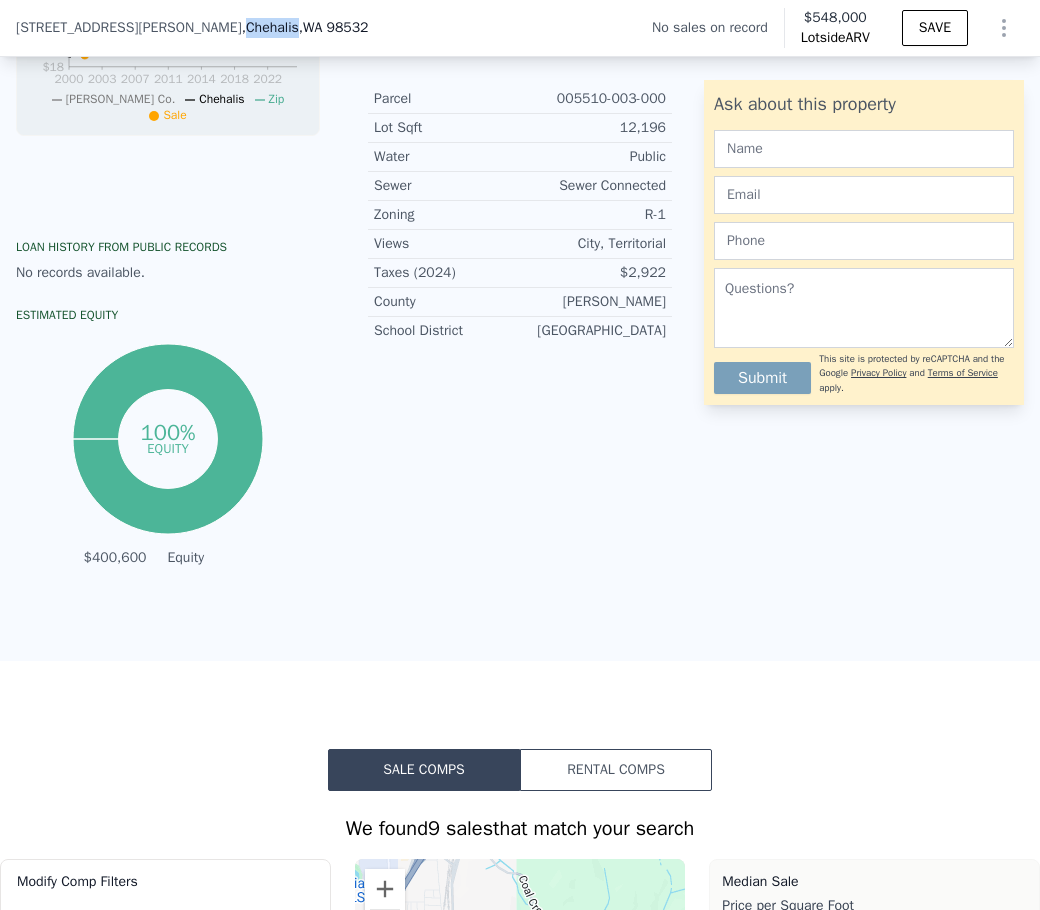 click on ",  Chehalis ,  [GEOGRAPHIC_DATA]   98532" at bounding box center [305, 28] 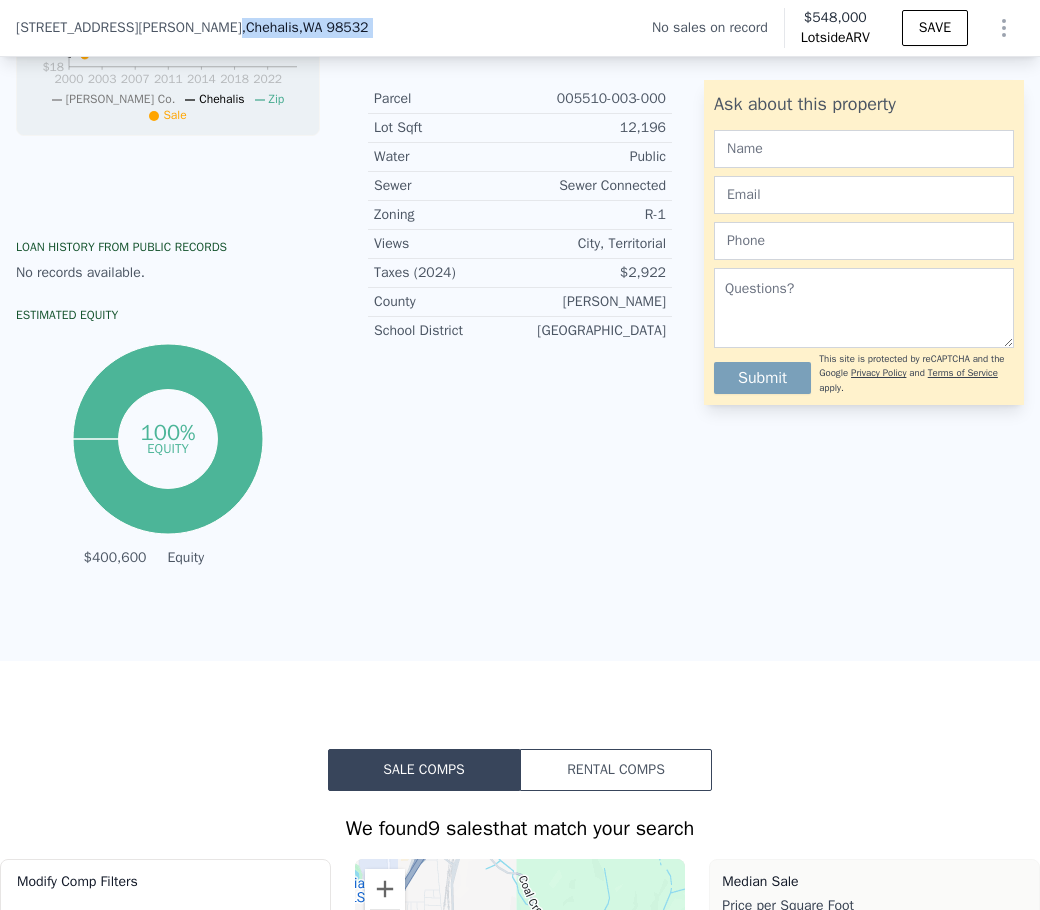 click on ",  Chehalis ,  [GEOGRAPHIC_DATA]   98532" at bounding box center [305, 28] 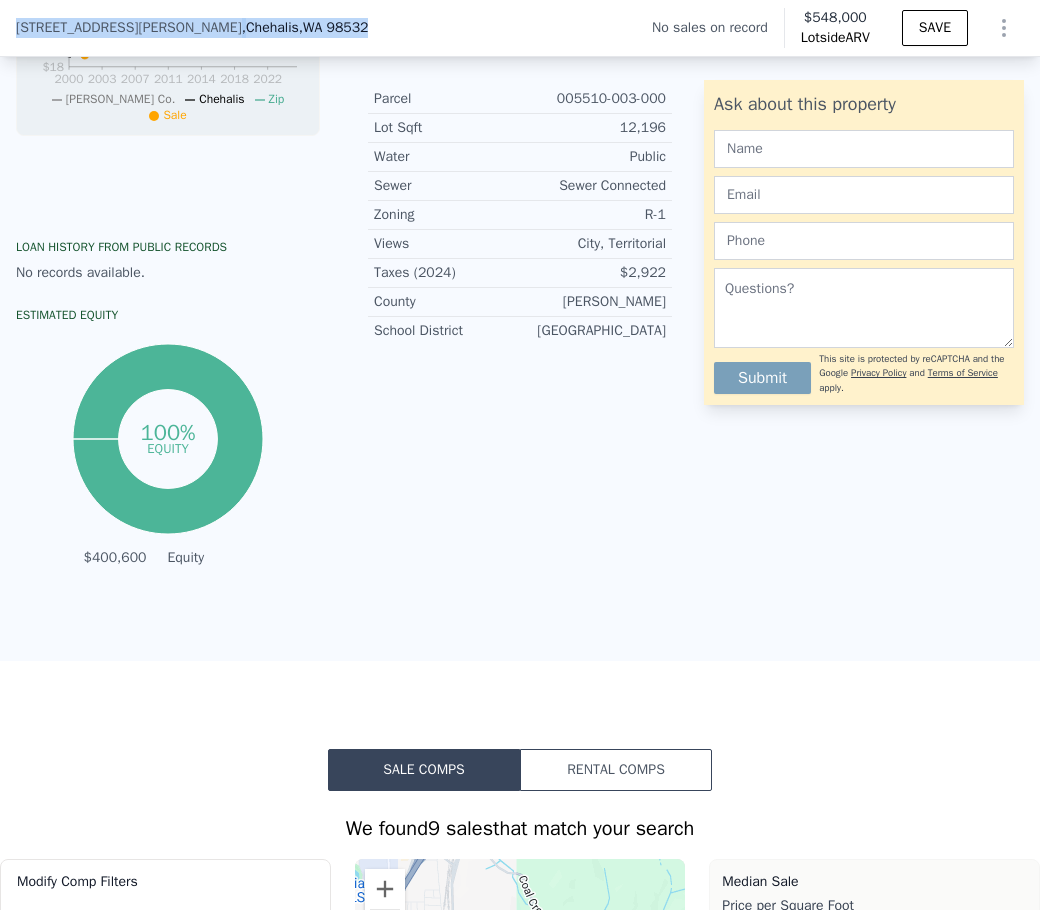 drag, startPoint x: 284, startPoint y: 27, endPoint x: 18, endPoint y: 30, distance: 266.0169 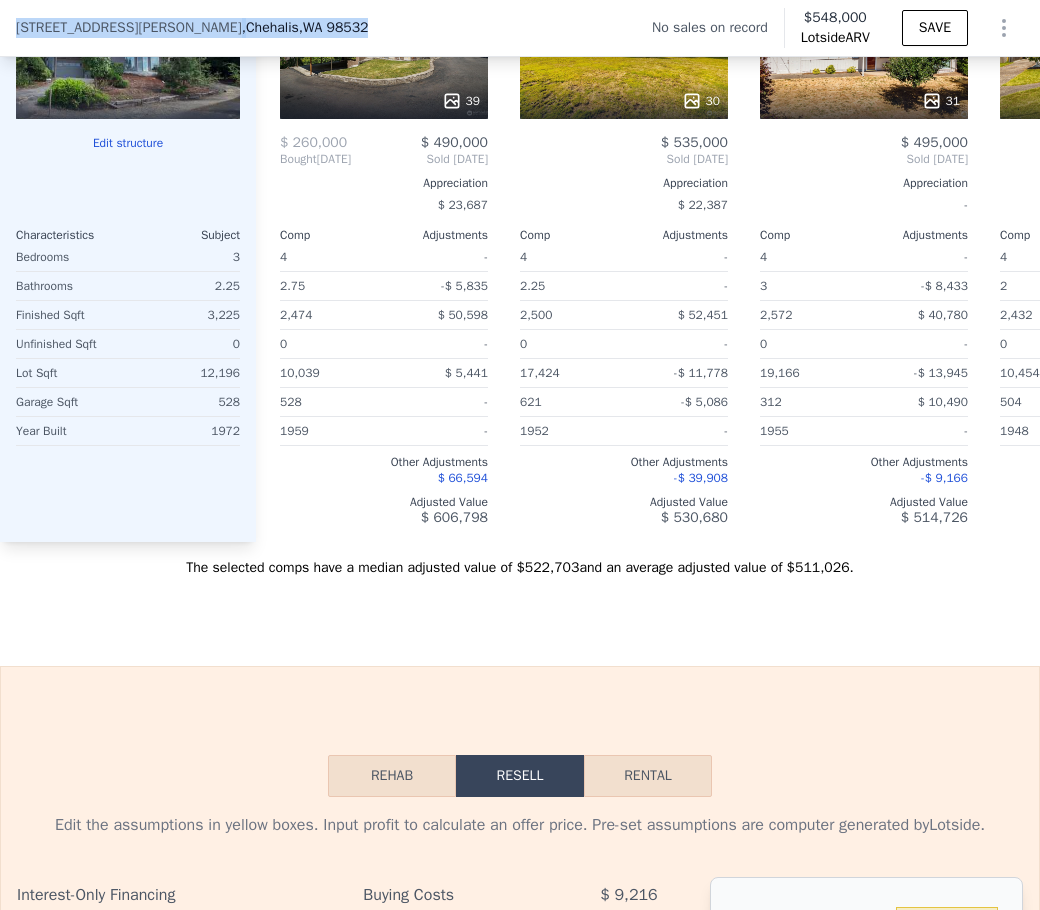scroll, scrollTop: 2293, scrollLeft: 0, axis: vertical 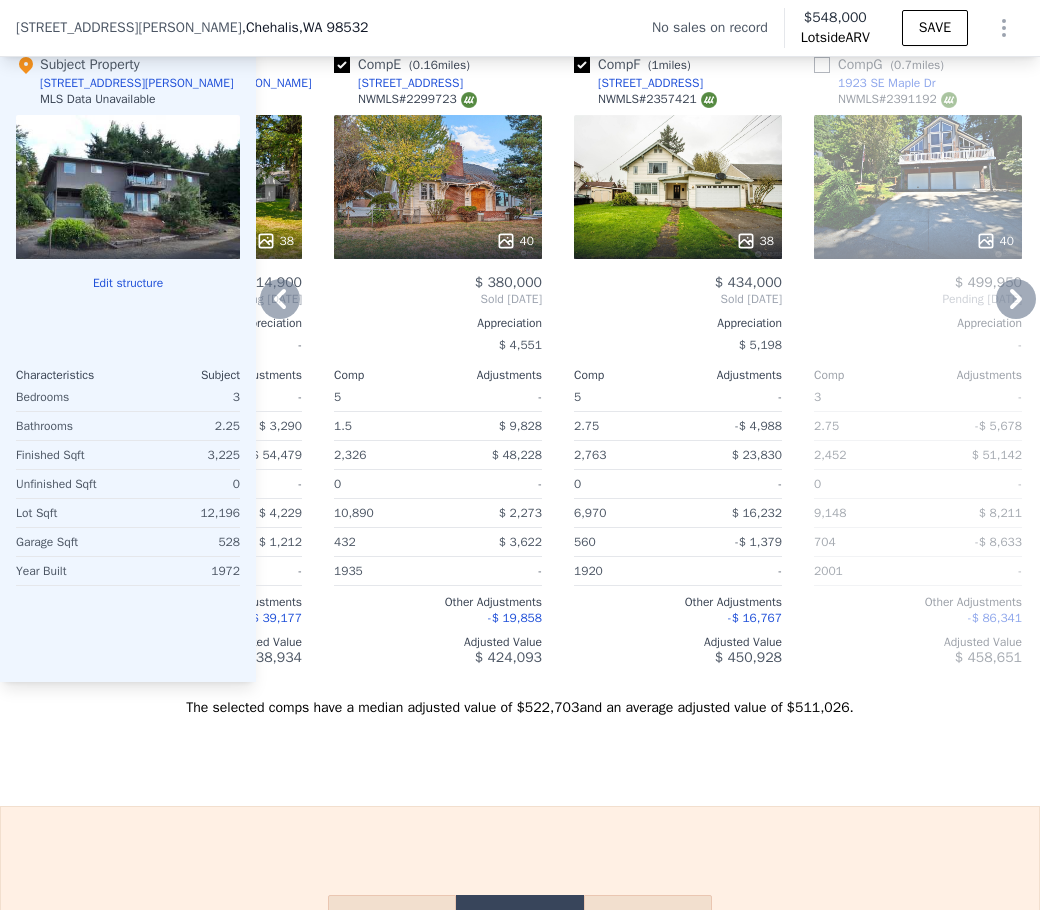 click on "38" at bounding box center (678, 241) 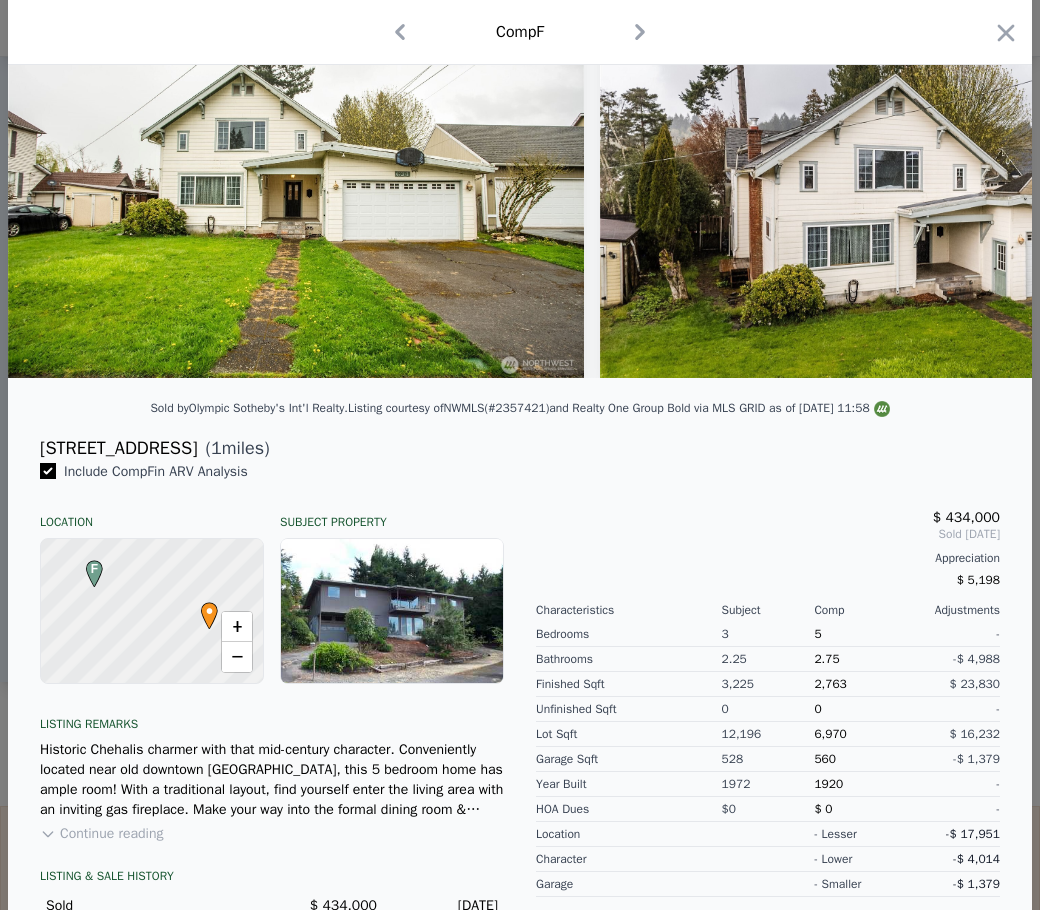 scroll, scrollTop: 0, scrollLeft: 0, axis: both 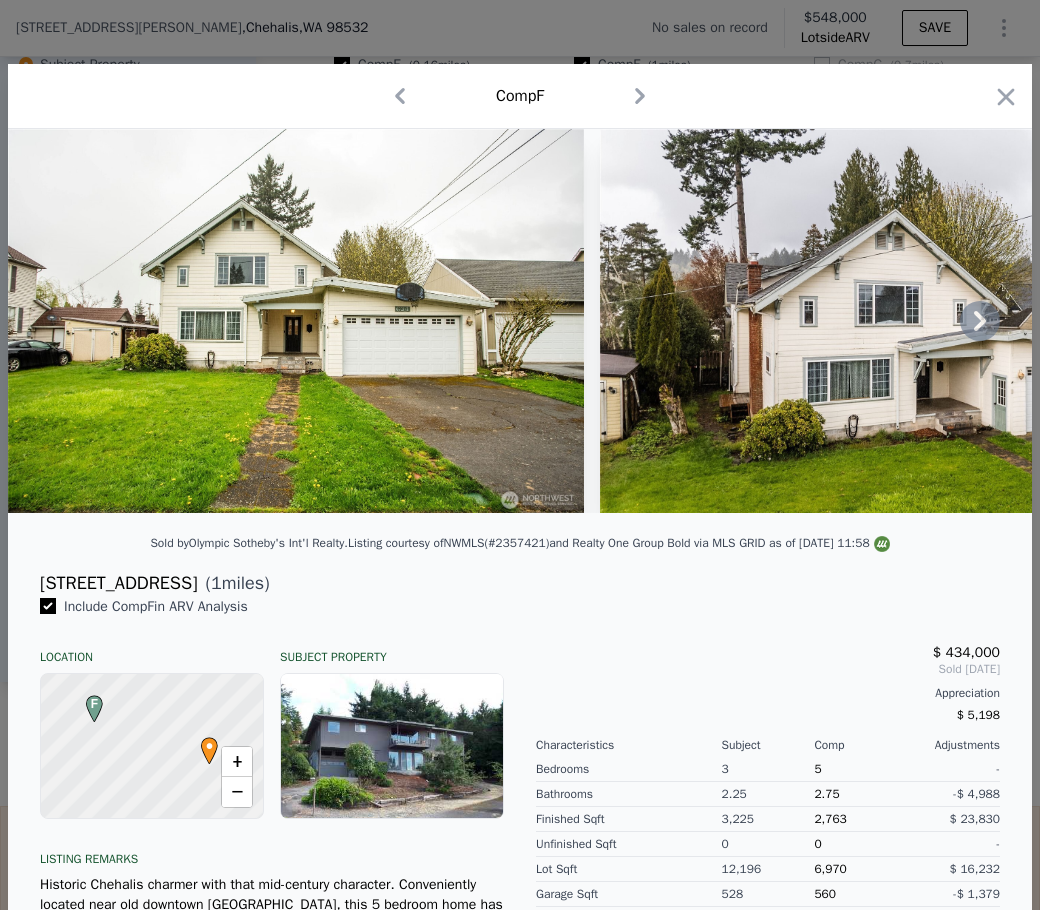 click 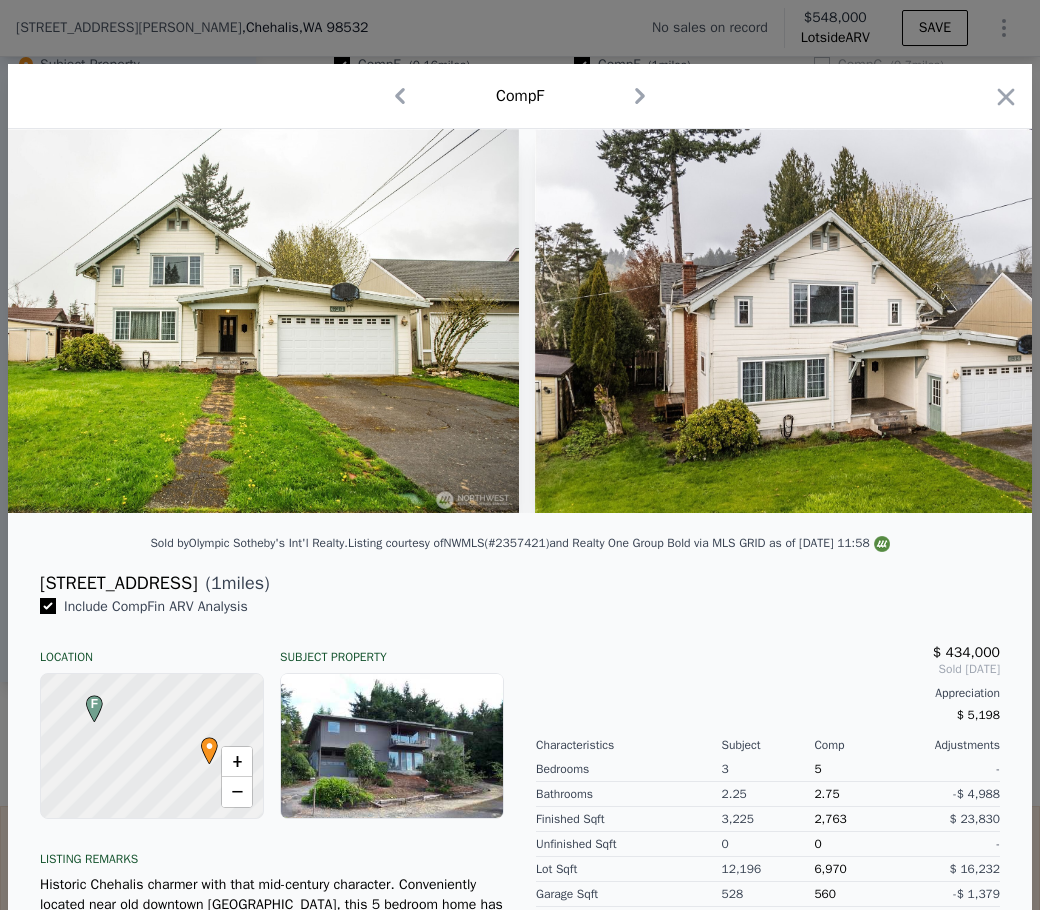 click at bounding box center [876, 321] 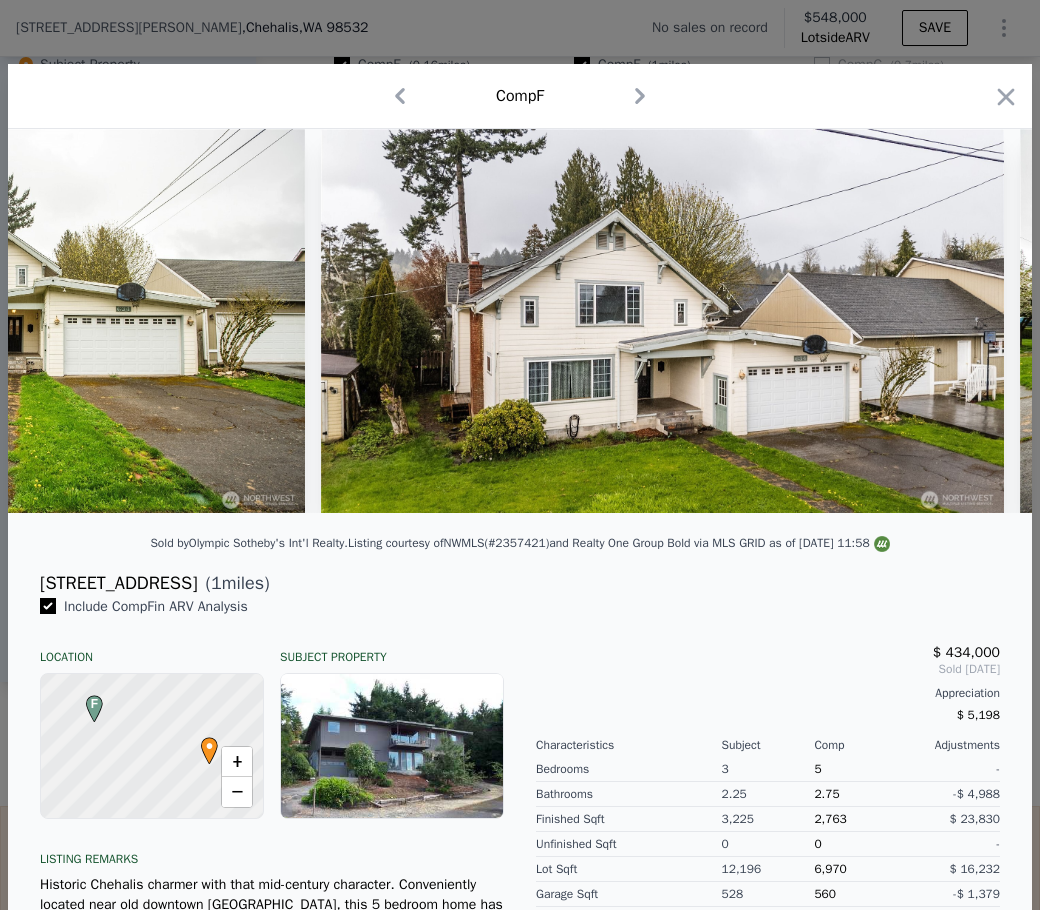 scroll, scrollTop: 0, scrollLeft: 480, axis: horizontal 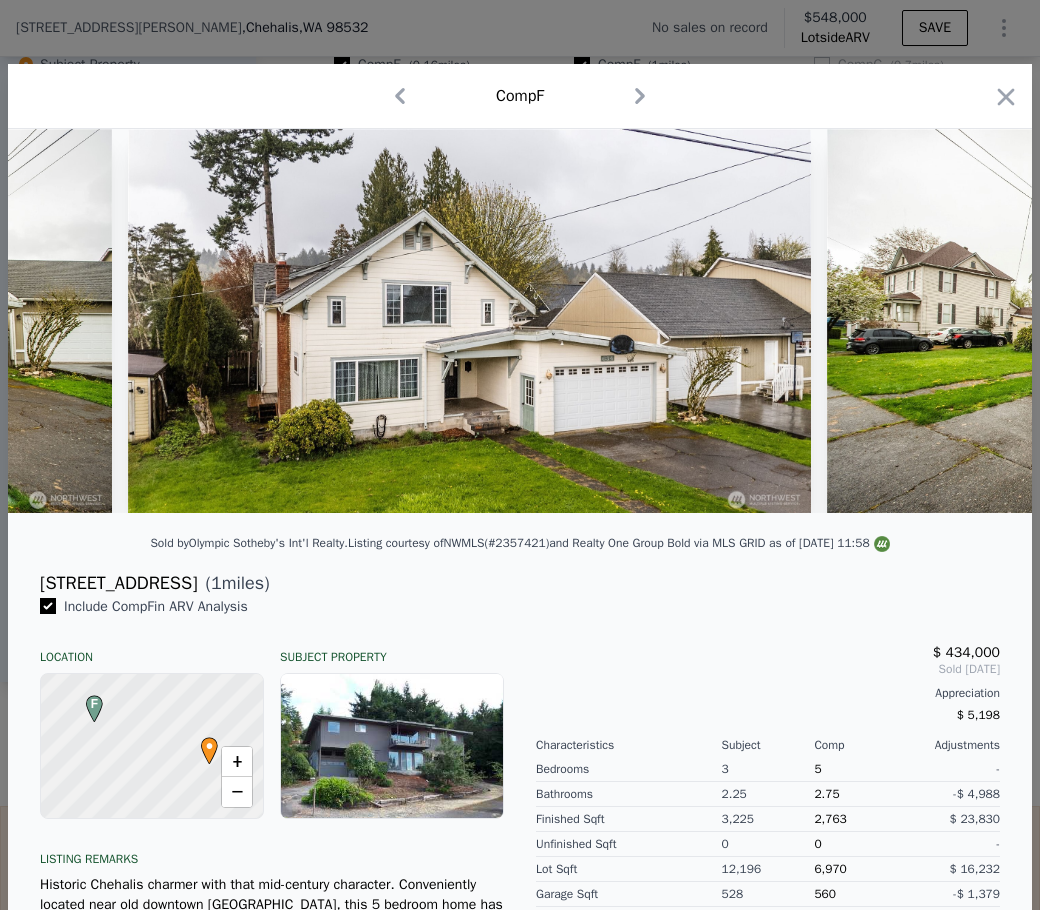 click at bounding box center (1115, 321) 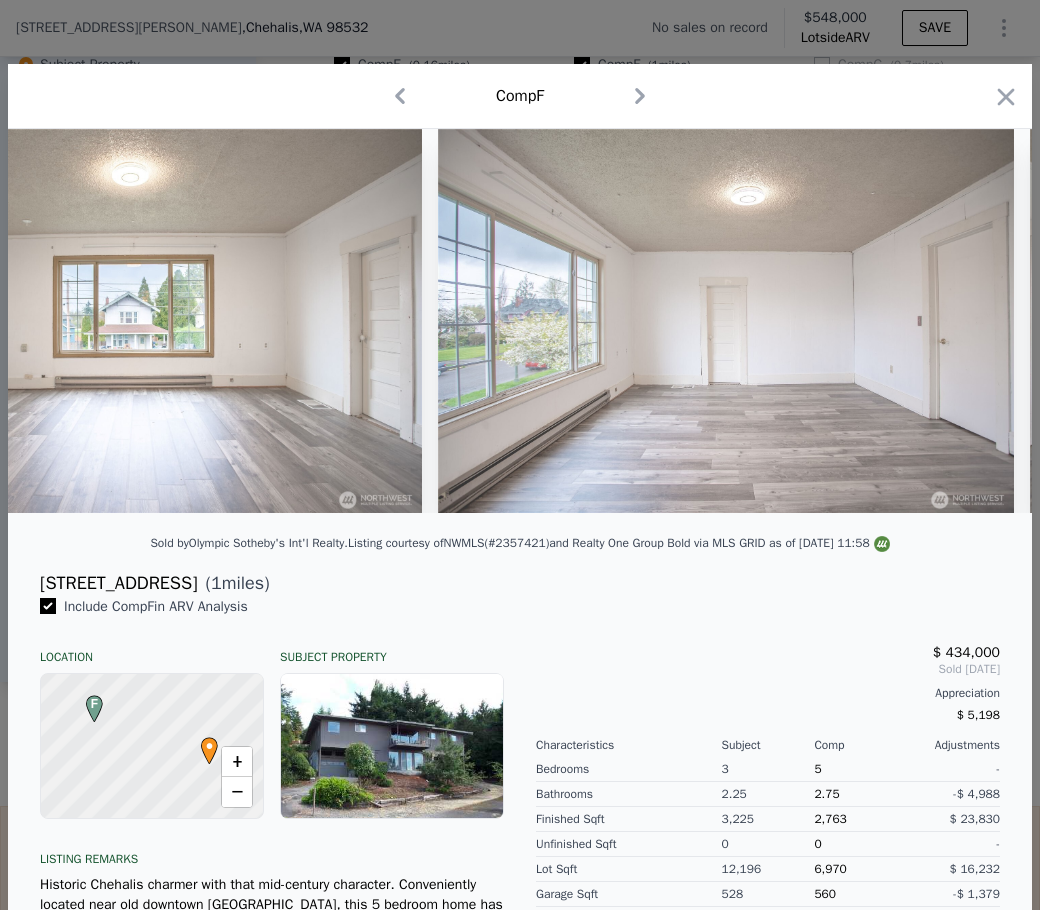 scroll, scrollTop: 0, scrollLeft: 11670, axis: horizontal 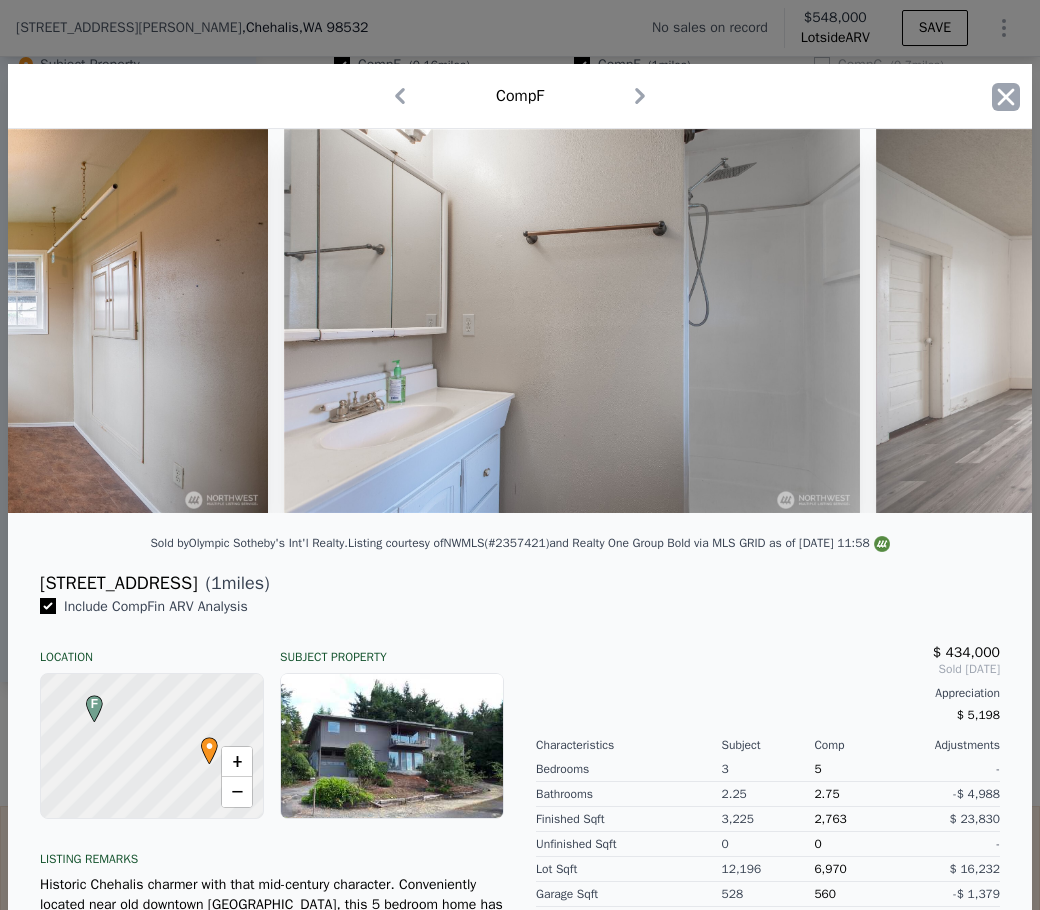 click 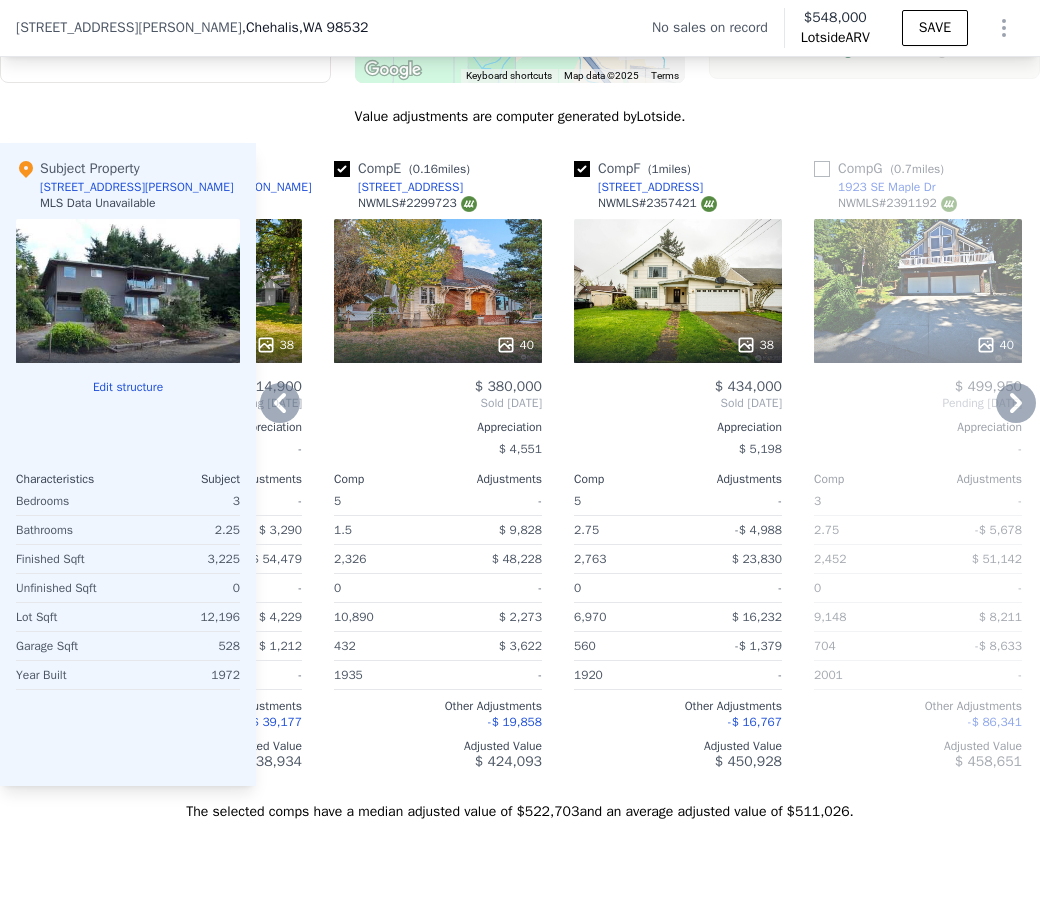 scroll, scrollTop: 1893, scrollLeft: 0, axis: vertical 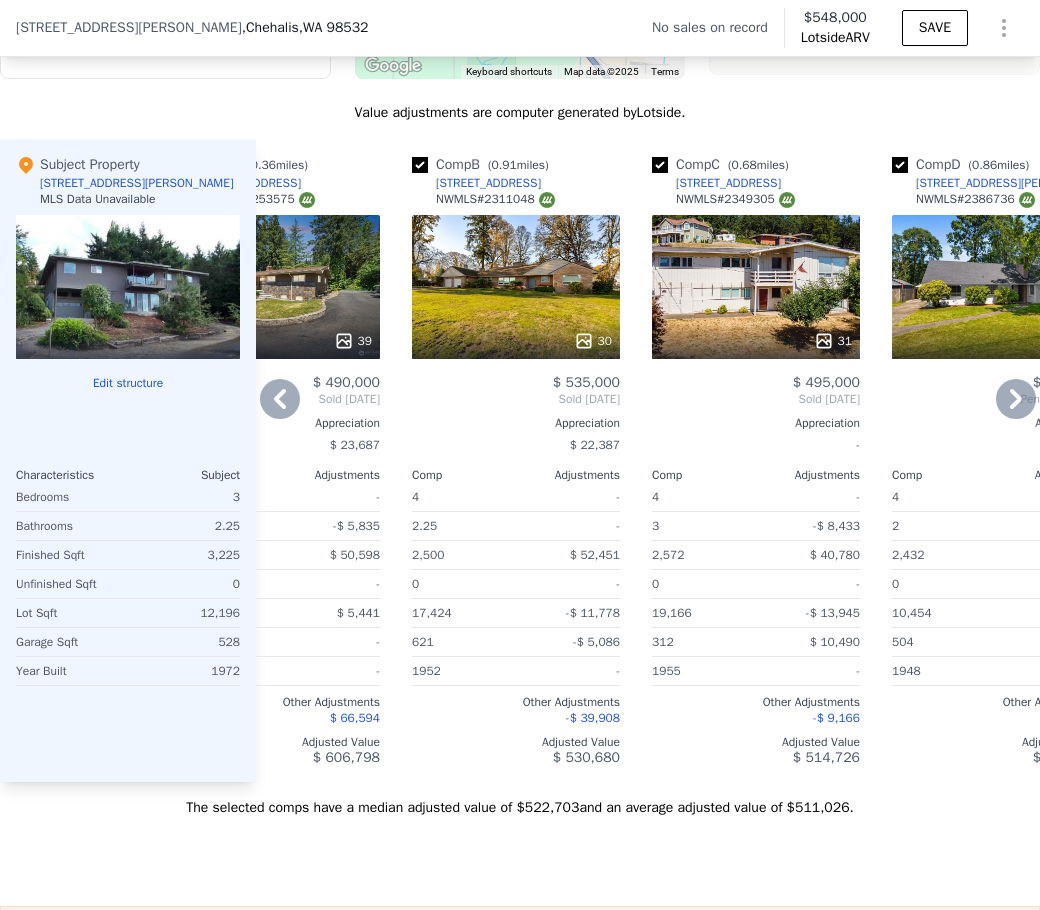 click 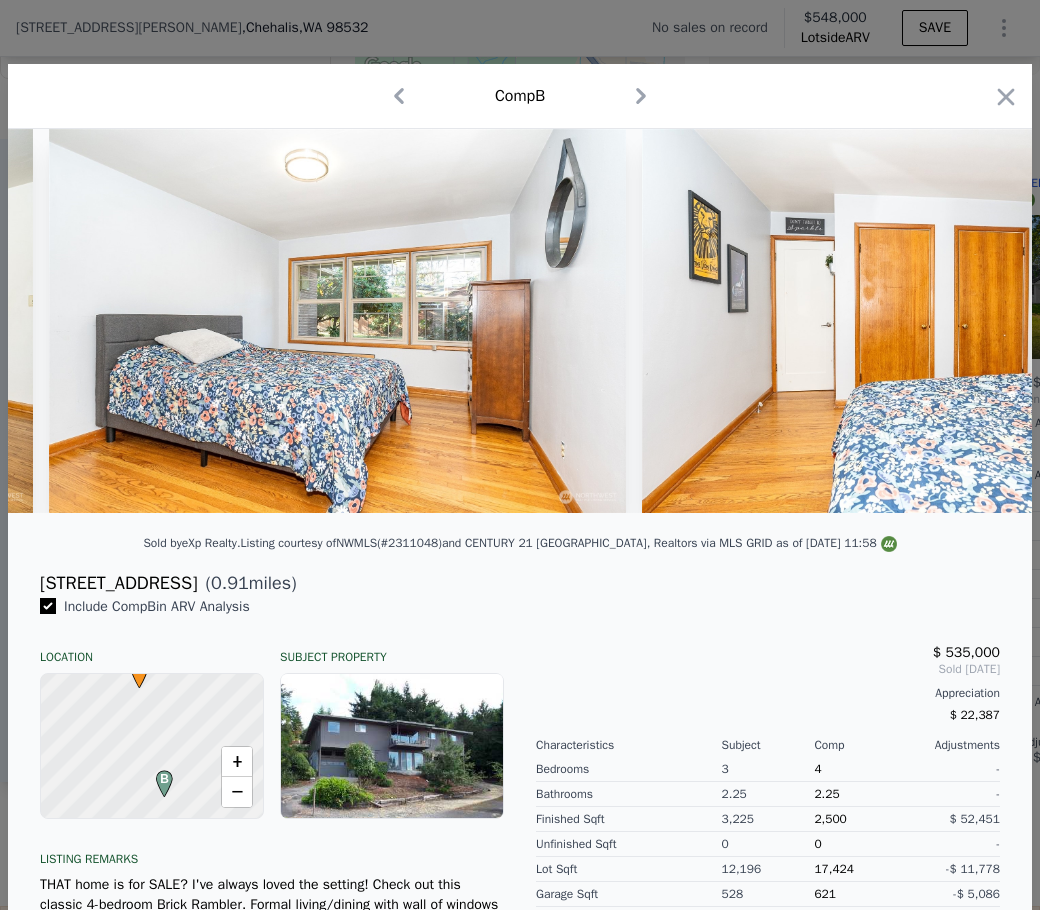 scroll, scrollTop: 0, scrollLeft: 8697, axis: horizontal 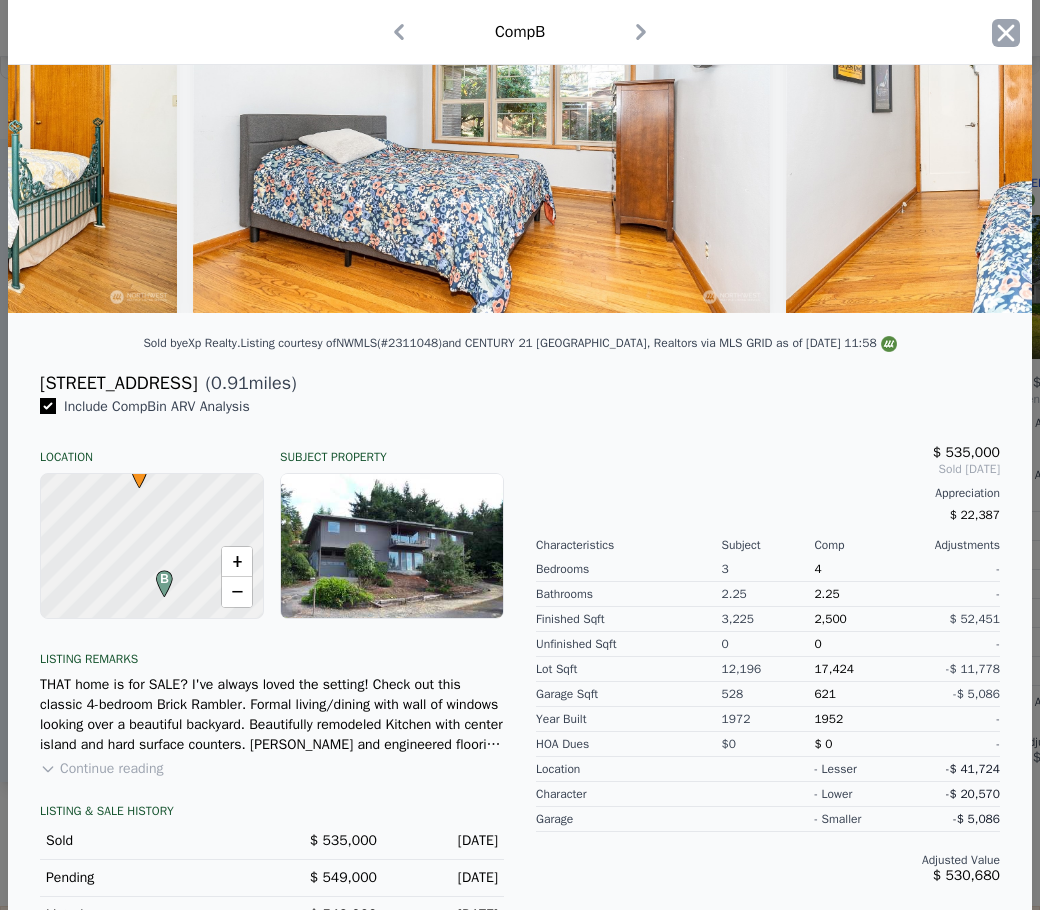 click 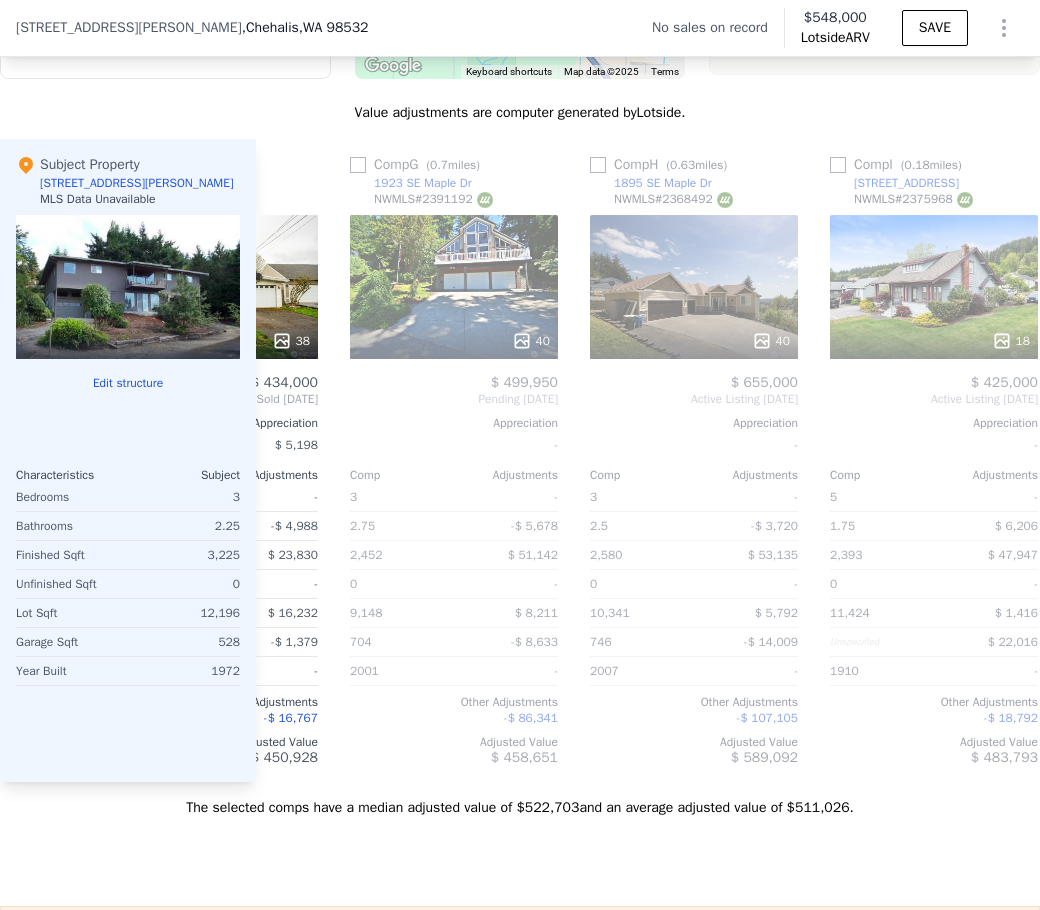 scroll, scrollTop: 0, scrollLeft: 1376, axis: horizontal 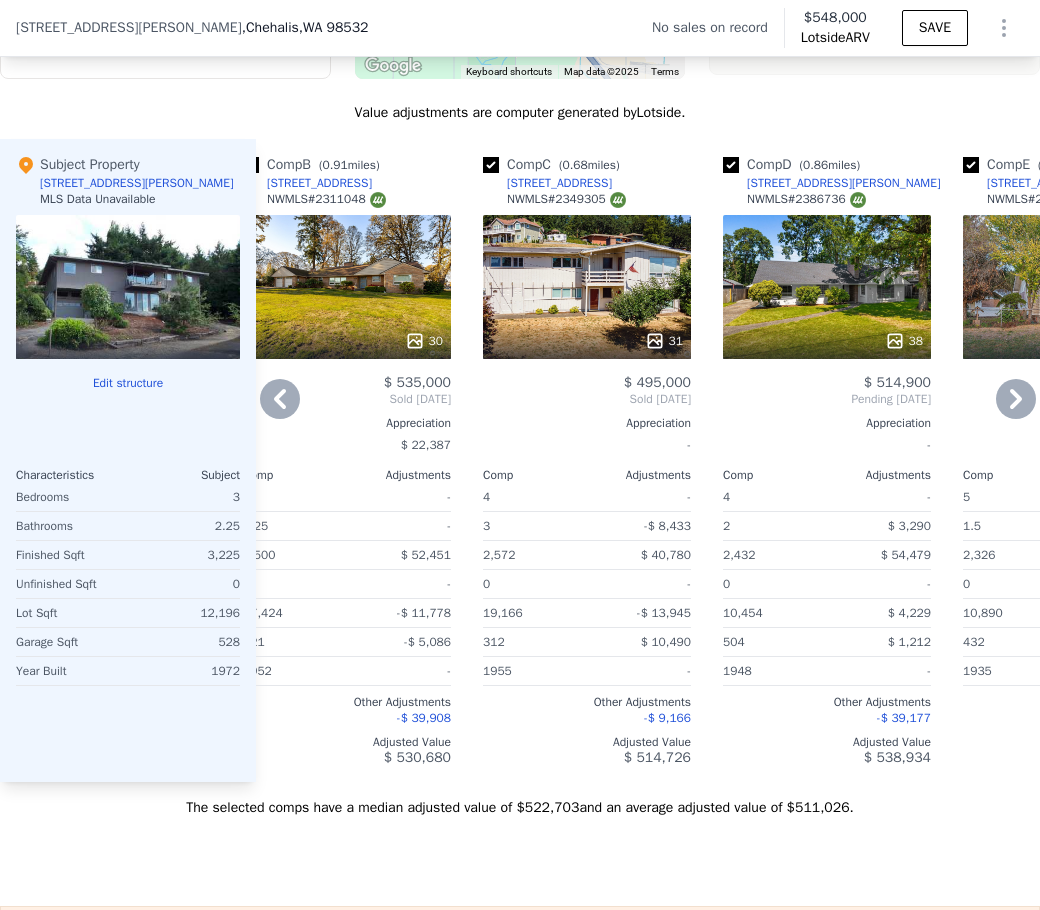click 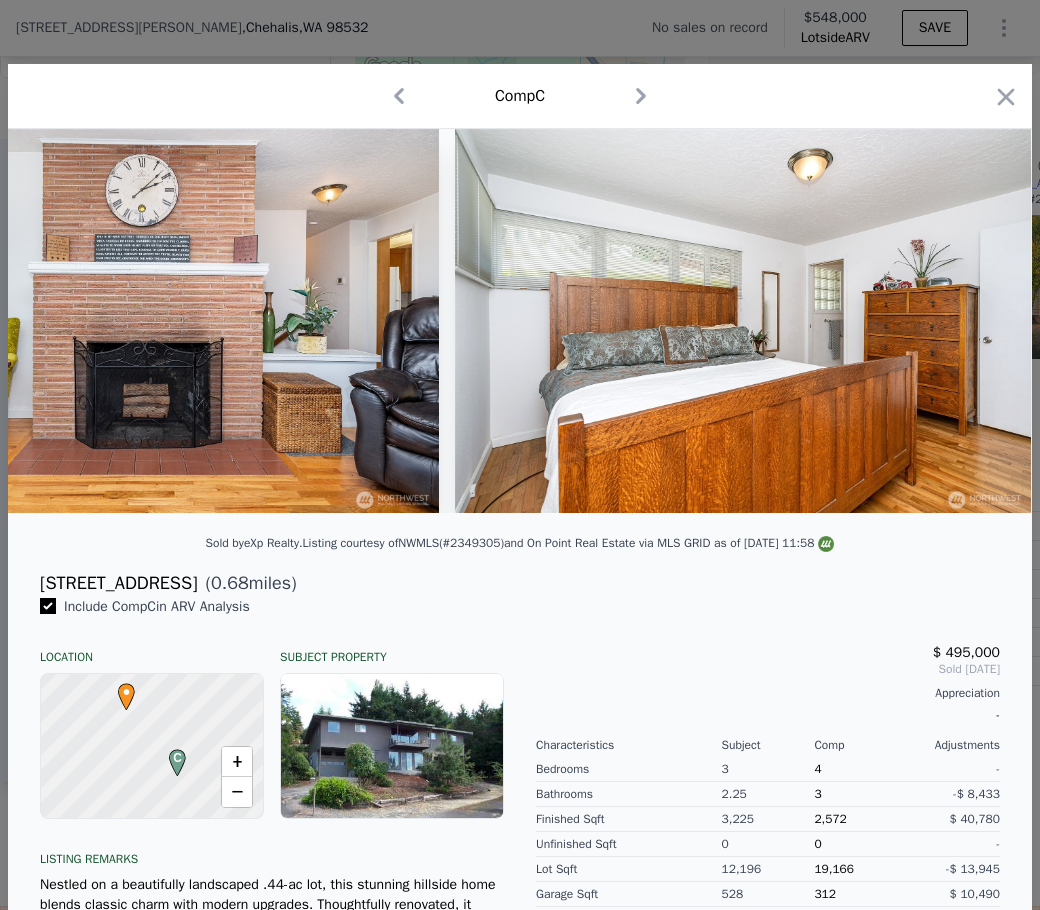 scroll, scrollTop: 0, scrollLeft: 4406, axis: horizontal 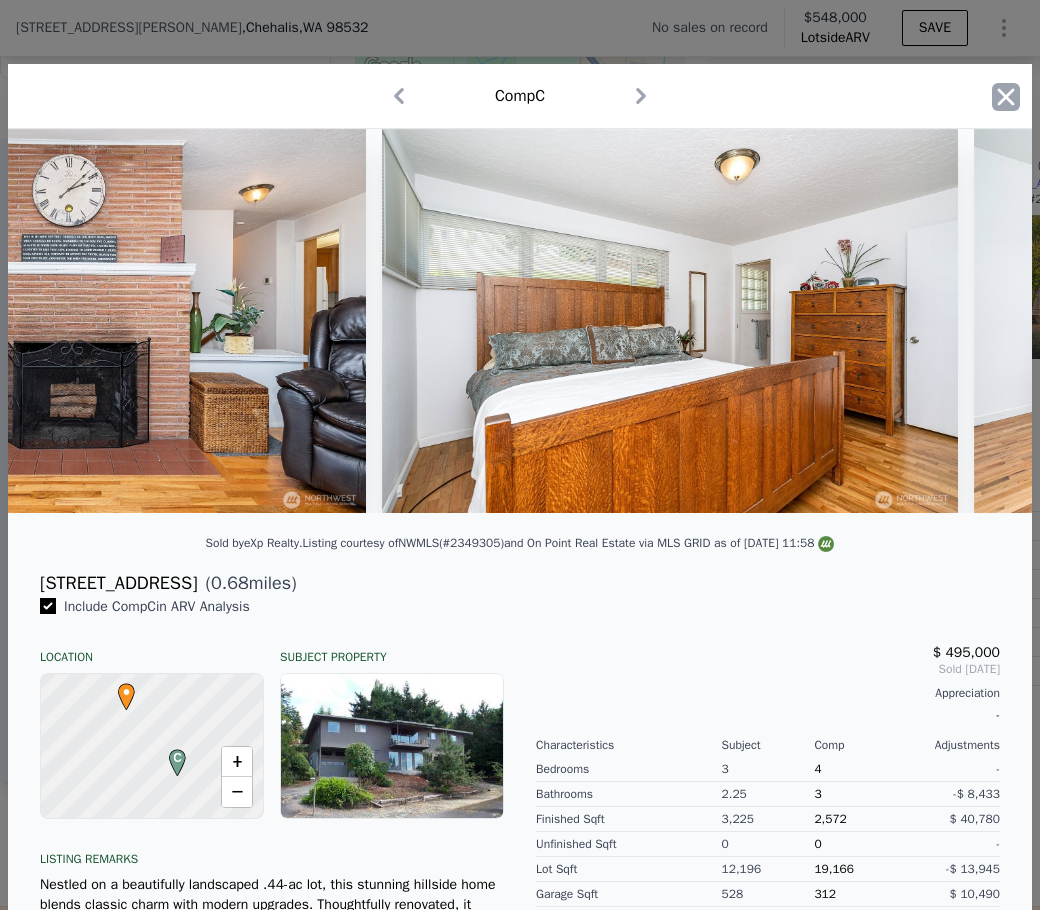 click 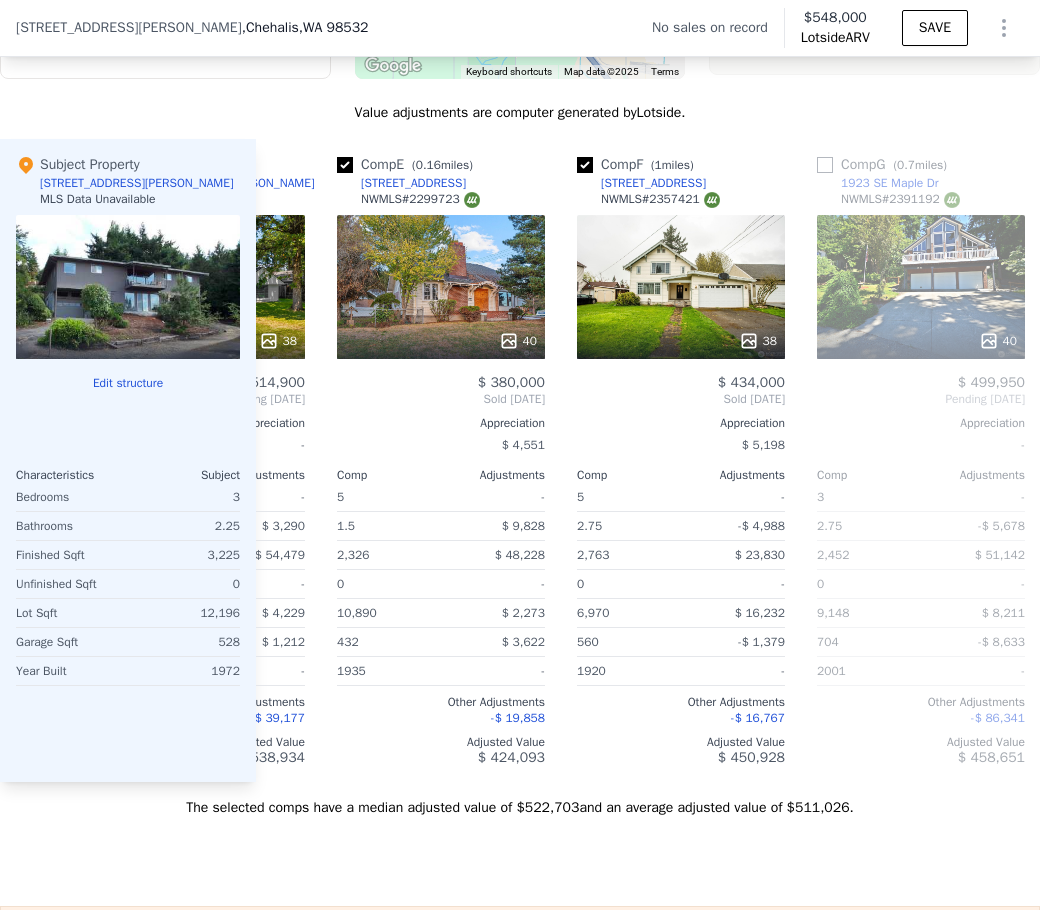 scroll, scrollTop: 0, scrollLeft: 873, axis: horizontal 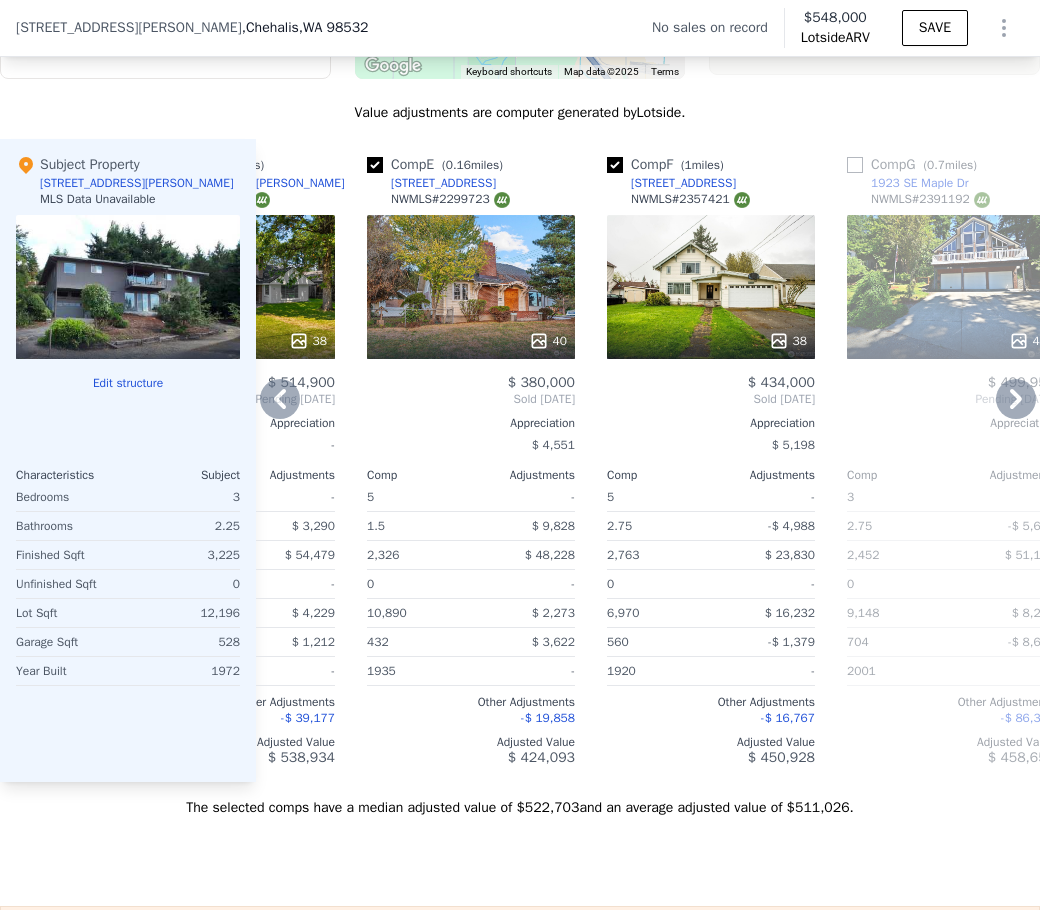 click on "38" at bounding box center [711, 341] 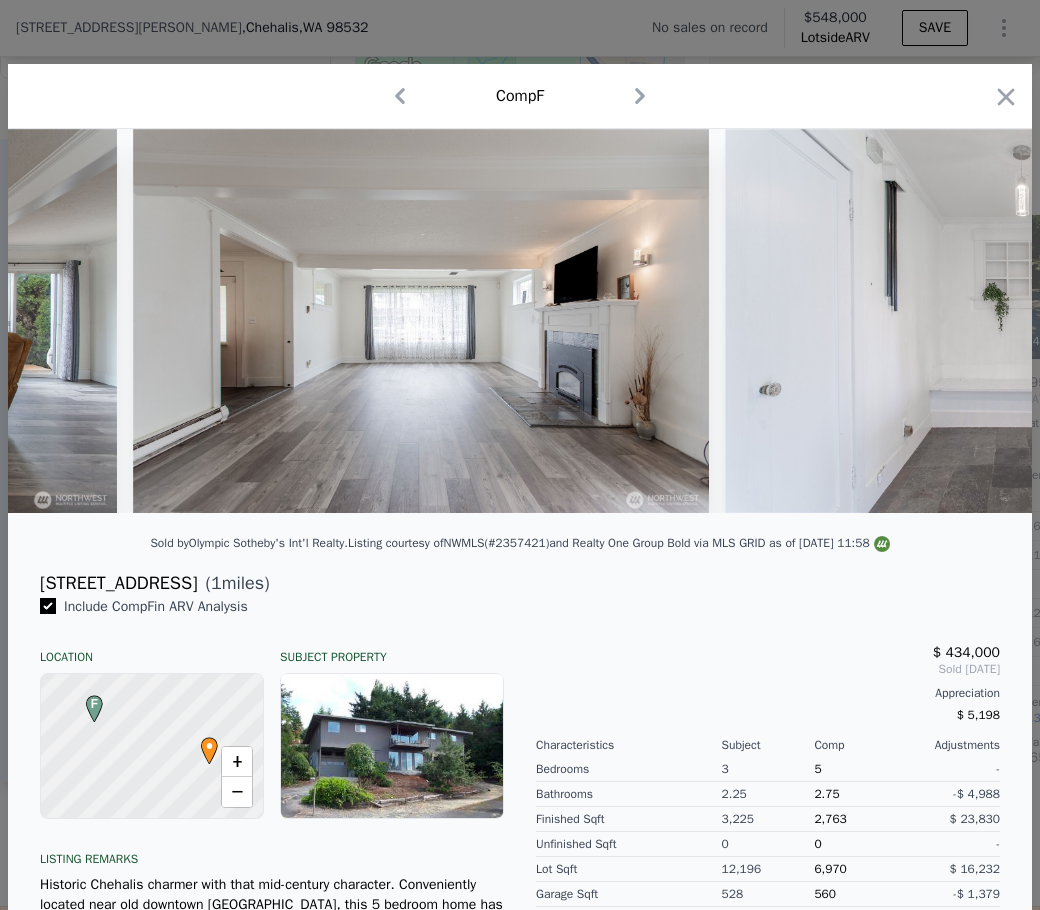 scroll, scrollTop: 0, scrollLeft: 3511, axis: horizontal 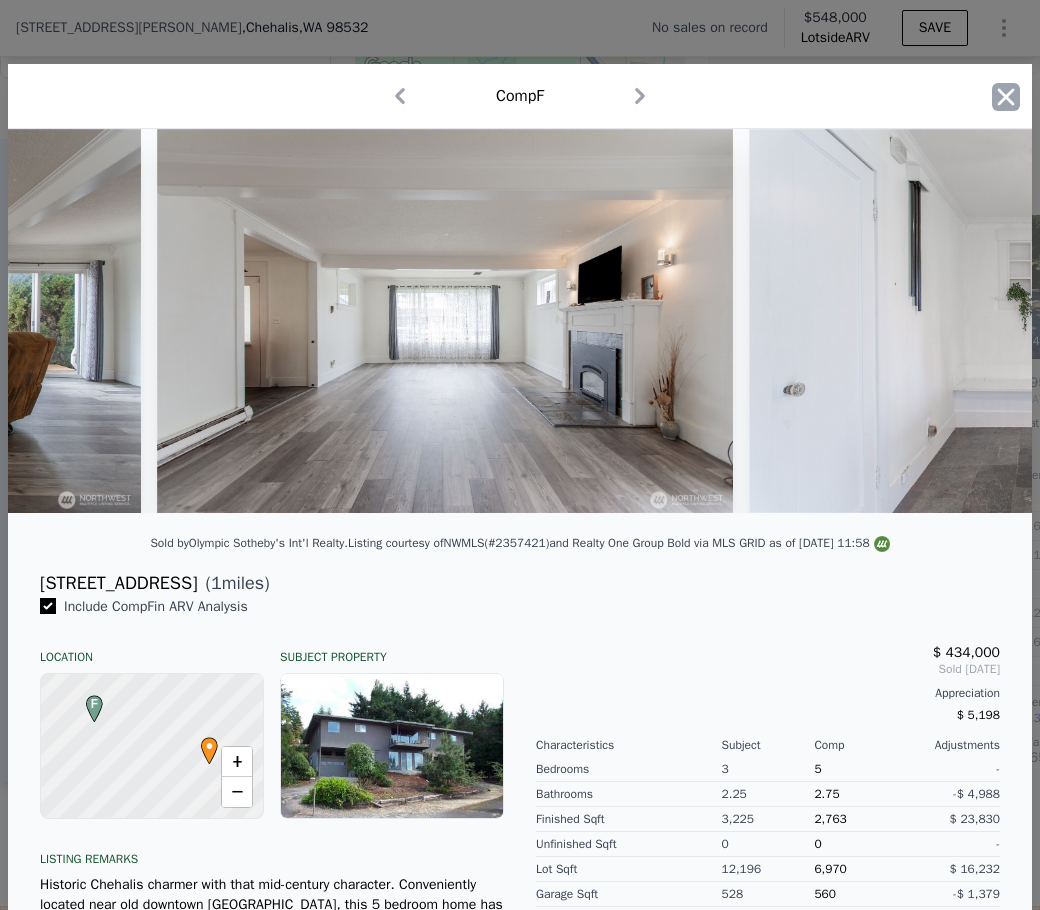 click 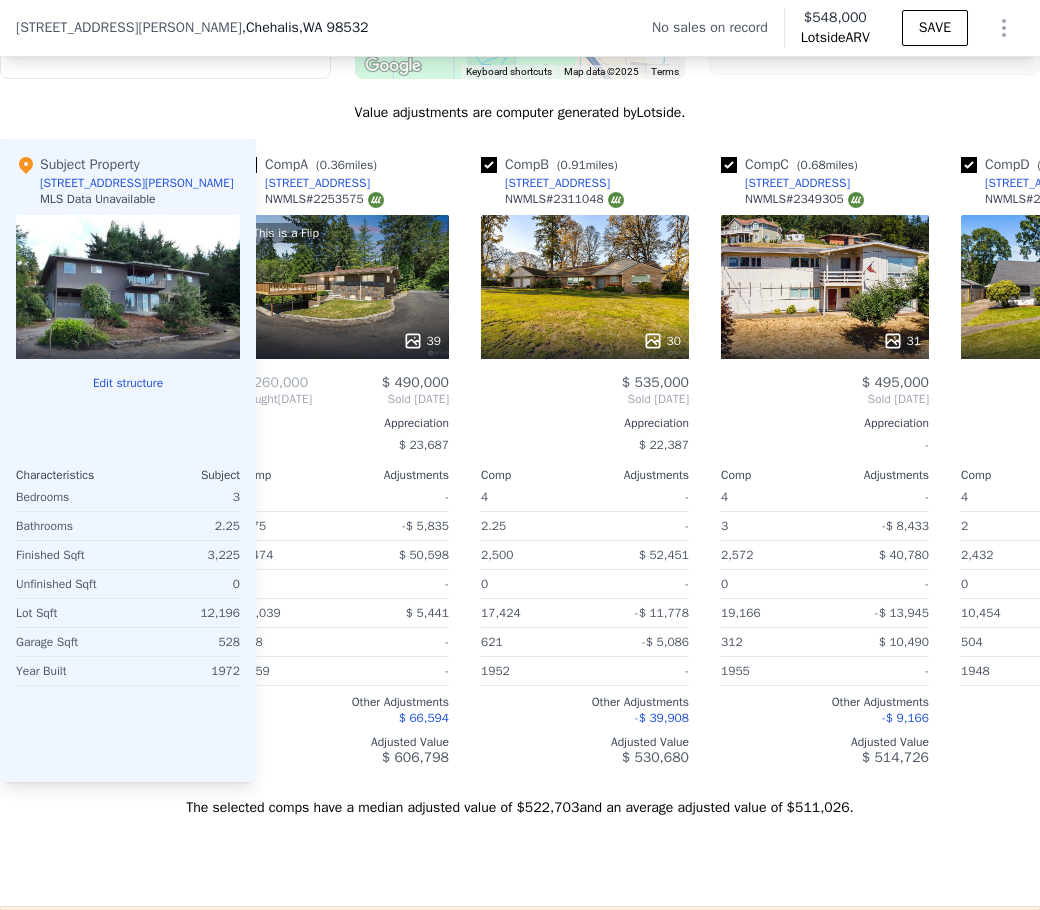 scroll, scrollTop: 0, scrollLeft: 0, axis: both 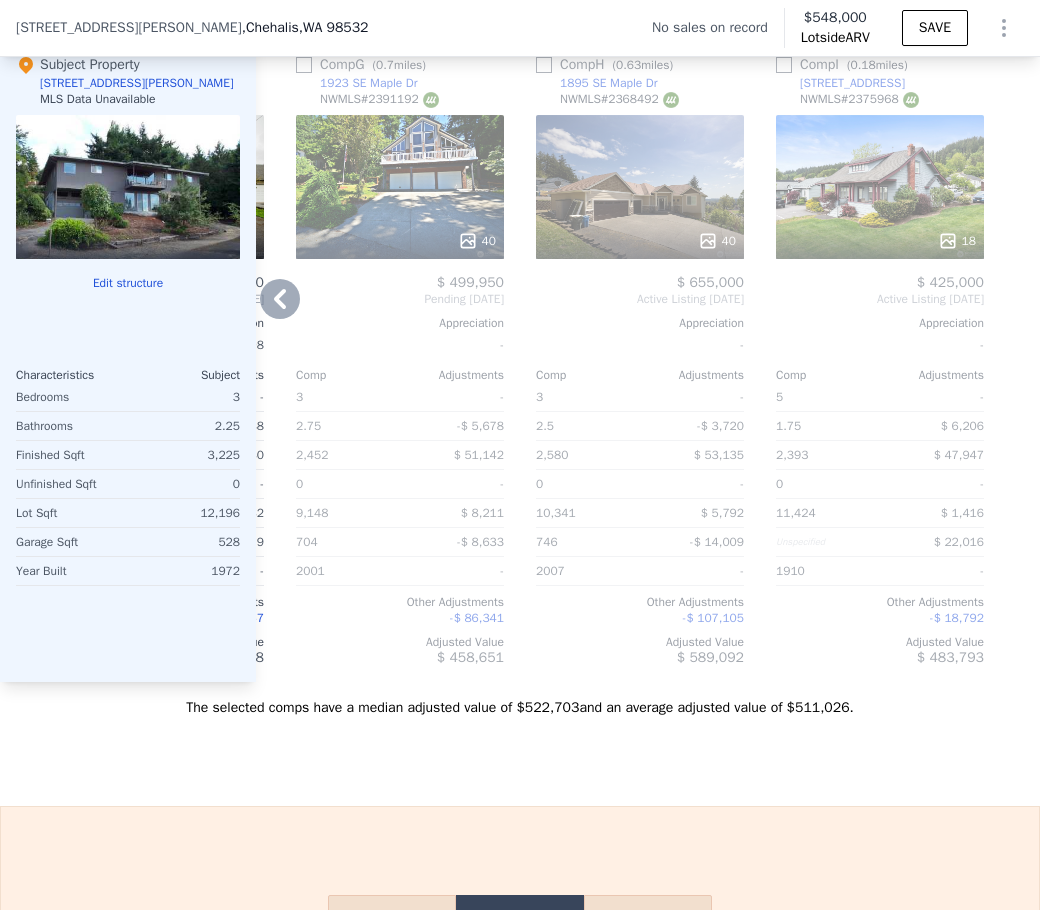click on "40" at bounding box center [640, 187] 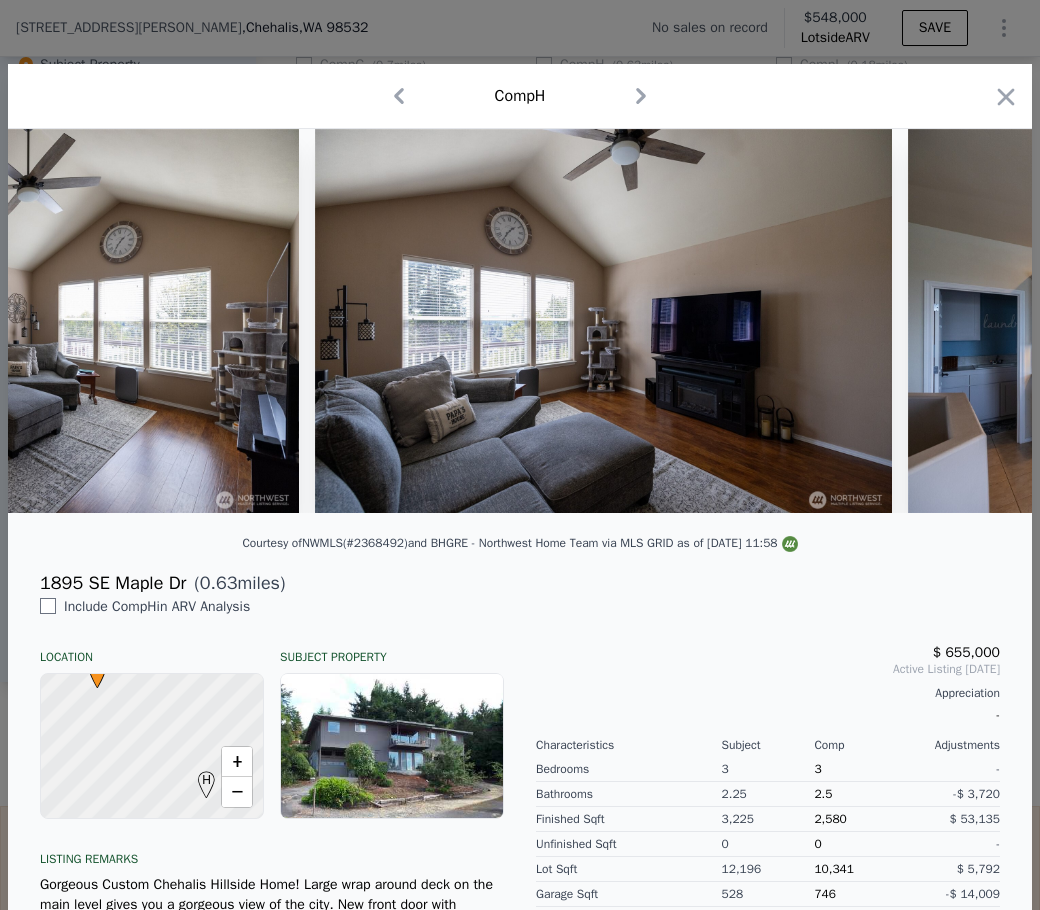 scroll, scrollTop: 0, scrollLeft: 4404, axis: horizontal 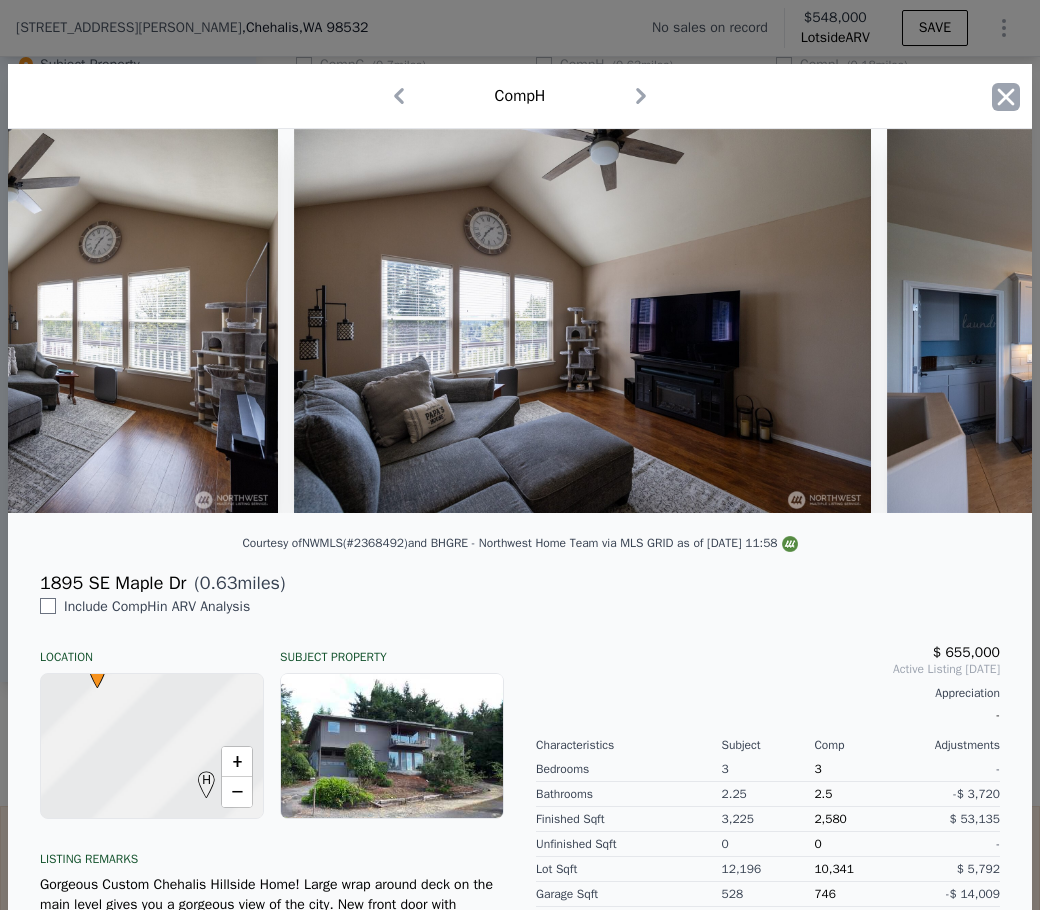 click 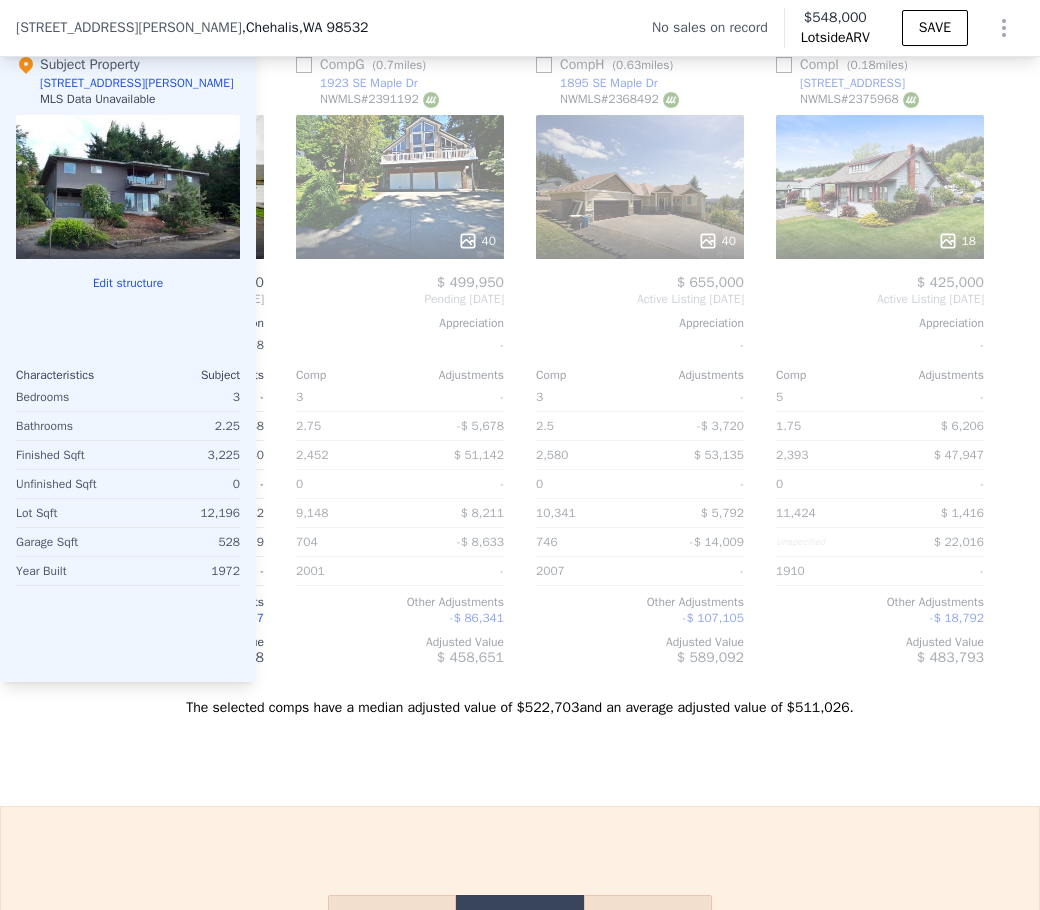 click on "Edit structure" at bounding box center [128, 283] 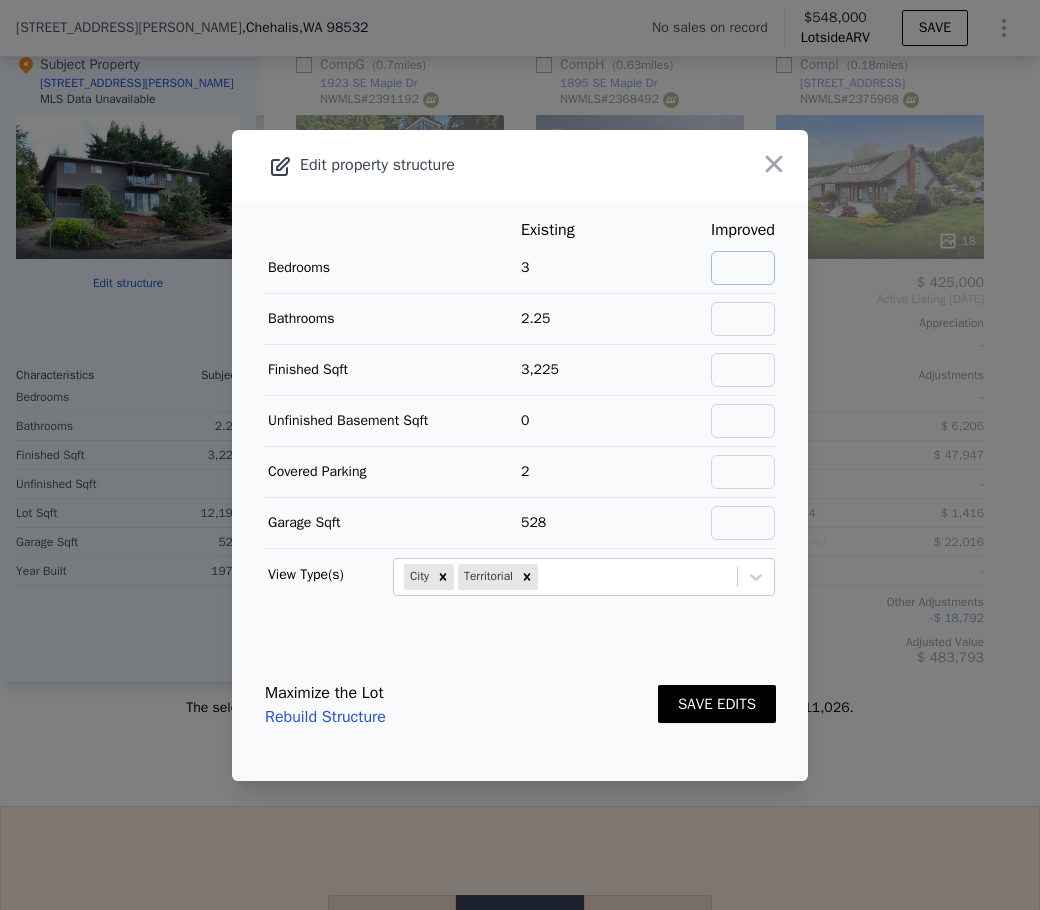 click at bounding box center (743, 268) 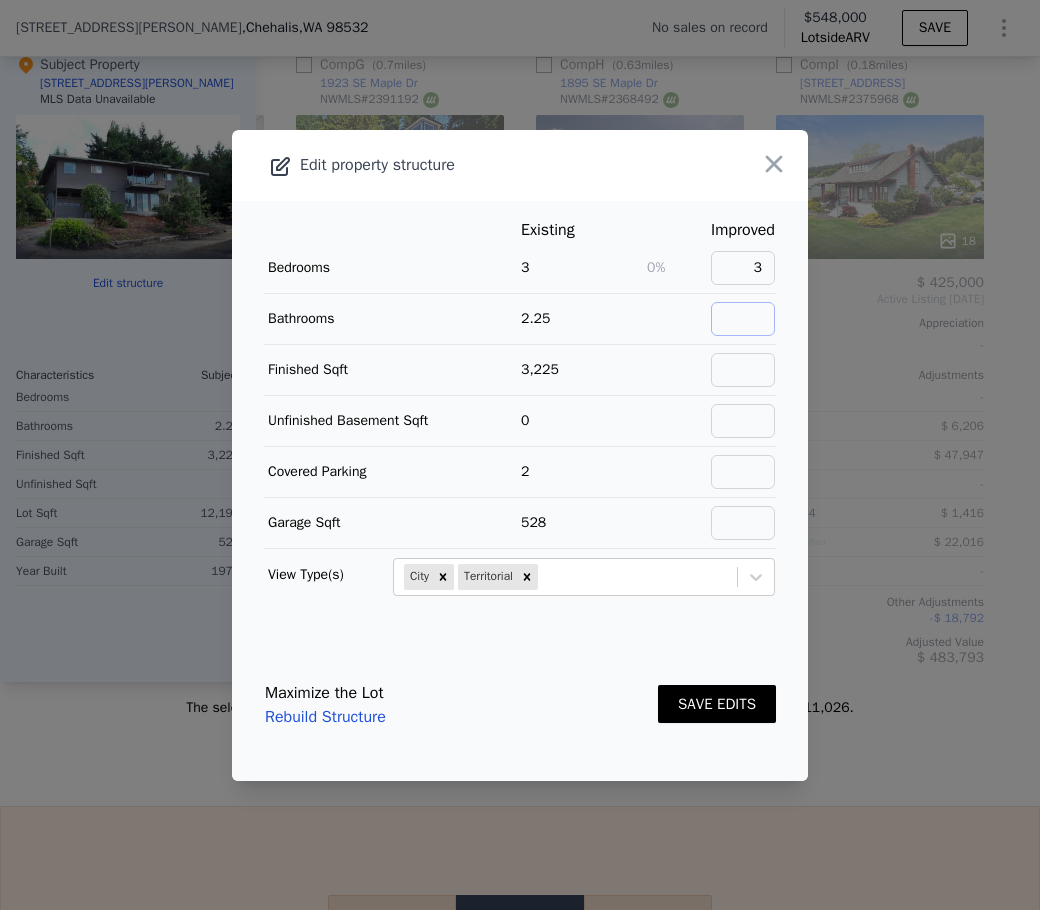 click at bounding box center [743, 319] 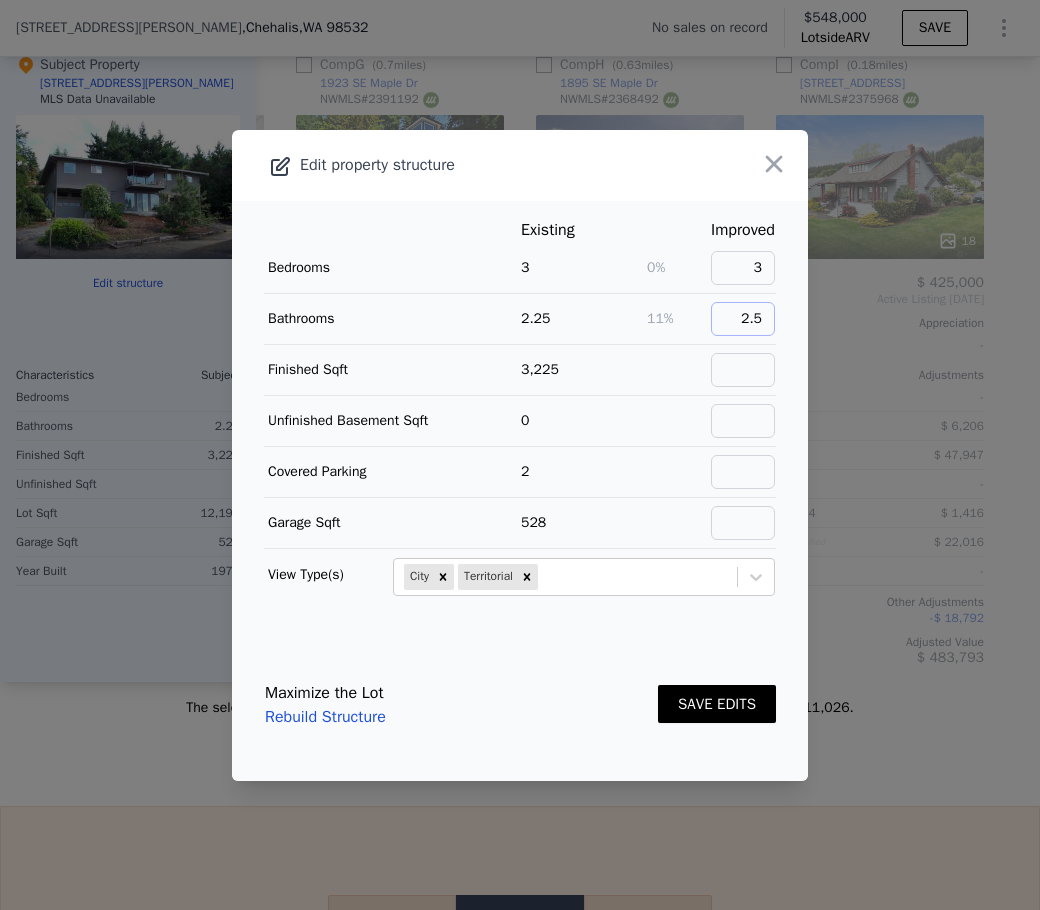 drag, startPoint x: 741, startPoint y: 318, endPoint x: 732, endPoint y: 327, distance: 12.727922 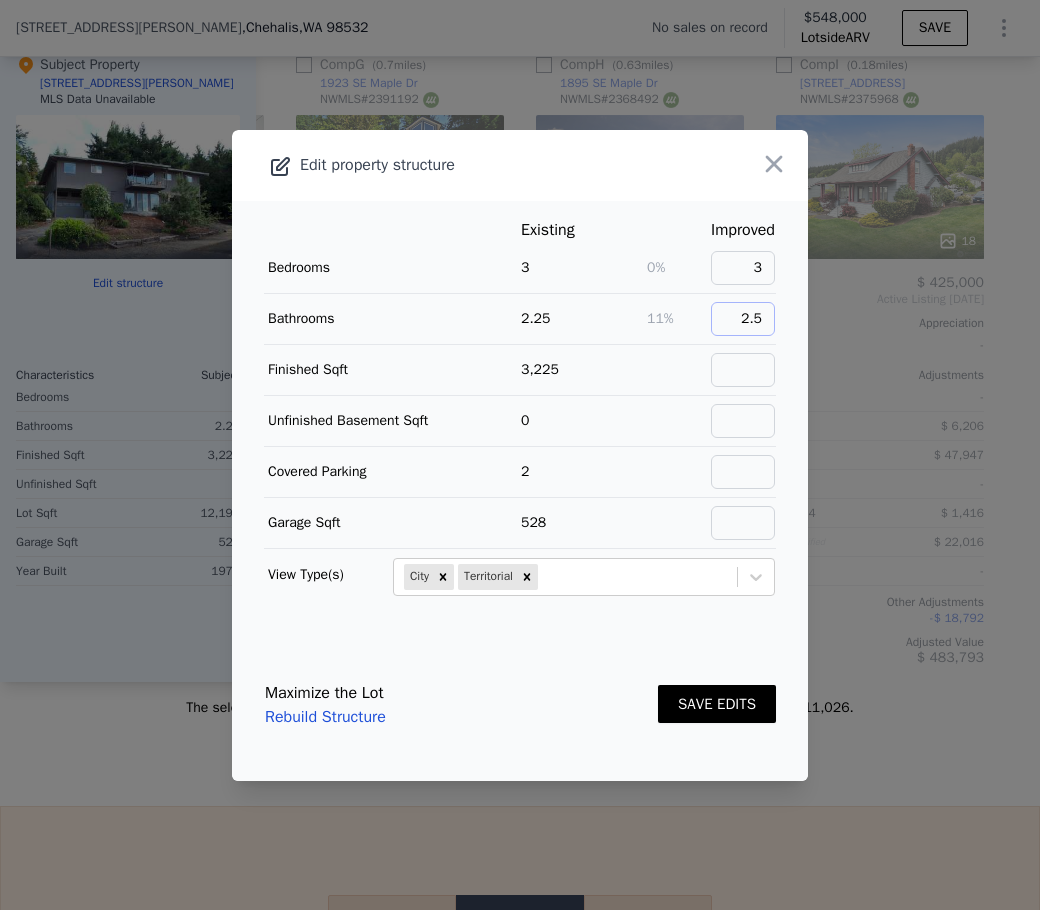 click on "2.5" at bounding box center (743, 319) 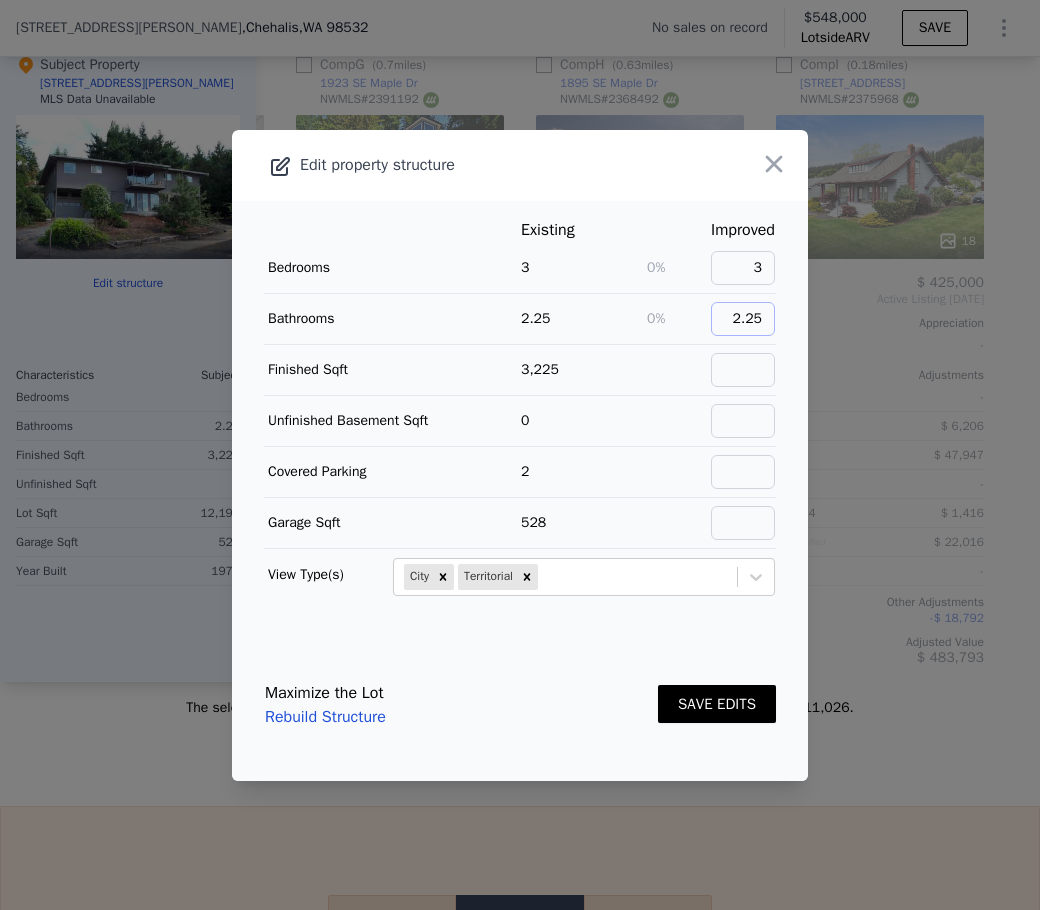 type on "2.25" 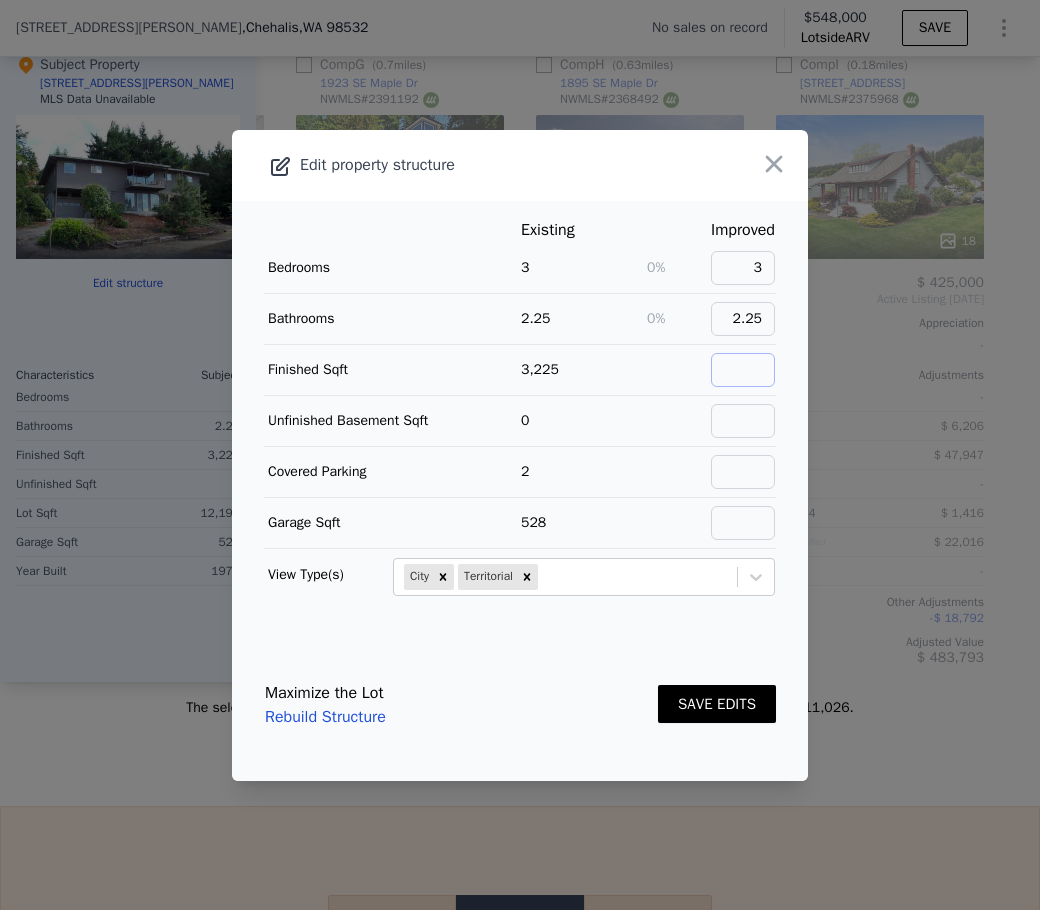 click at bounding box center [743, 370] 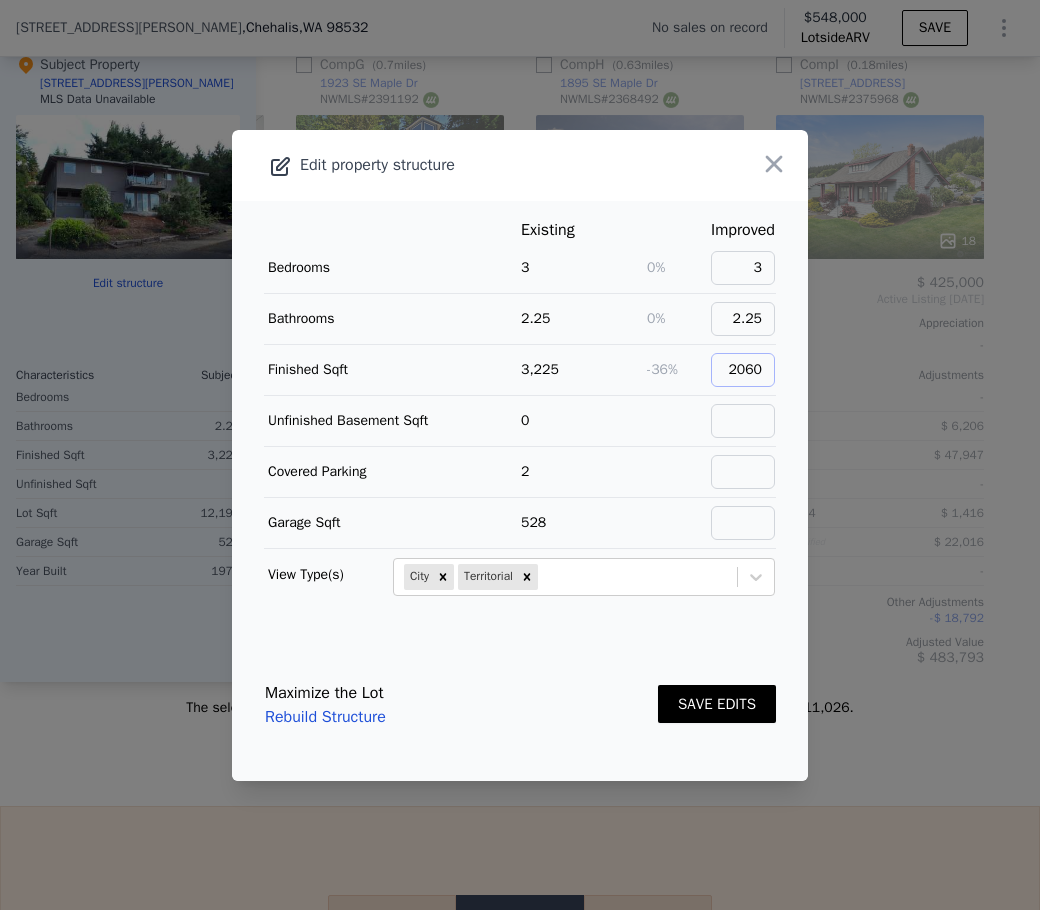 type on "2060" 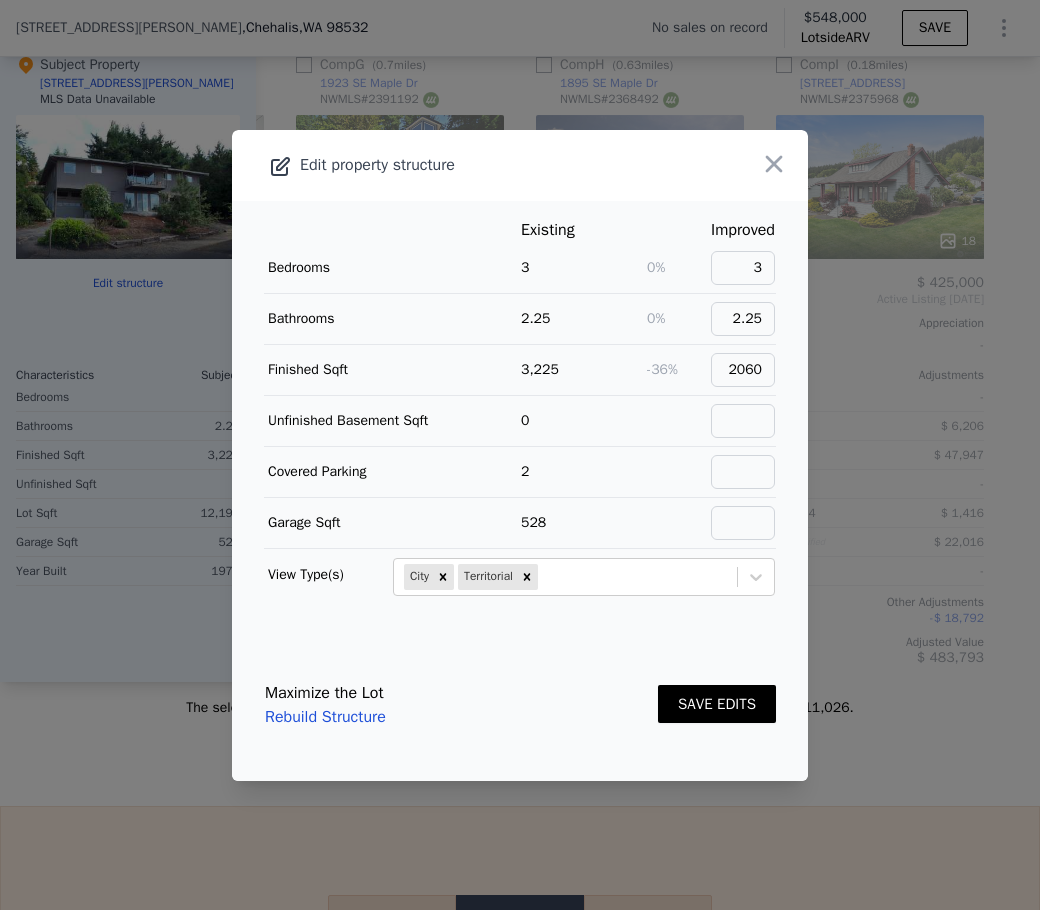 click on "SAVE EDITS" at bounding box center (717, 704) 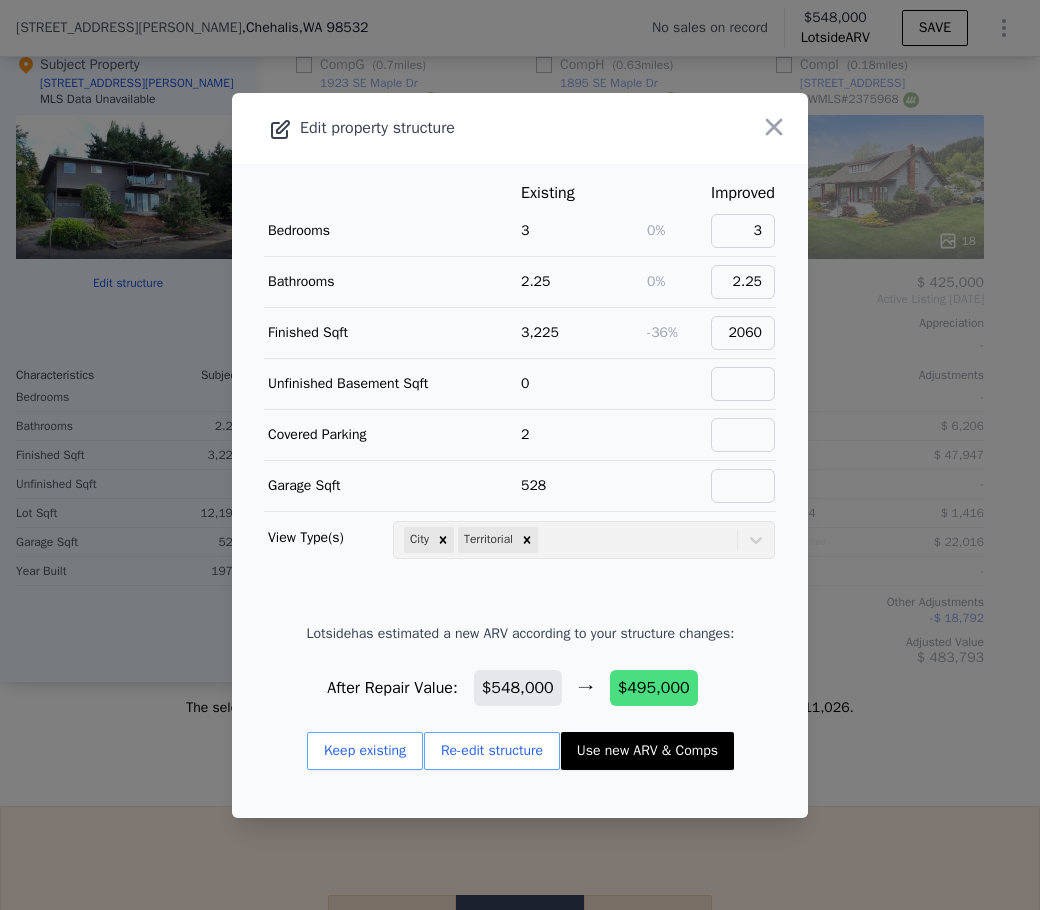 click on "Use new ARV & Comps" at bounding box center (647, 751) 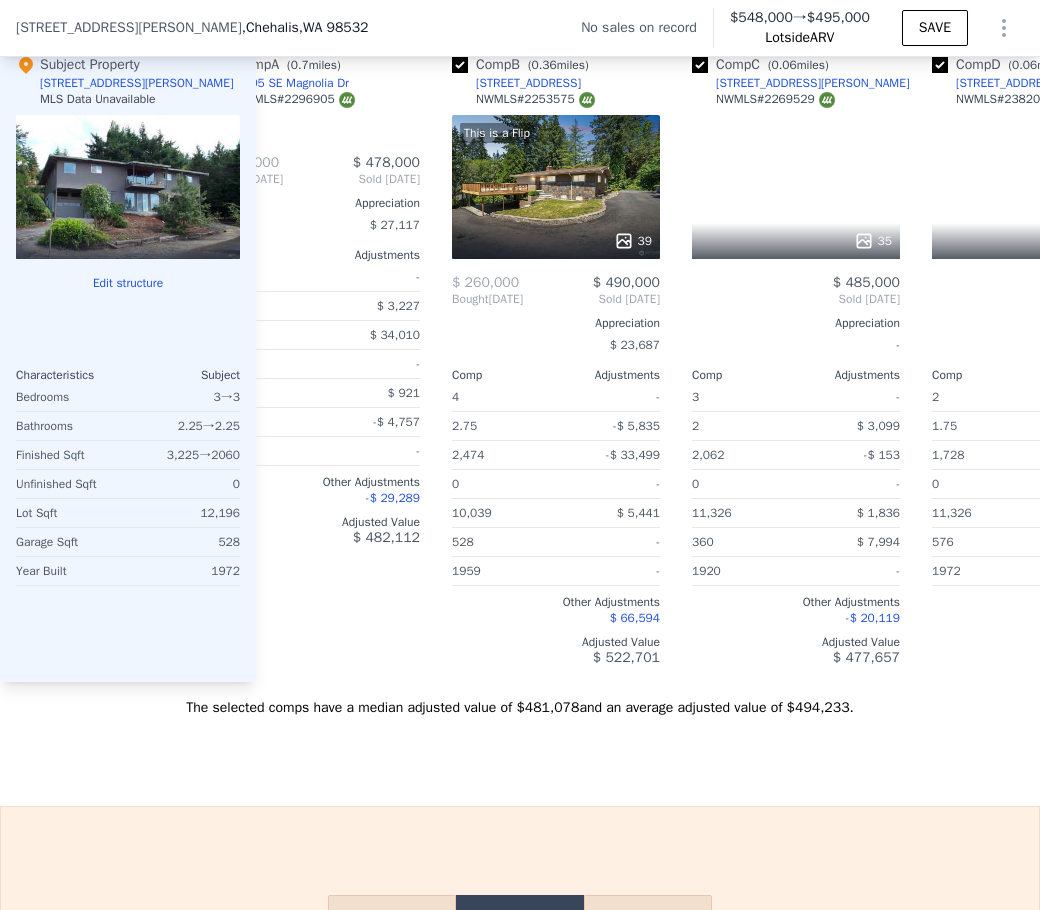 scroll, scrollTop: 0, scrollLeft: 0, axis: both 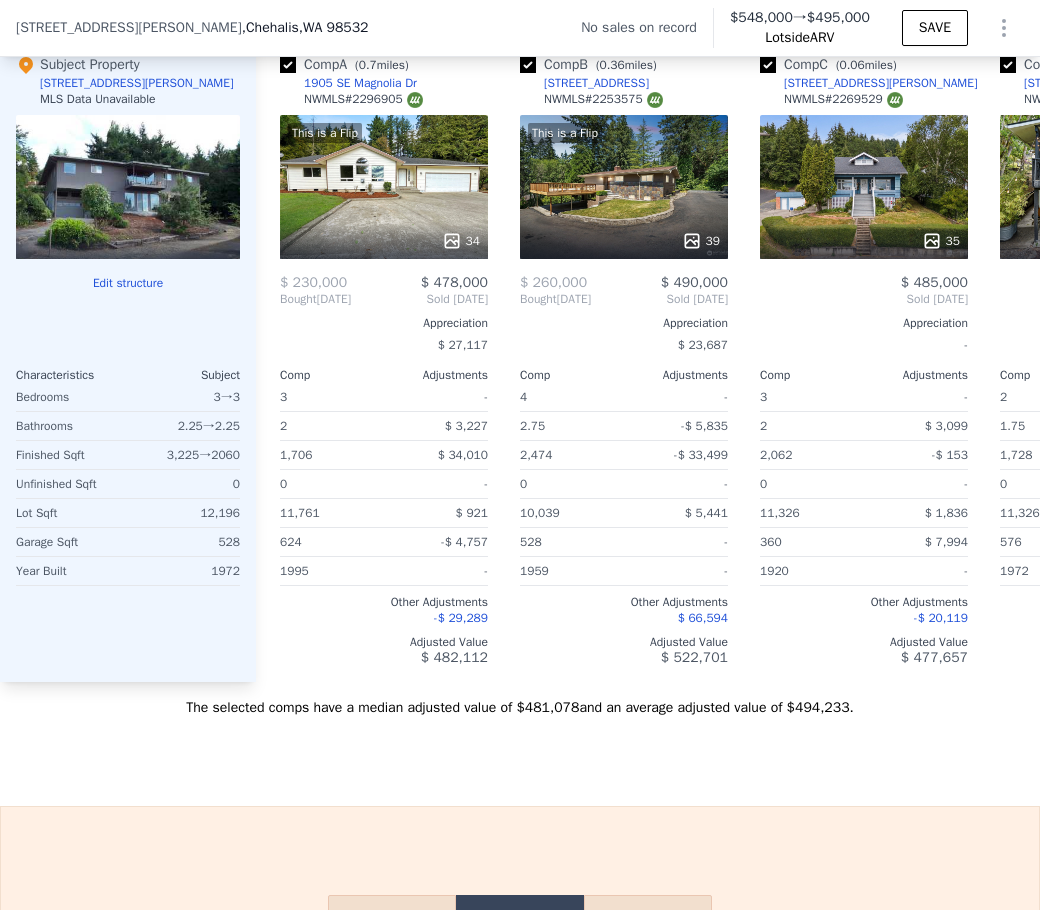 click on ",  Chehalis ,  [GEOGRAPHIC_DATA]   98532" at bounding box center [305, 28] 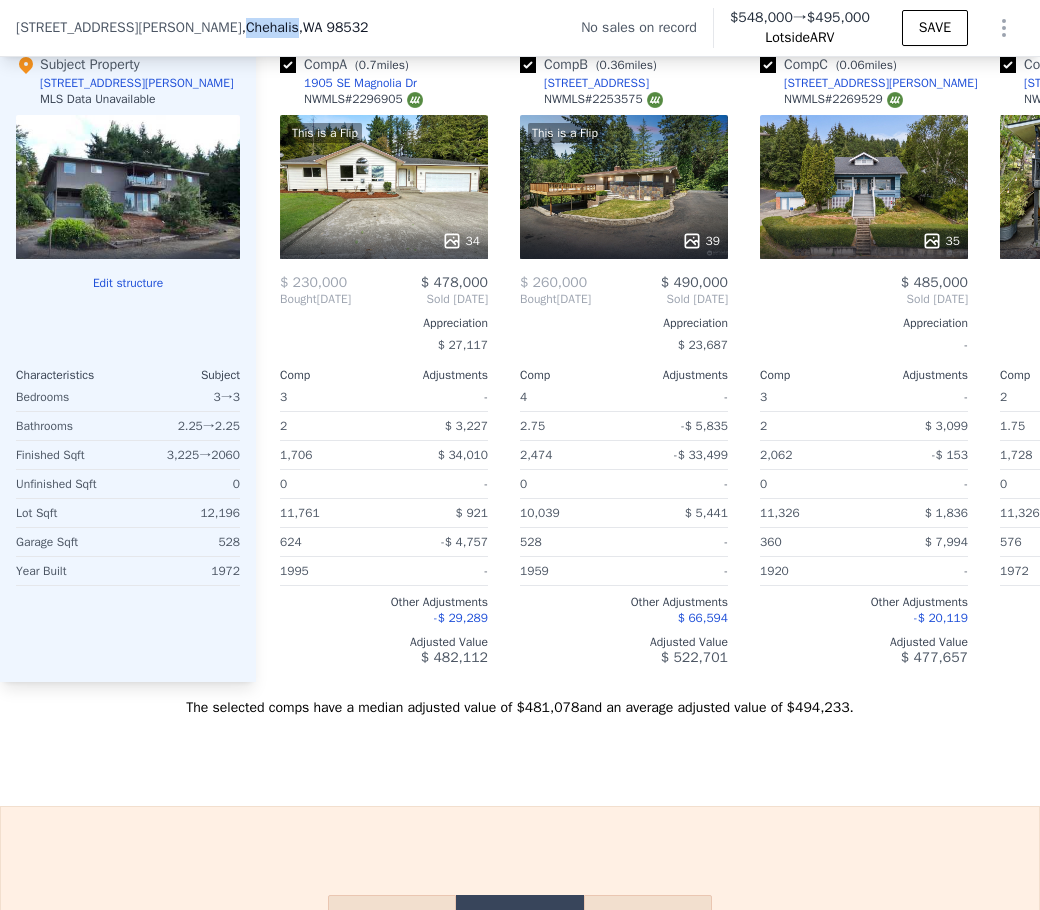 click on ",  Chehalis ,  [GEOGRAPHIC_DATA]   98532" at bounding box center [305, 28] 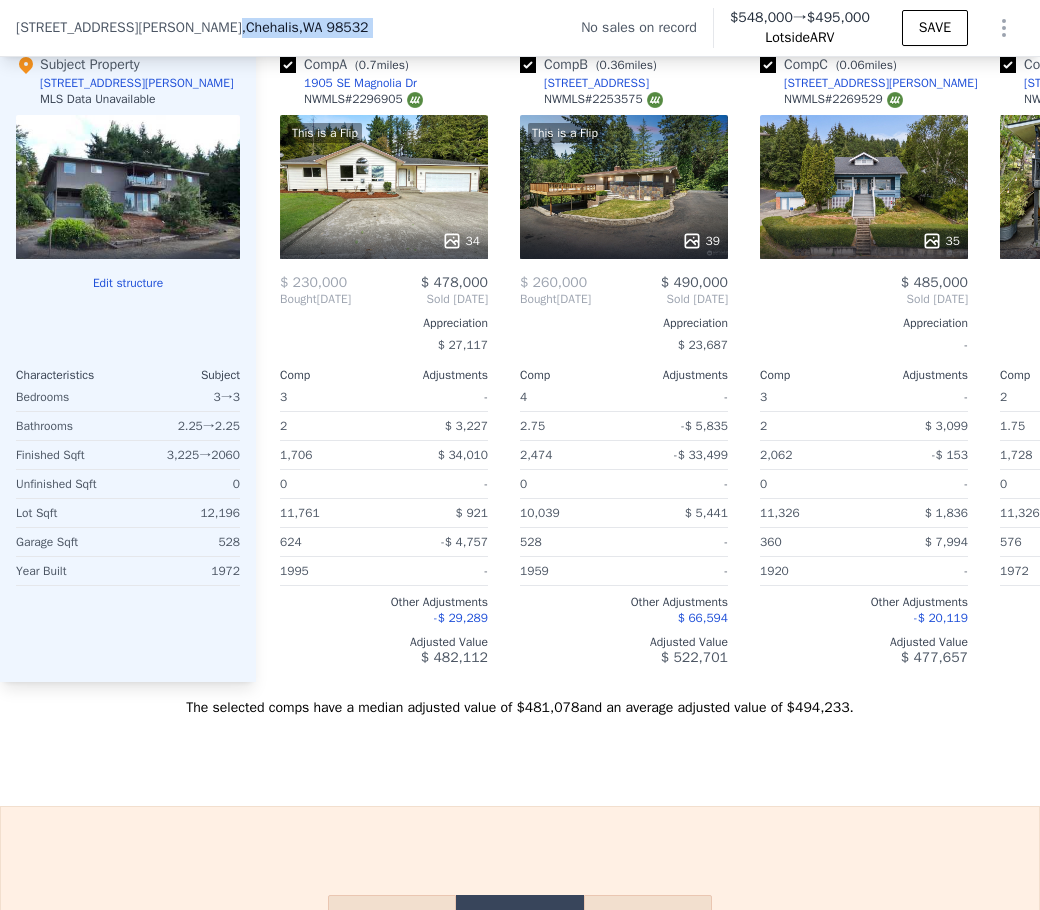 click on ",  Chehalis ,  [GEOGRAPHIC_DATA]   98532" at bounding box center [305, 28] 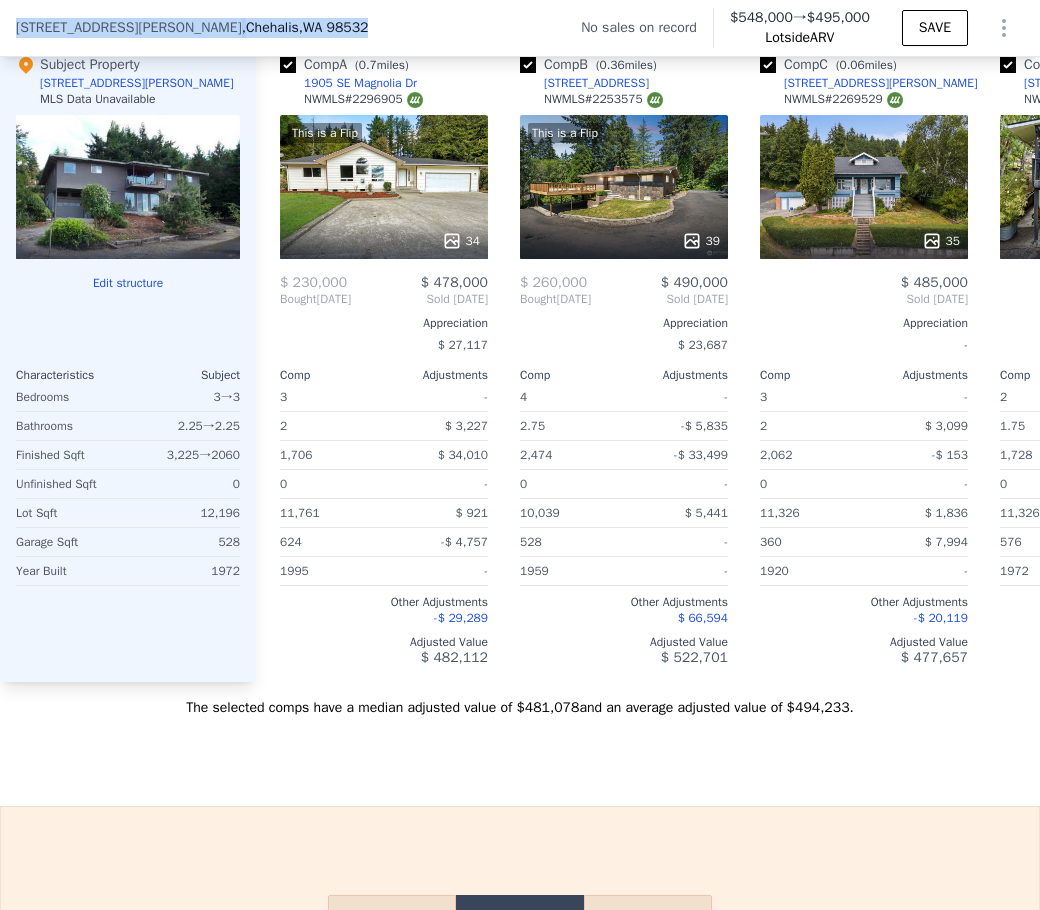drag, startPoint x: 298, startPoint y: 28, endPoint x: 12, endPoint y: 41, distance: 286.2953 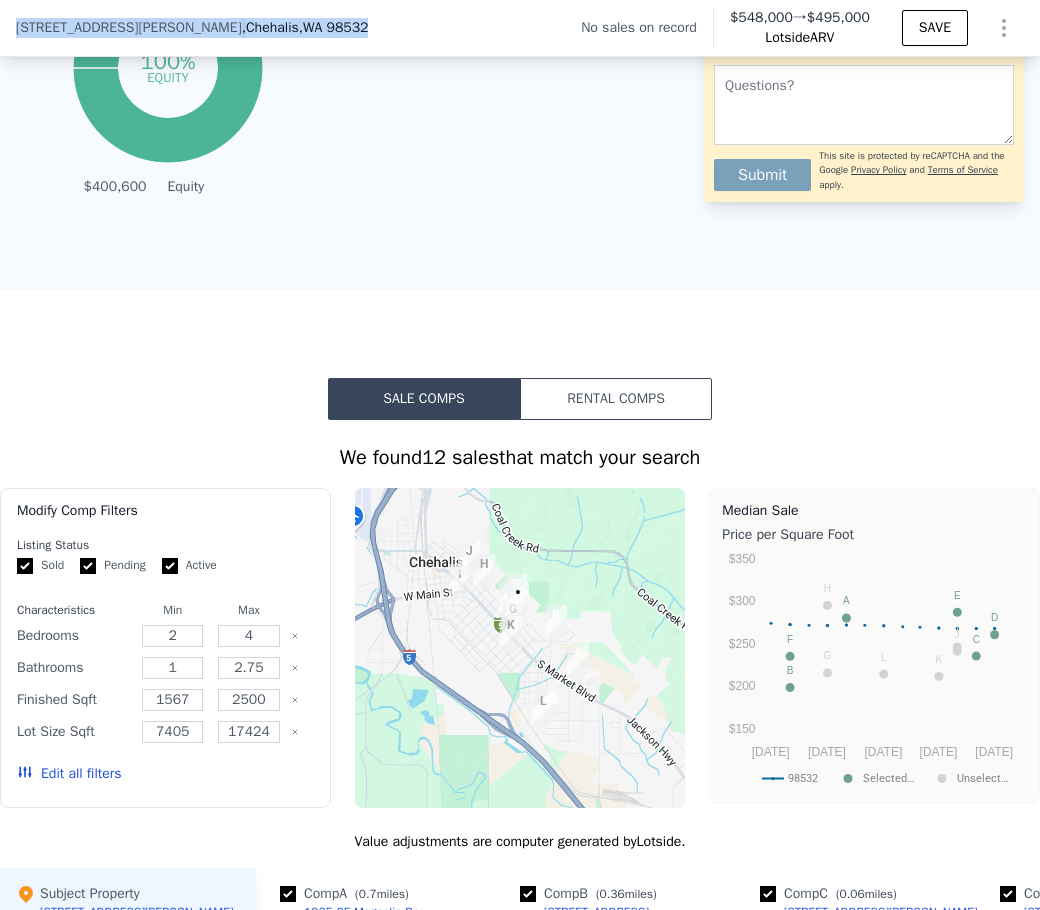 scroll, scrollTop: 493, scrollLeft: 0, axis: vertical 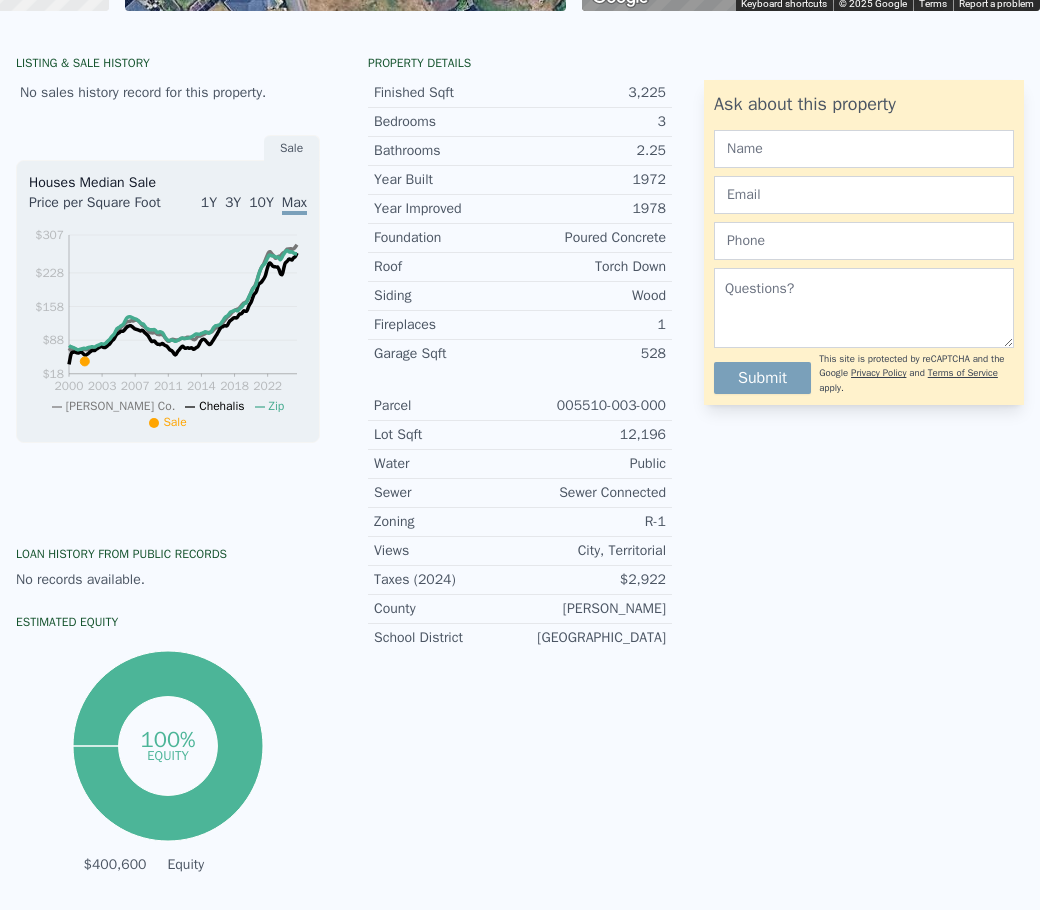 type on "3" 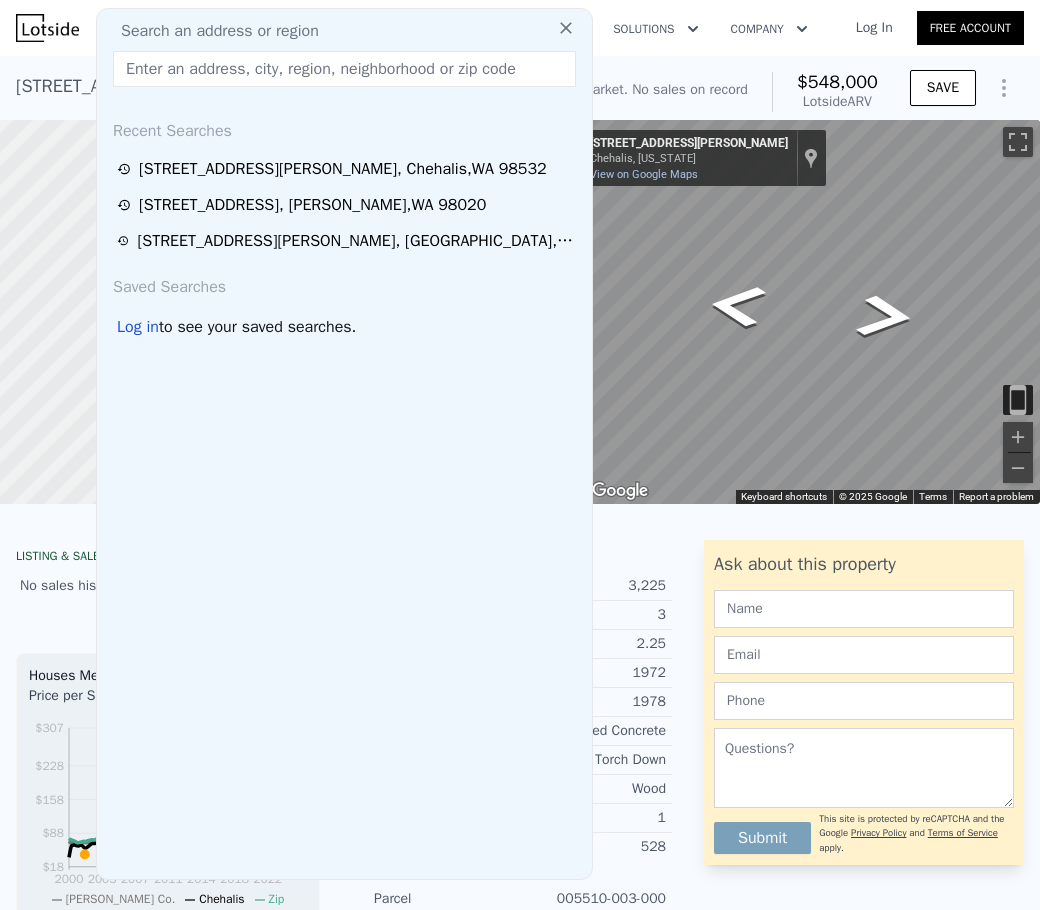 drag, startPoint x: 417, startPoint y: 28, endPoint x: 412, endPoint y: 39, distance: 12.083046 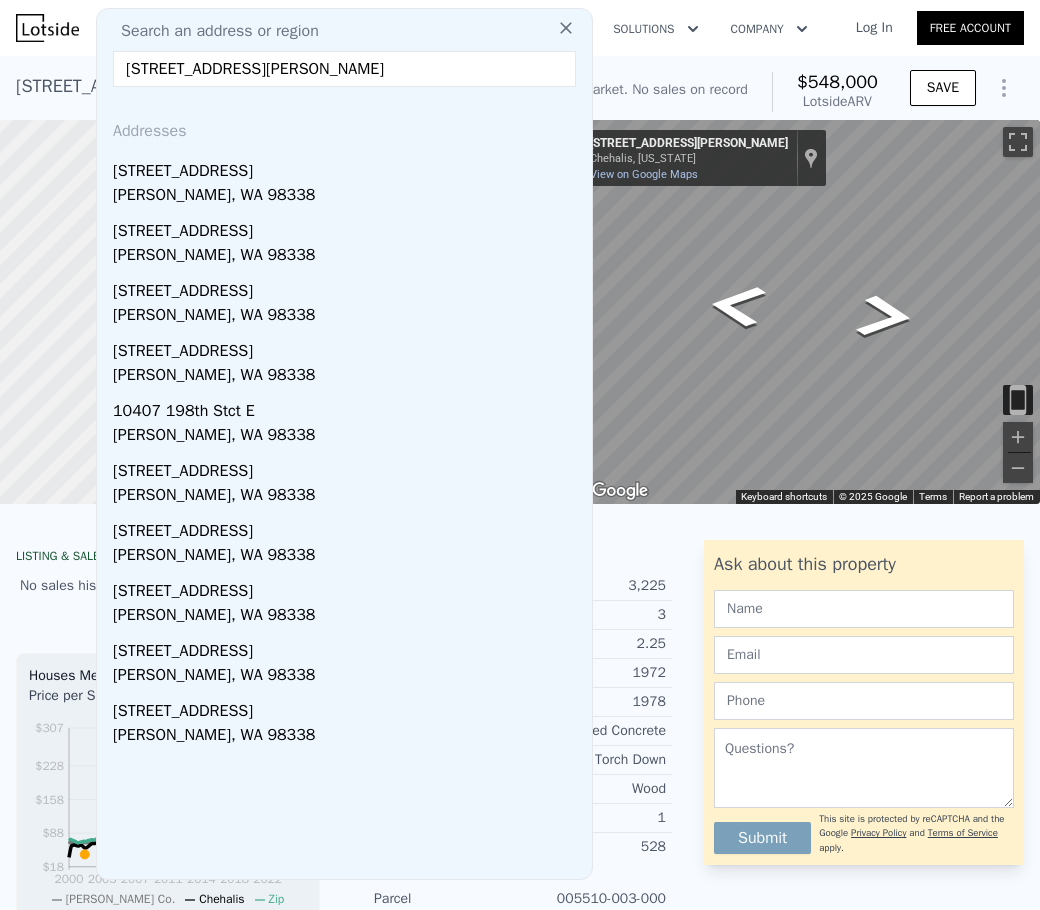 type on "[STREET_ADDRESS][PERSON_NAME]" 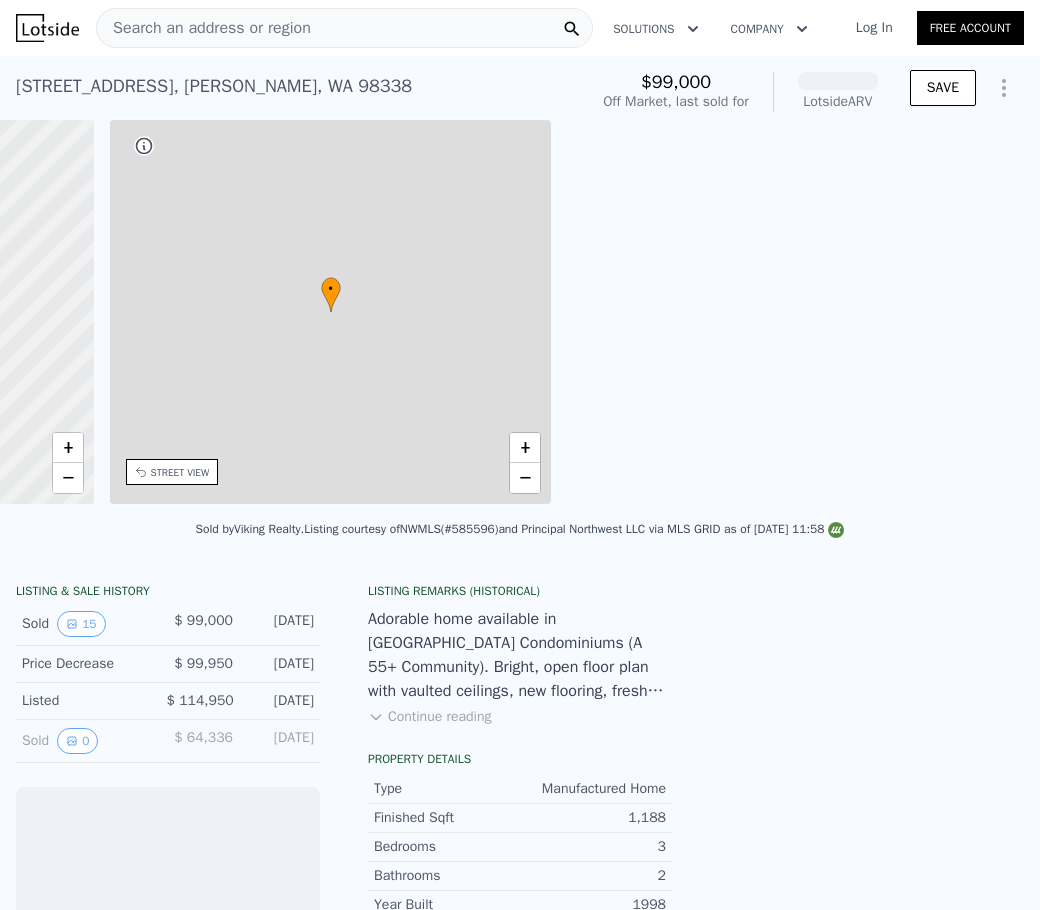 scroll, scrollTop: 0, scrollLeft: 466, axis: horizontal 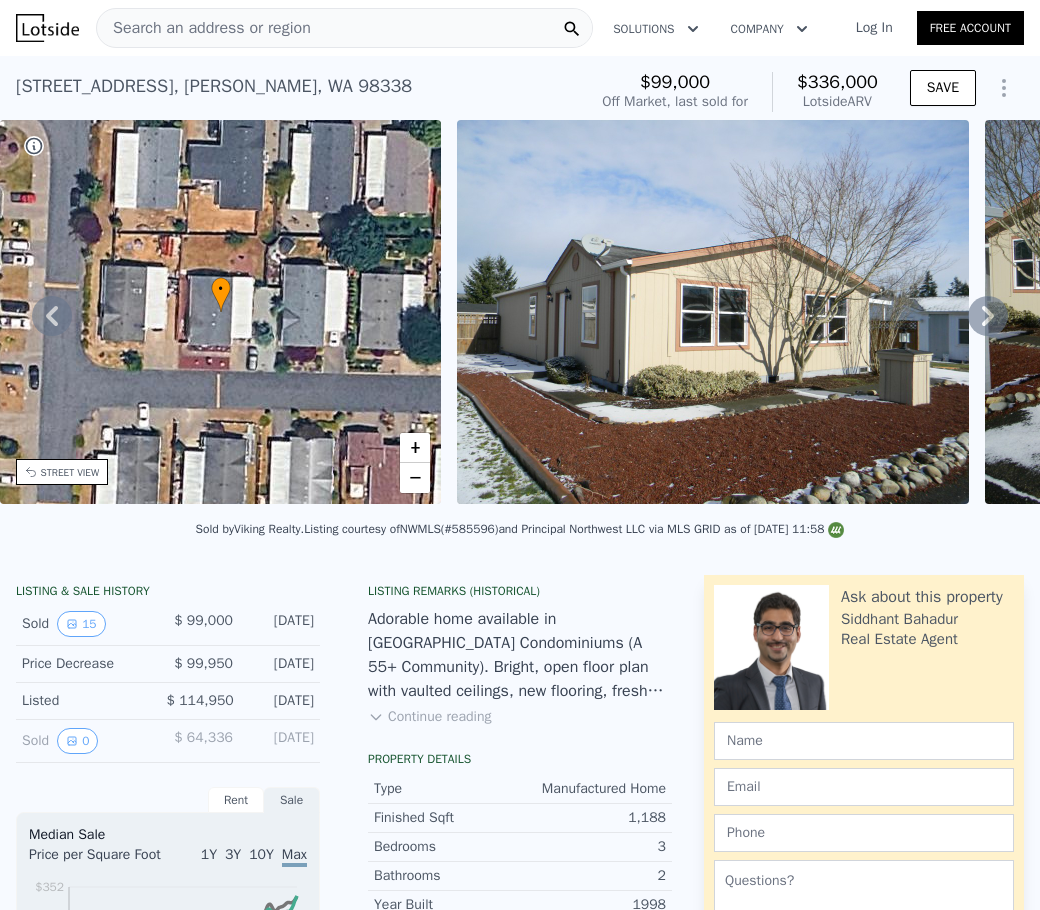 click 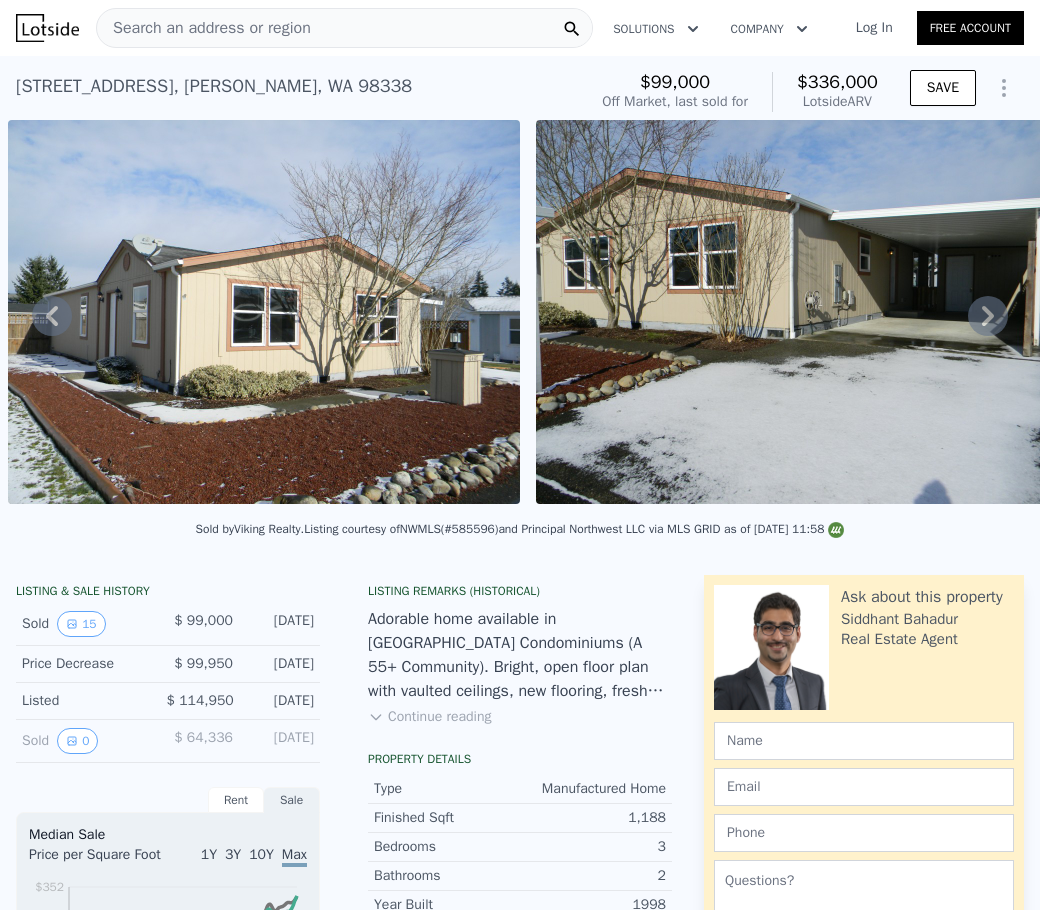 click 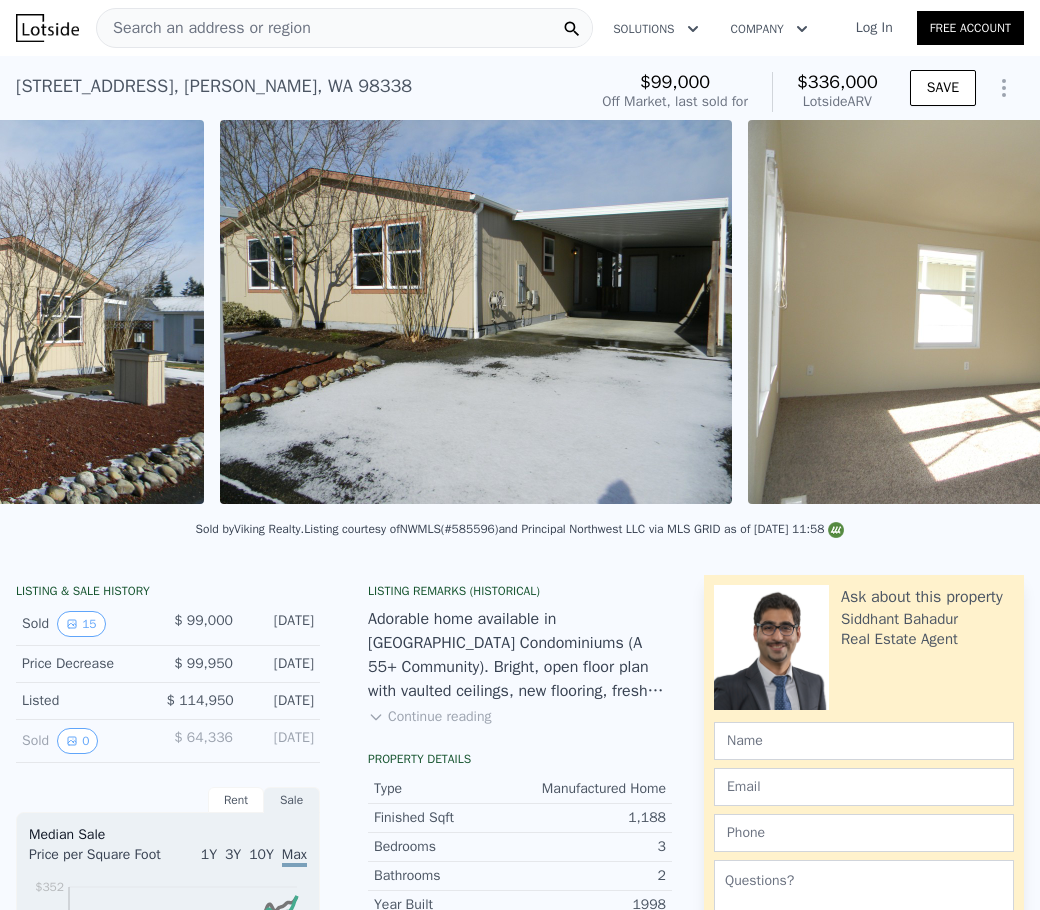 scroll, scrollTop: 0, scrollLeft: 1443, axis: horizontal 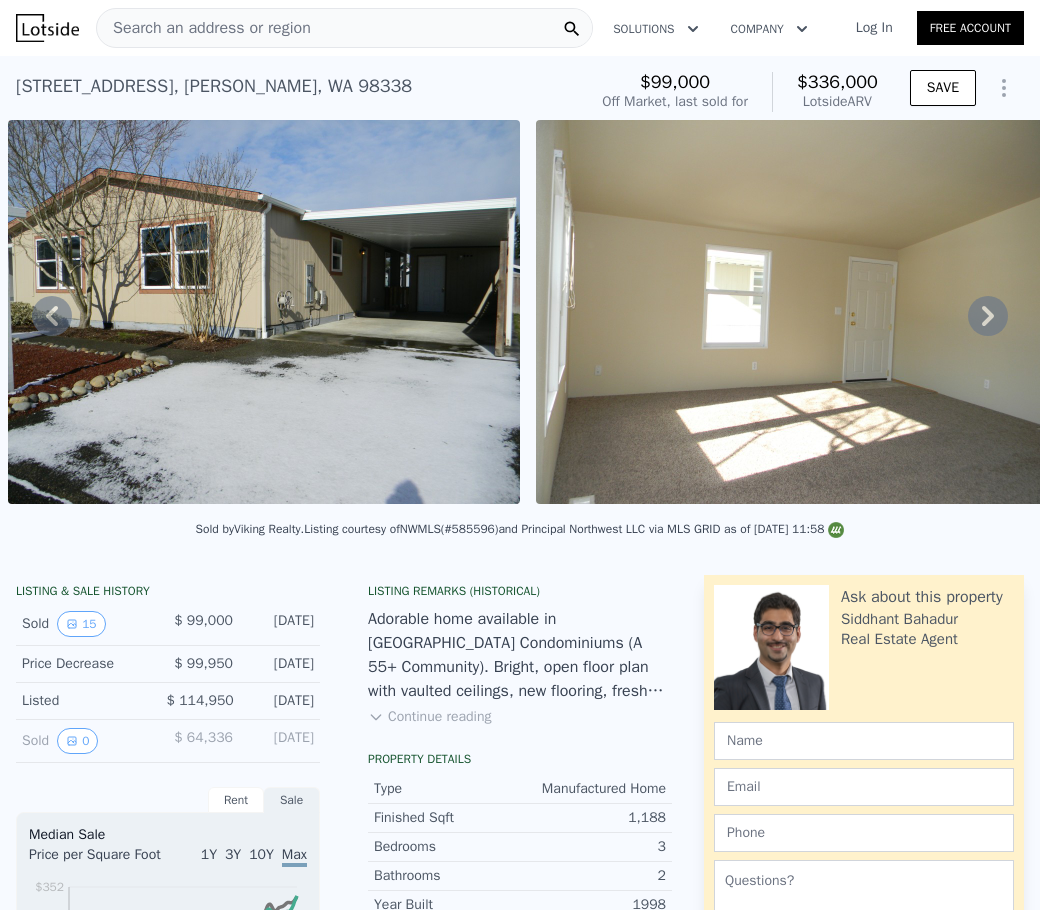 click on "•
+ −
•
+ − STREET VIEW                 ← Move left → Move right ↑ Move up ↓ Move down + Zoom in - Zoom out             [STREET_ADDRESS][PERSON_NAME][PERSON_NAME][US_STATE]       [STREET_ADDRESS][PERSON_NAME]            View on Google Maps        Custom Imagery                 This image is no longer available Keyboard shortcuts Map Data © 2025 Google © 2025 Google Terms Report a problem                 ← Move left → Move right ↑ Move up ↓ Move down + Zoom in - Zoom out             [PERSON_NAME], [US_STATE][PERSON_NAME], [US_STATE]            View on Google Maps        Custom Imagery                 This image is no longer available Keyboard shortcuts Map Data © 2025 Google © 2025 Google Terms Report a problem   SATELLITE VIEW" at bounding box center [520, 315] 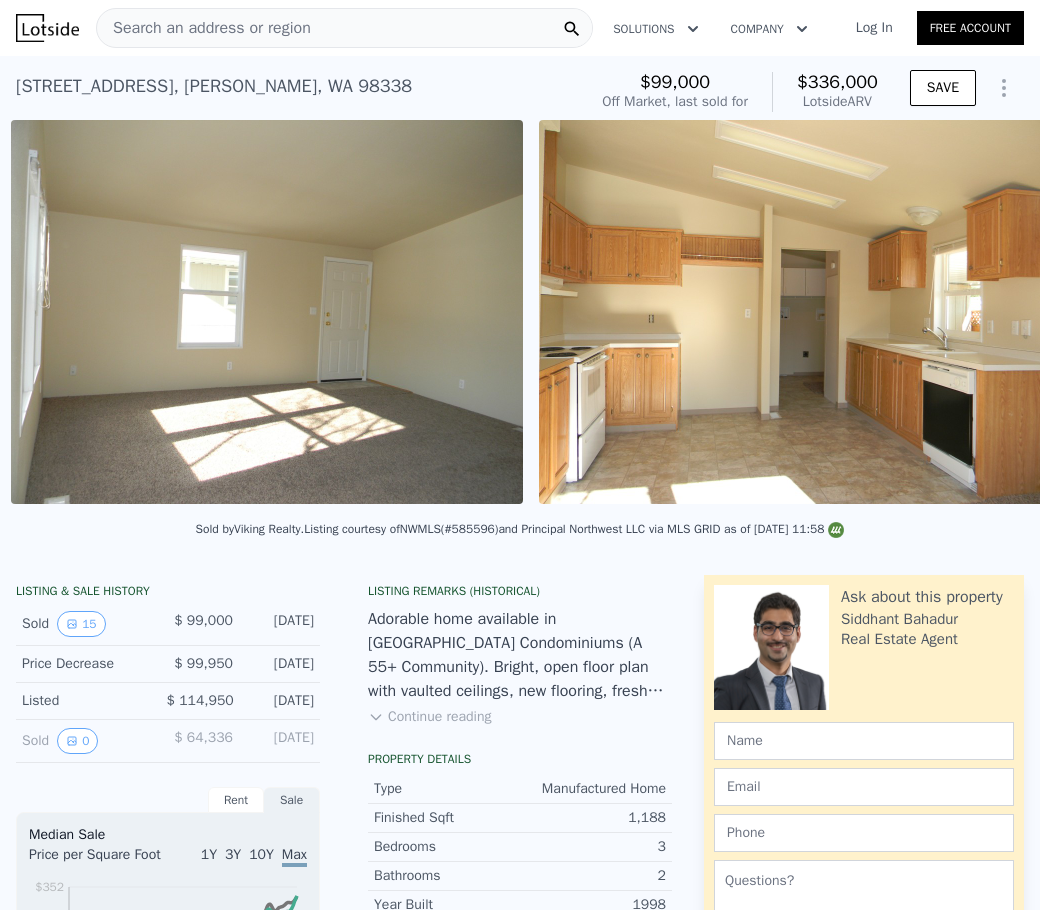 scroll, scrollTop: 0, scrollLeft: 1971, axis: horizontal 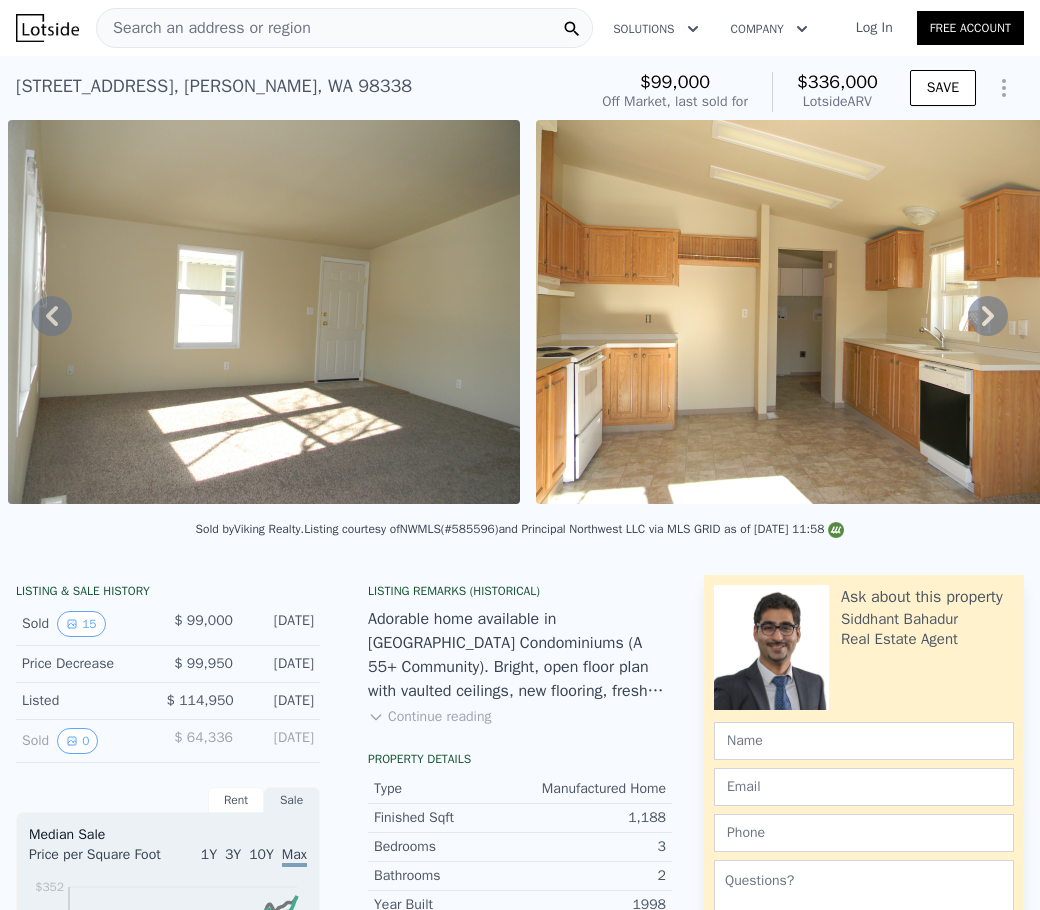 drag, startPoint x: 327, startPoint y: 507, endPoint x: 437, endPoint y: 506, distance: 110.00455 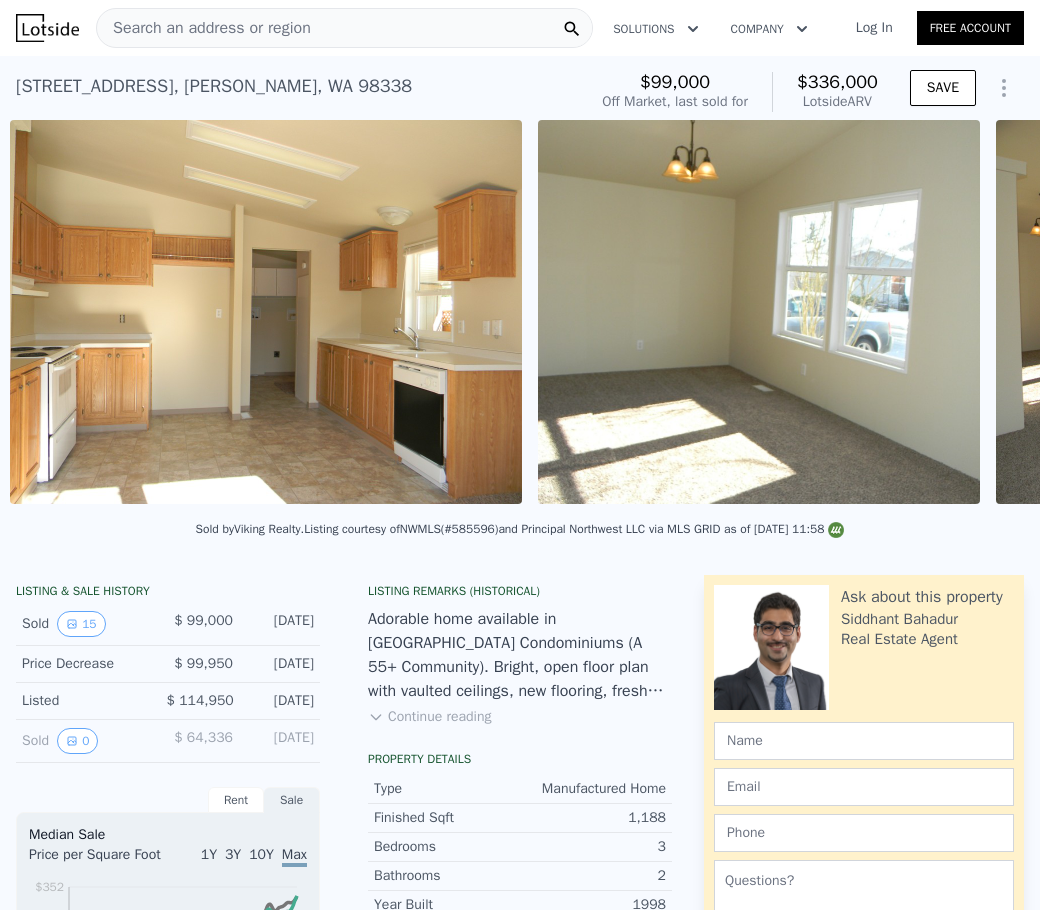 scroll, scrollTop: 0, scrollLeft: 2499, axis: horizontal 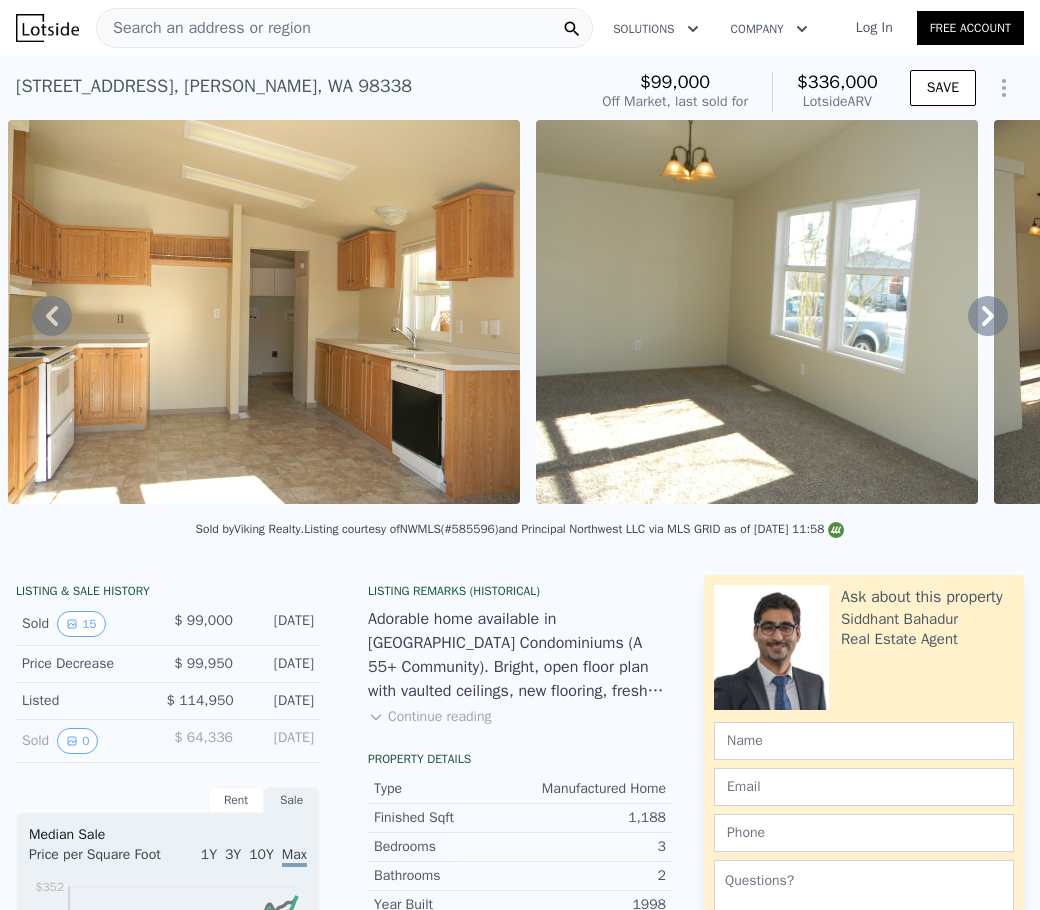 click on "Search an address or region" at bounding box center (344, 28) 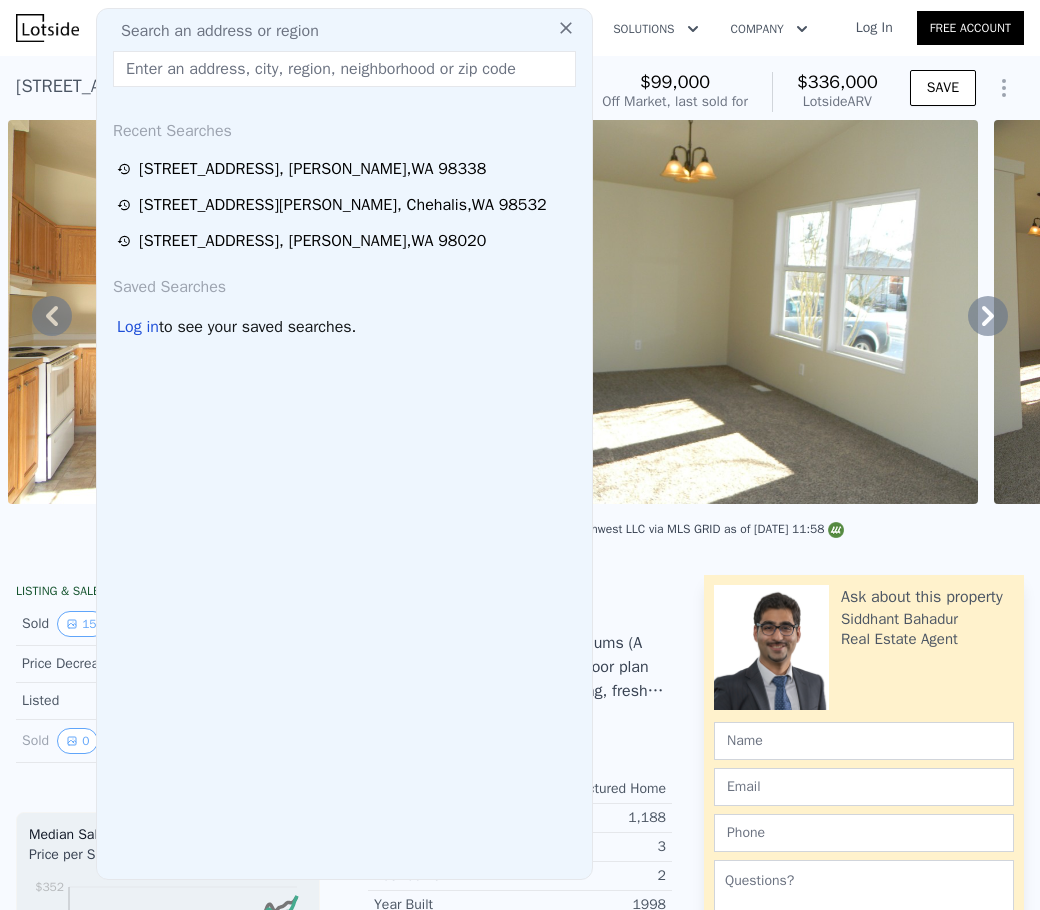 click at bounding box center [344, 69] 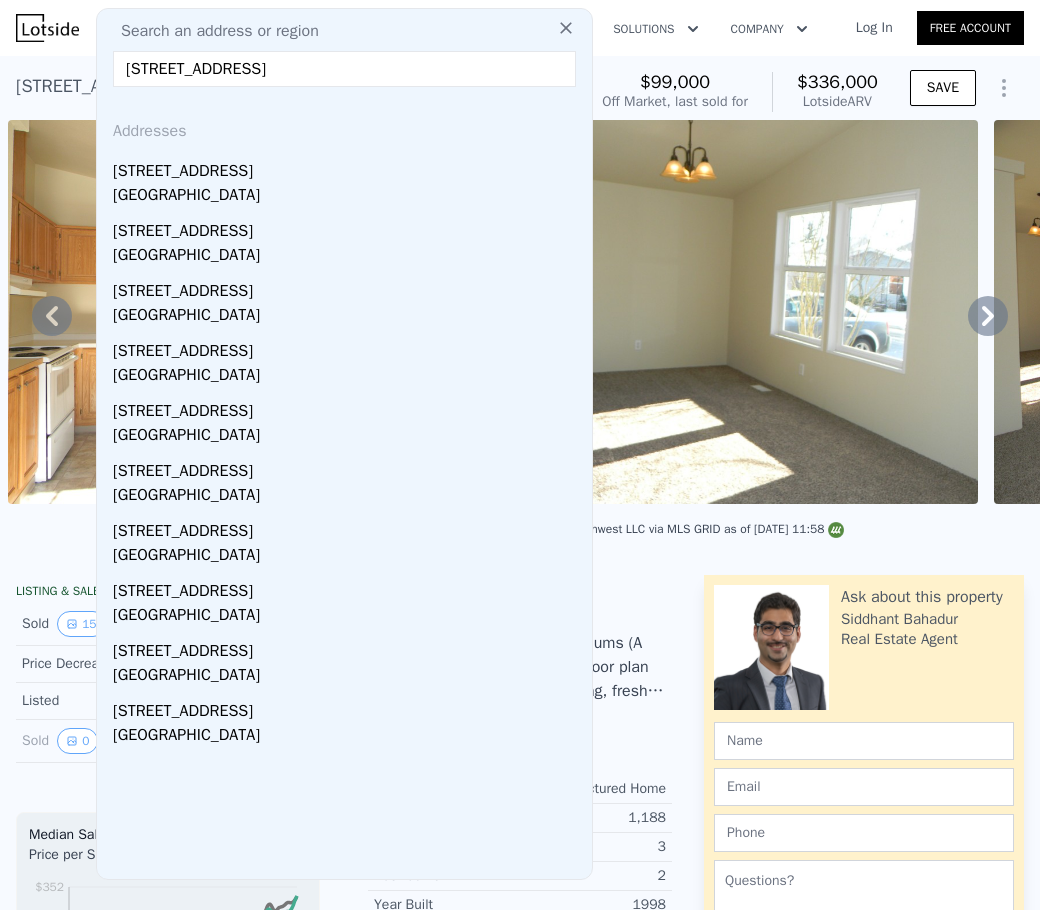 type on "[STREET_ADDRESS]" 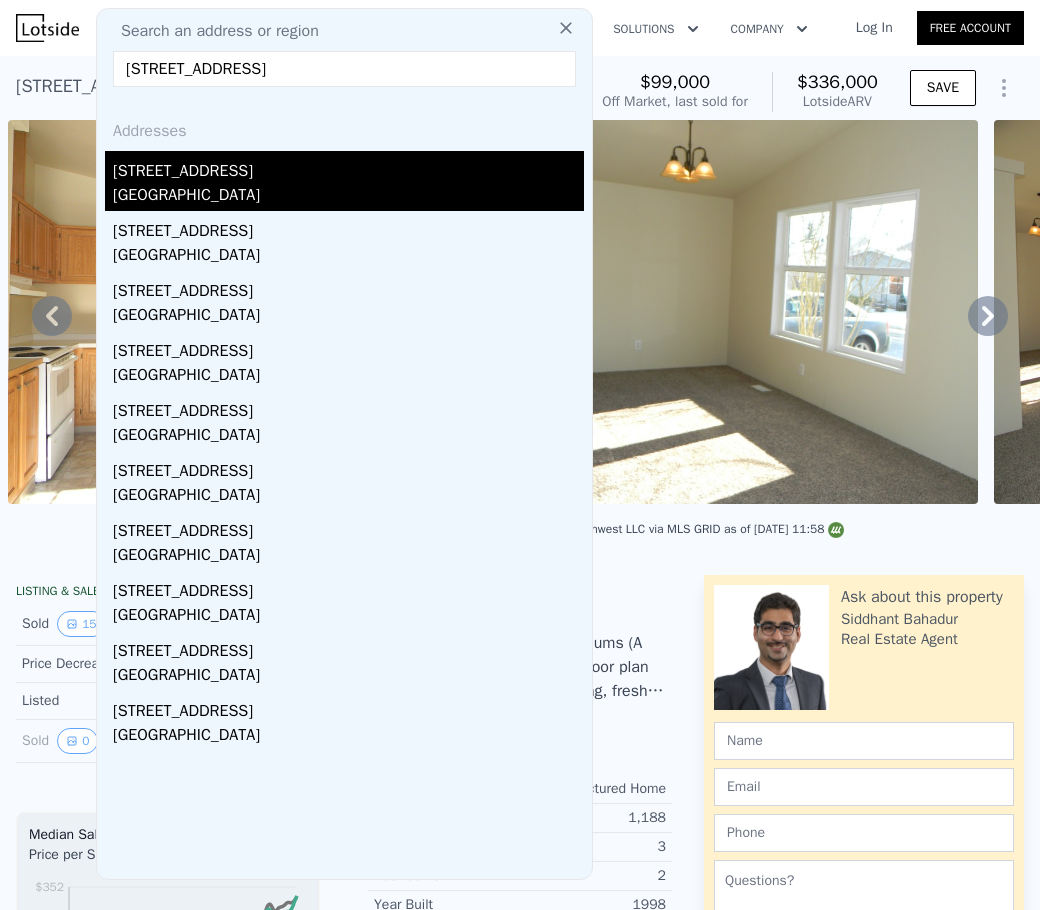 click on "[STREET_ADDRESS]" at bounding box center (348, 167) 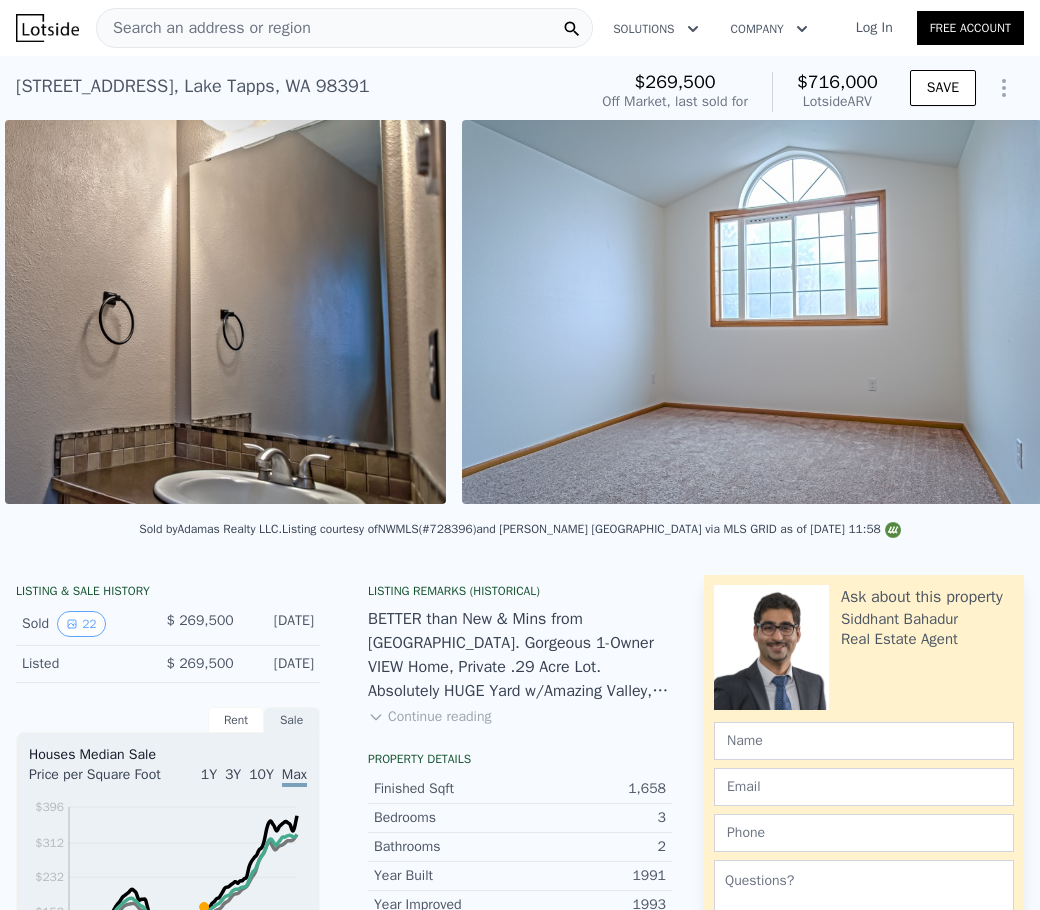 scroll, scrollTop: 0, scrollLeft: 6453, axis: horizontal 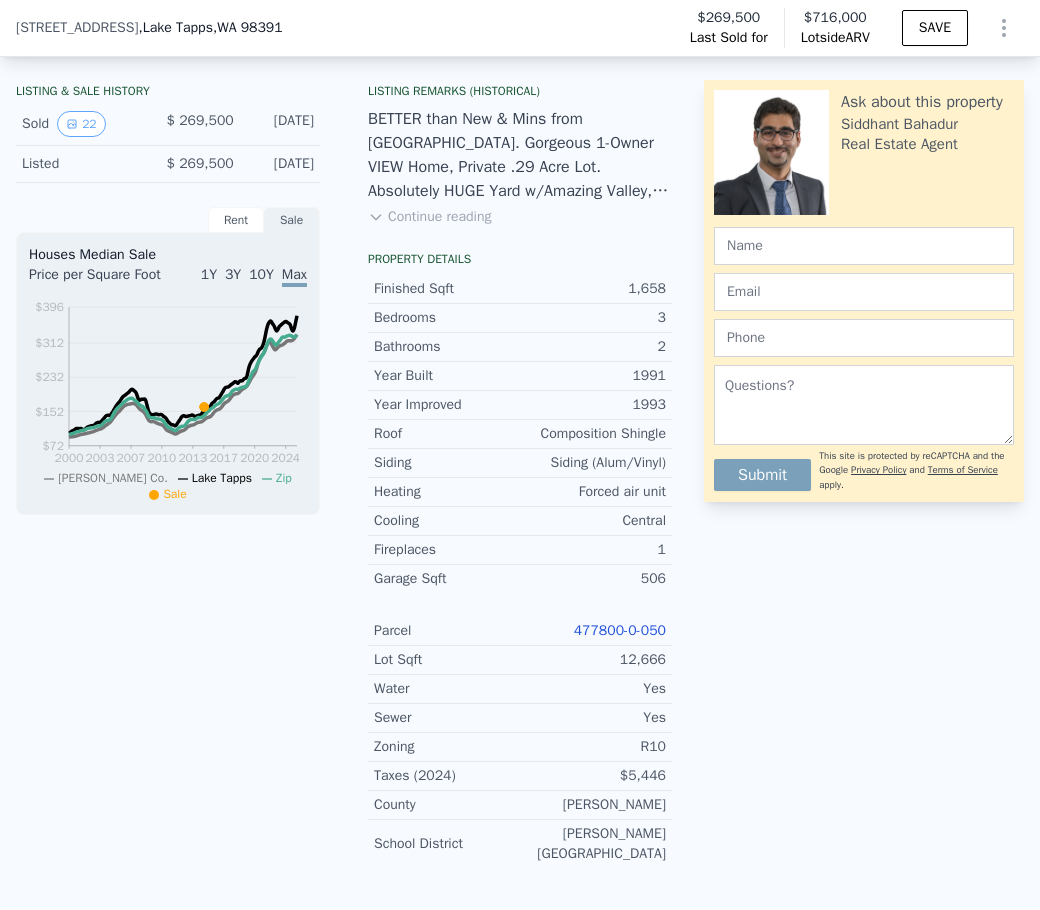 click on "477800-0-050" at bounding box center (620, 630) 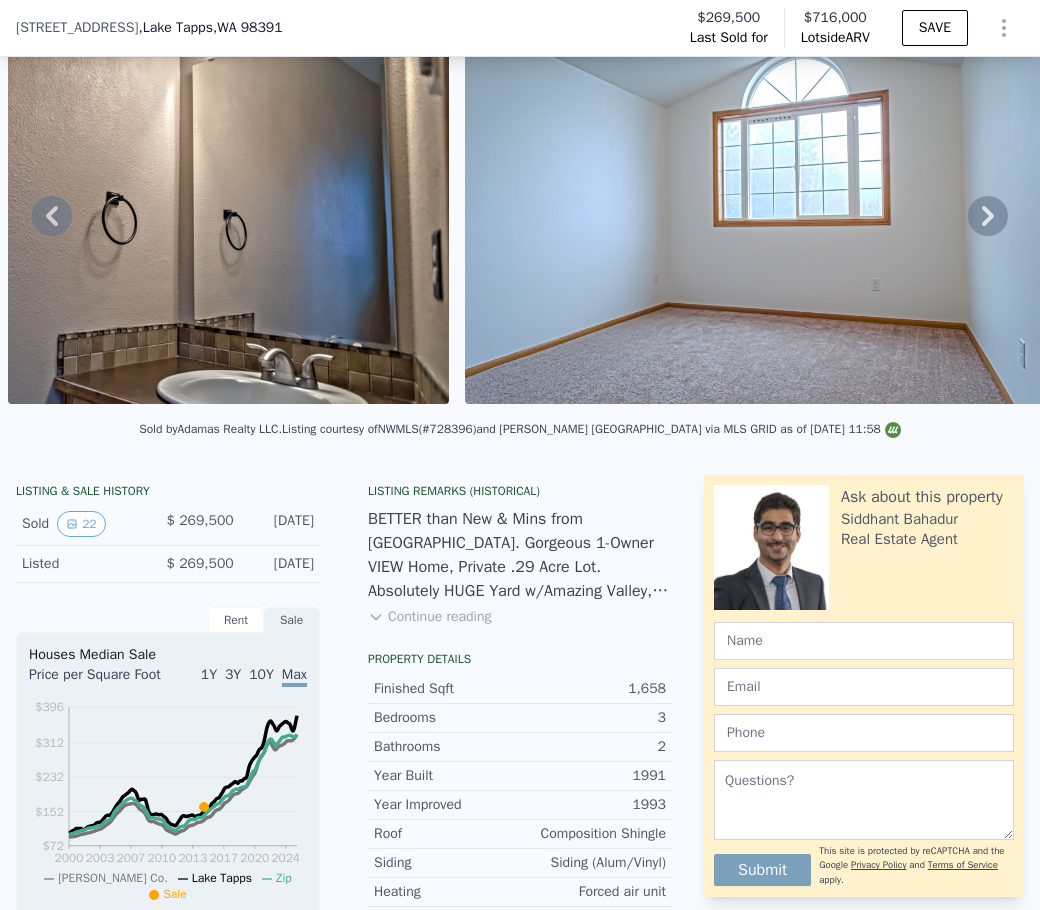 scroll, scrollTop: 0, scrollLeft: 0, axis: both 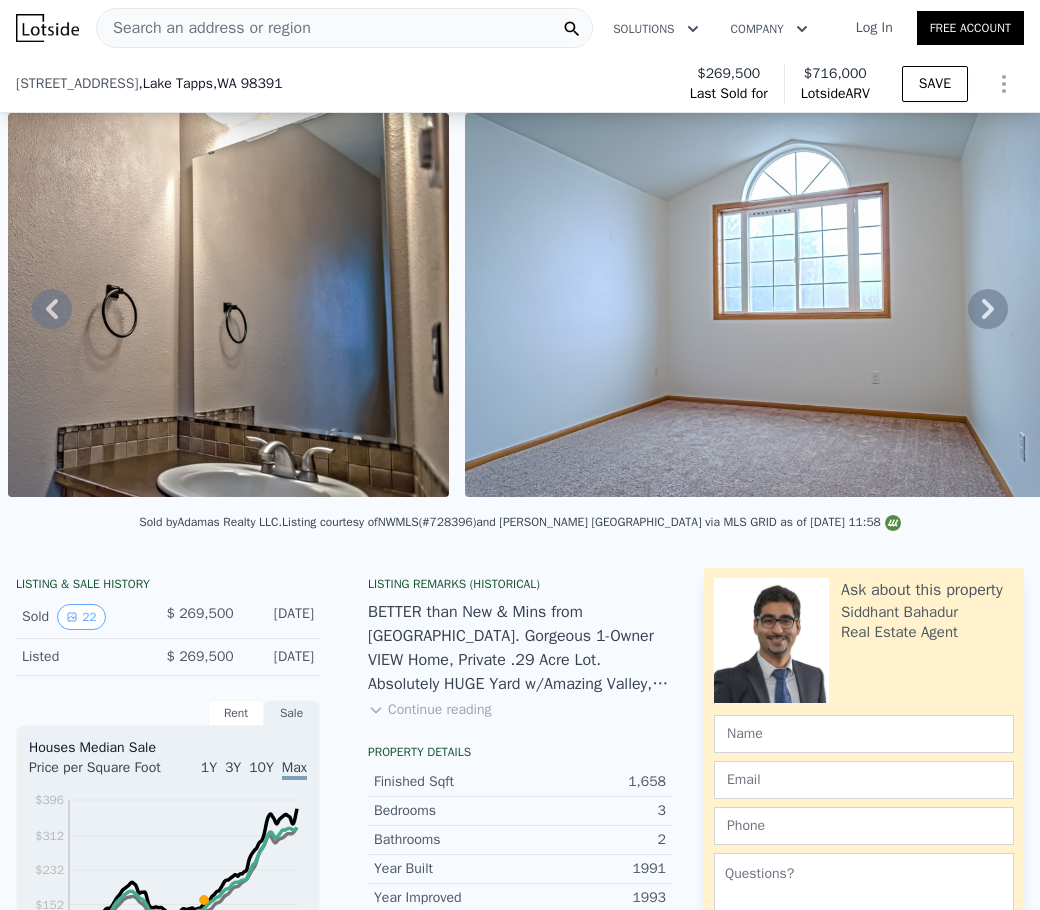 click on "Search an address or region" at bounding box center [204, 28] 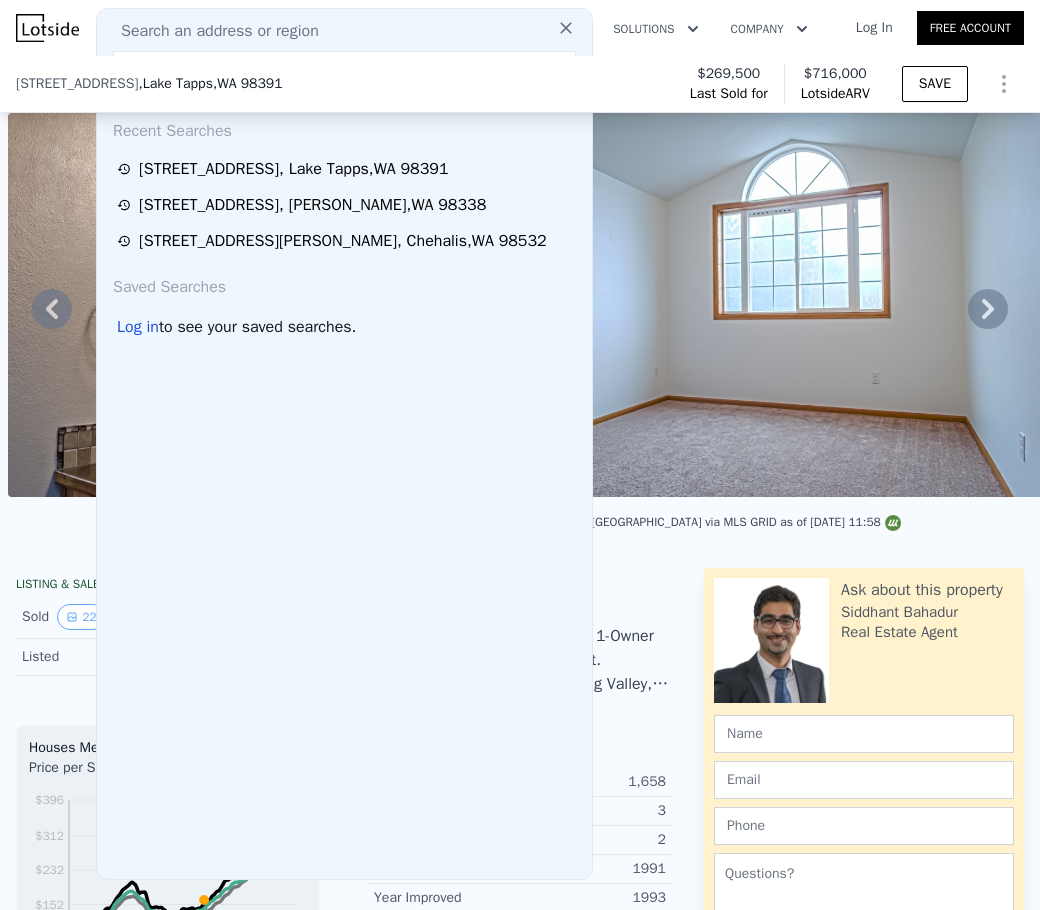 click on "Search an address or region" at bounding box center (212, 31) 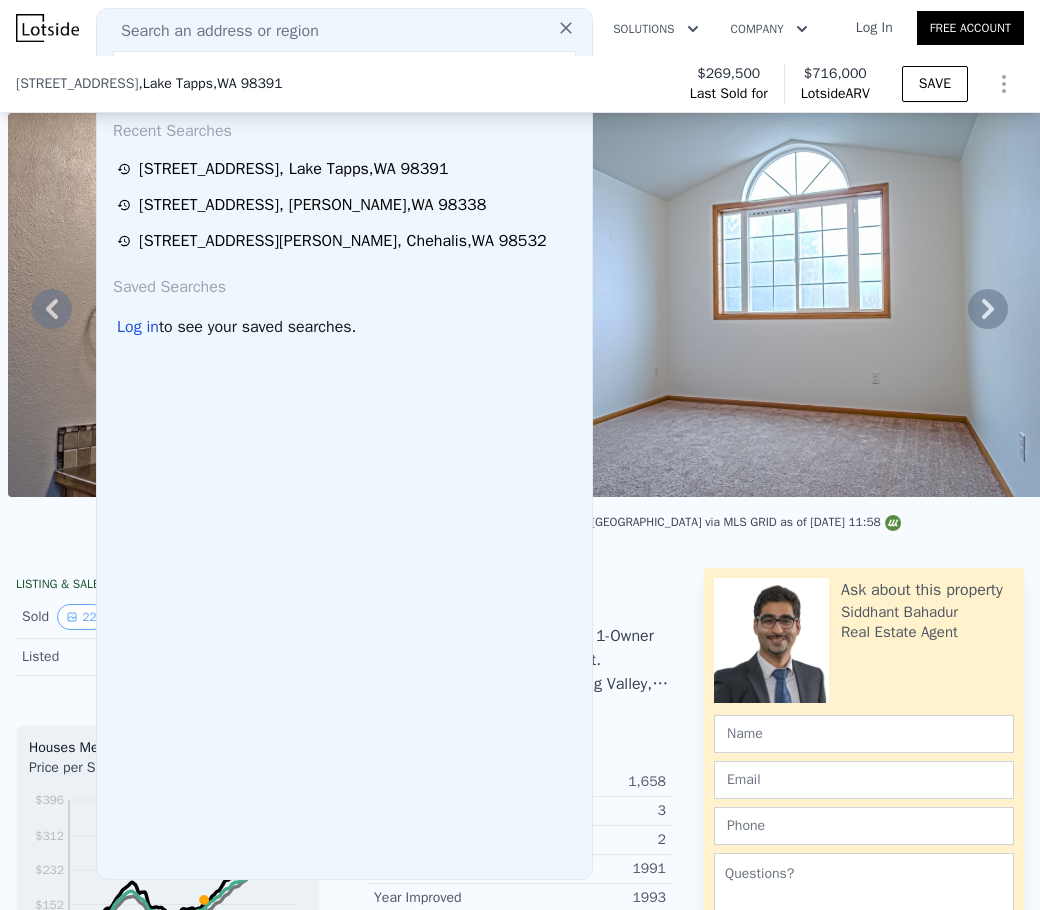 drag, startPoint x: 258, startPoint y: 30, endPoint x: 231, endPoint y: 37, distance: 27.89265 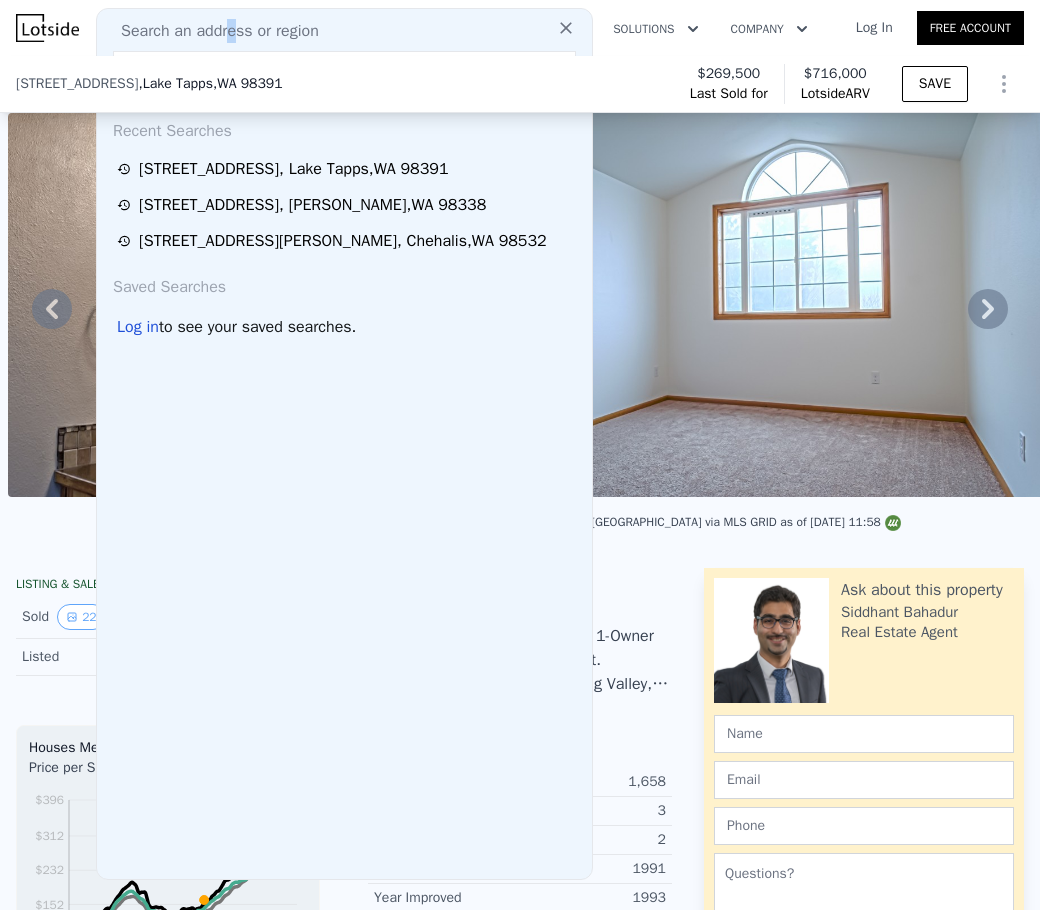 click on "Search an address or region" at bounding box center [212, 31] 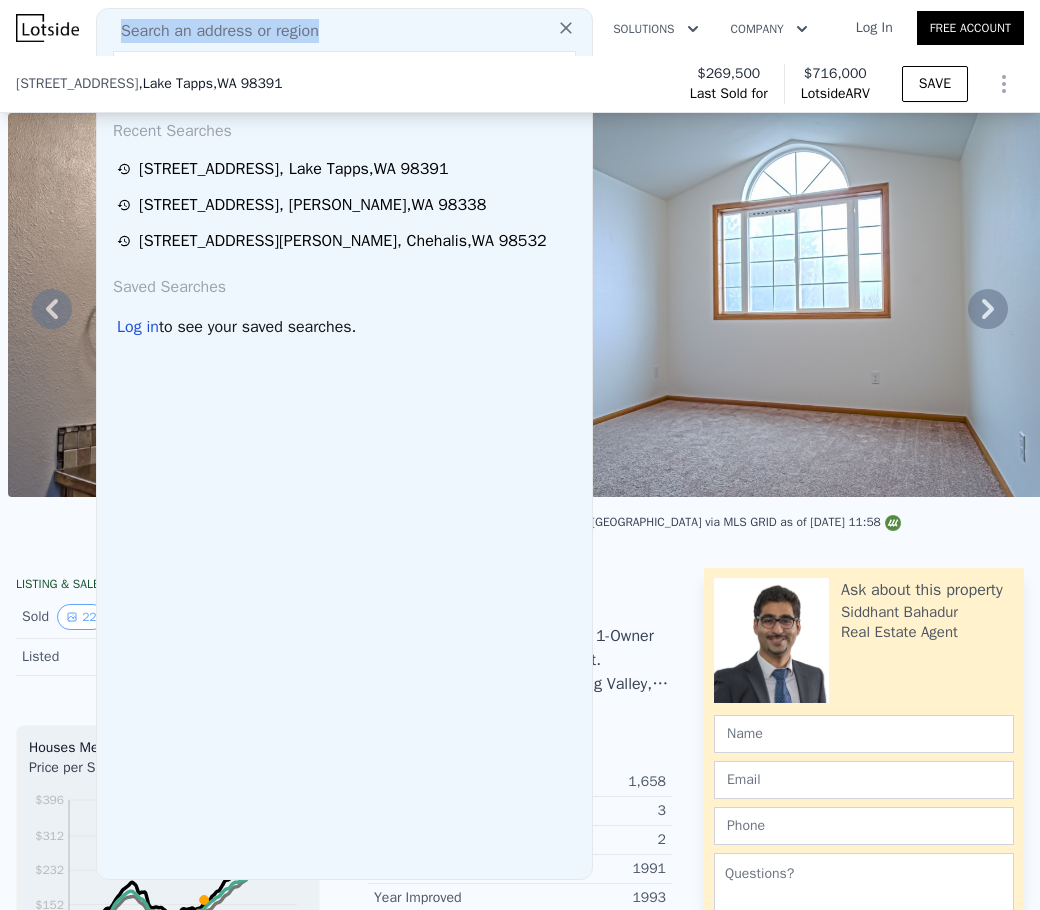 click on "Search an address or region" at bounding box center (212, 31) 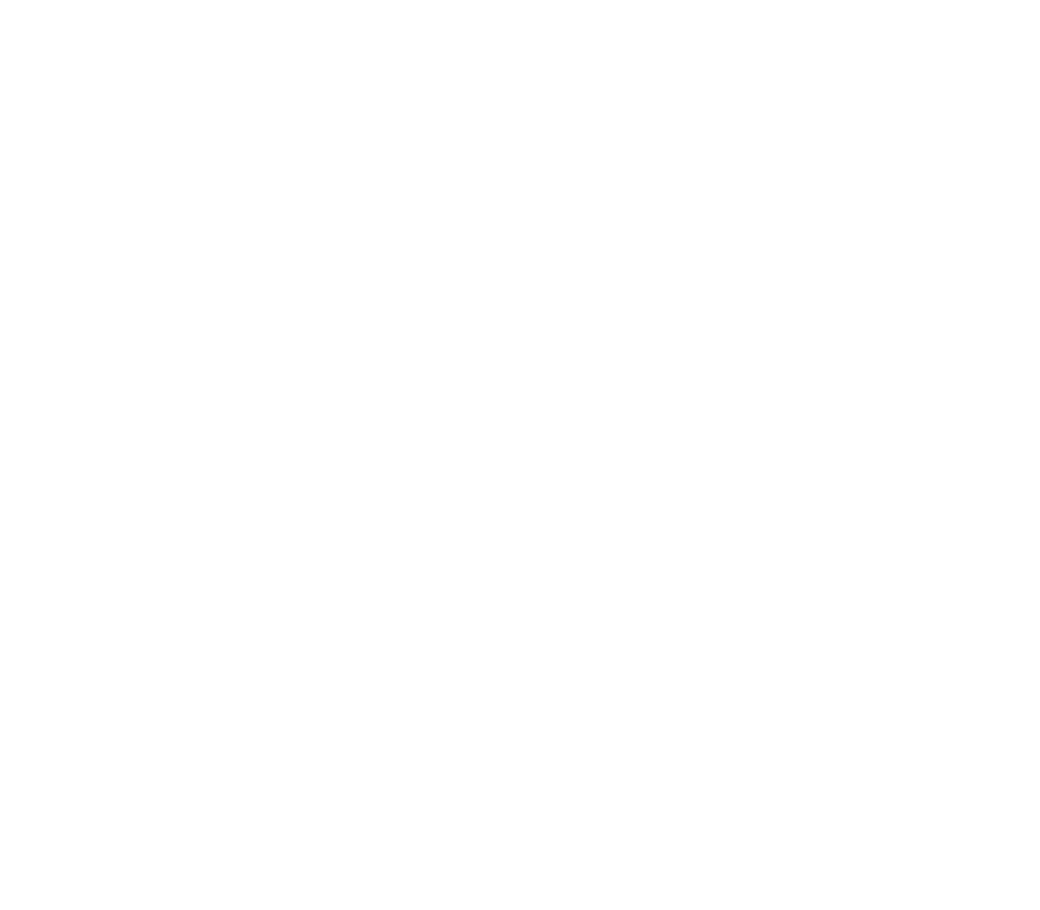 scroll, scrollTop: 0, scrollLeft: 0, axis: both 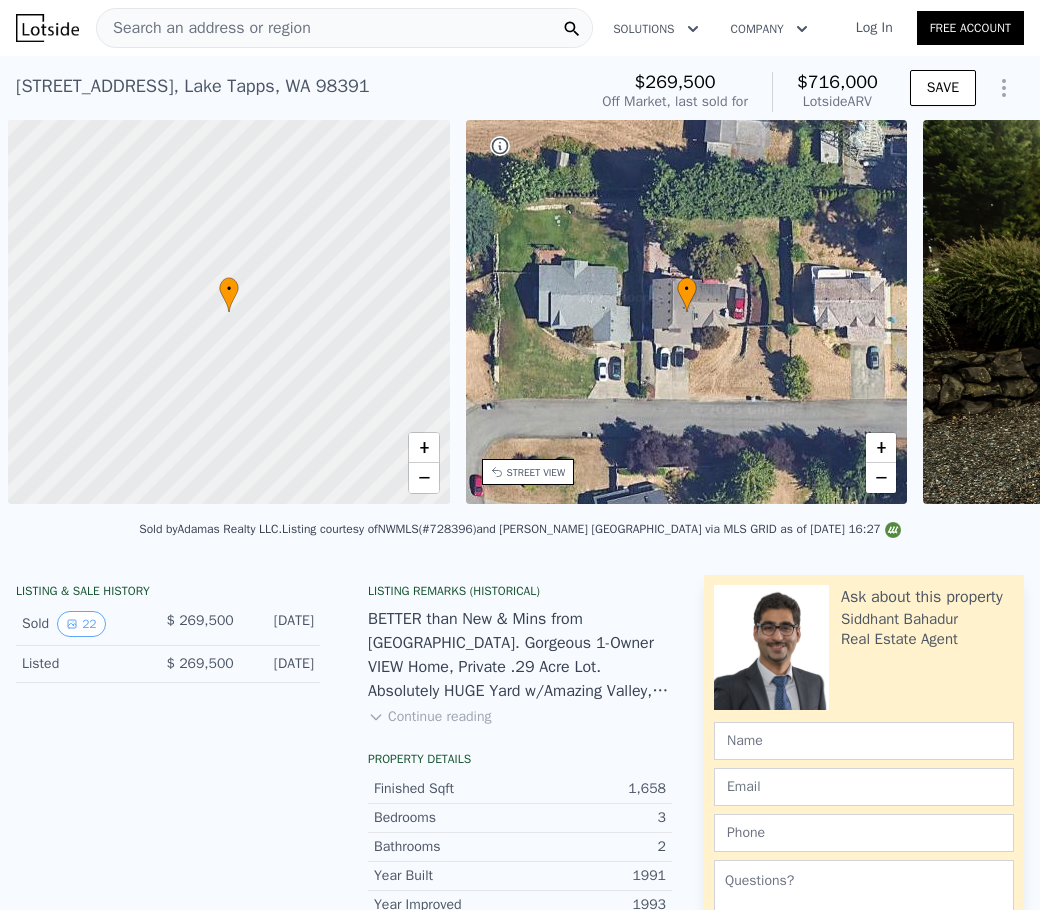 click on "Search an address or region" at bounding box center [204, 28] 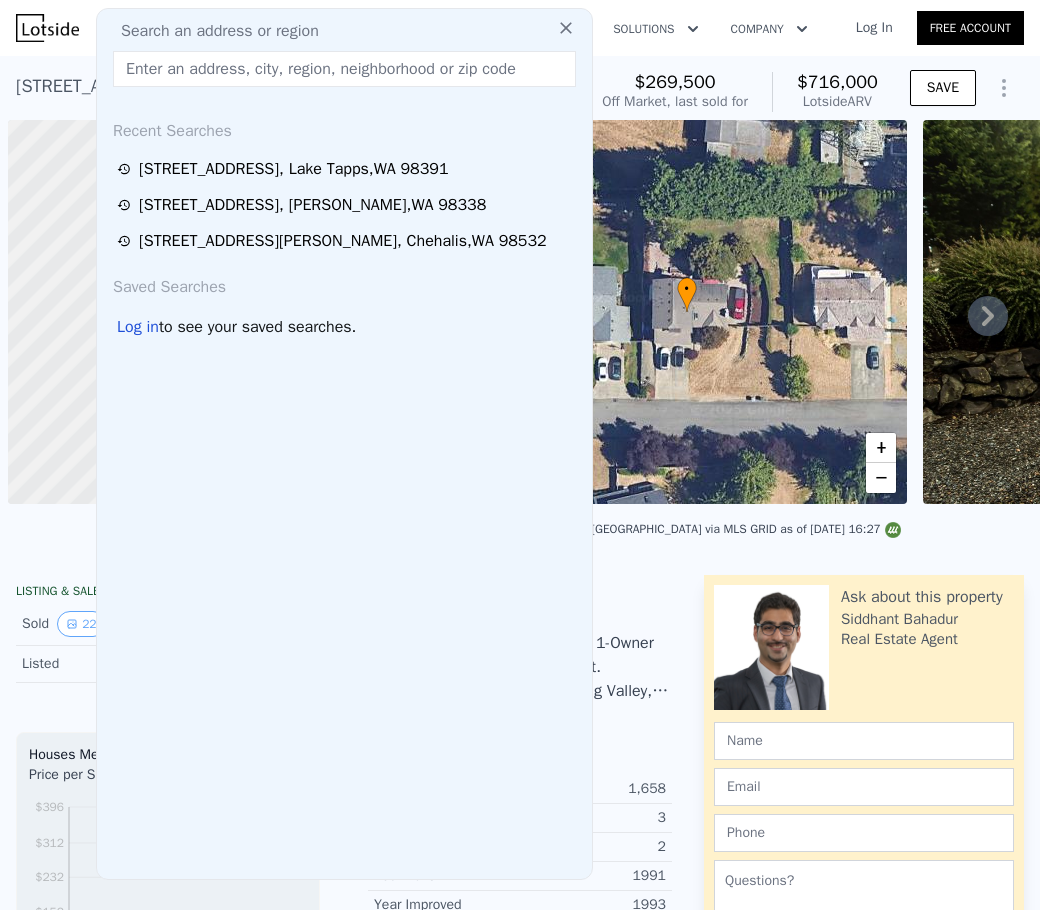 scroll, scrollTop: 0, scrollLeft: 8, axis: horizontal 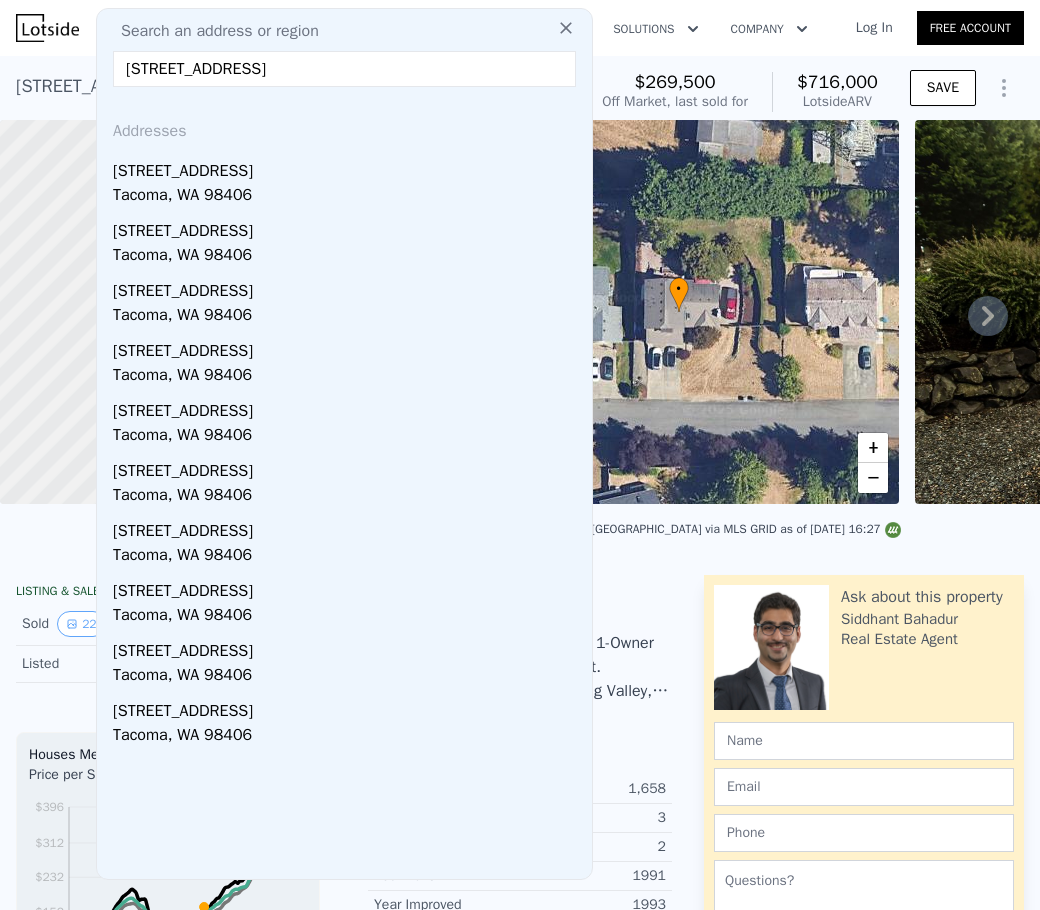 click on "607 N Puget Sound Ave, Tacoma, WA 98406" at bounding box center [344, 69] 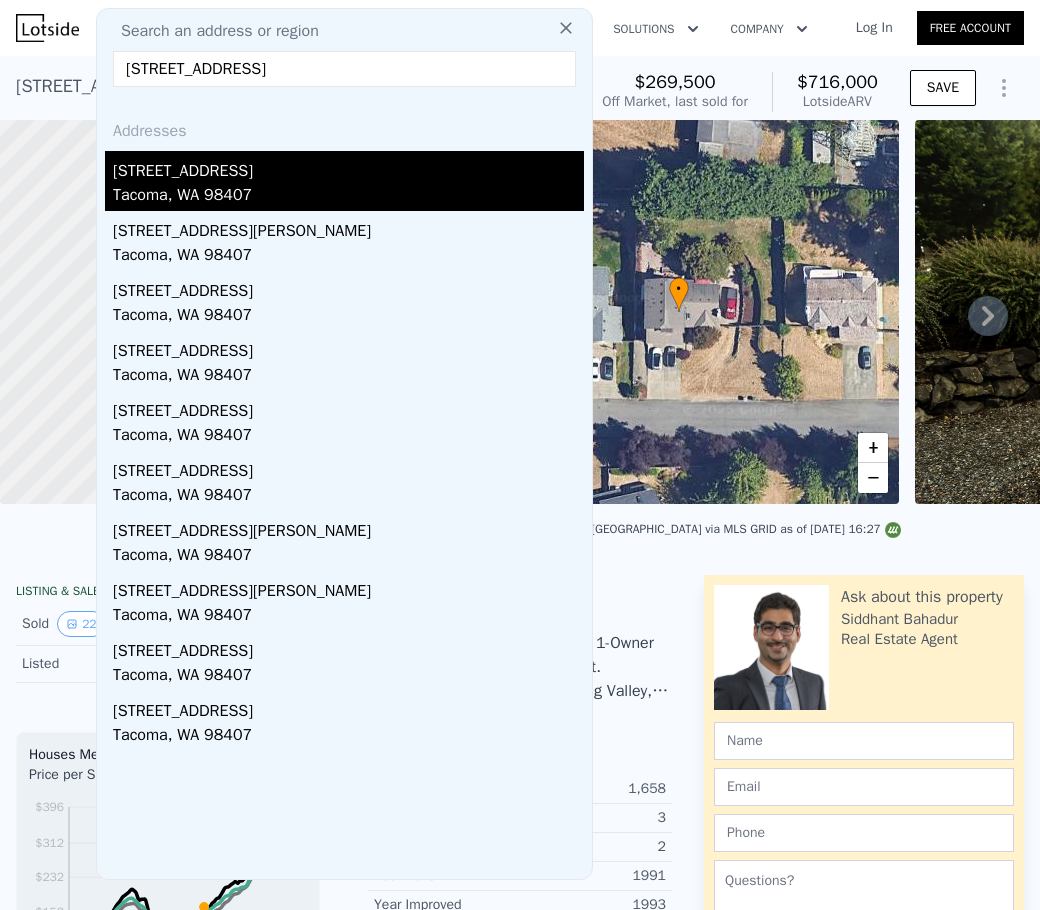 type on "2711 N Warner St, Tacoma, WA 98407" 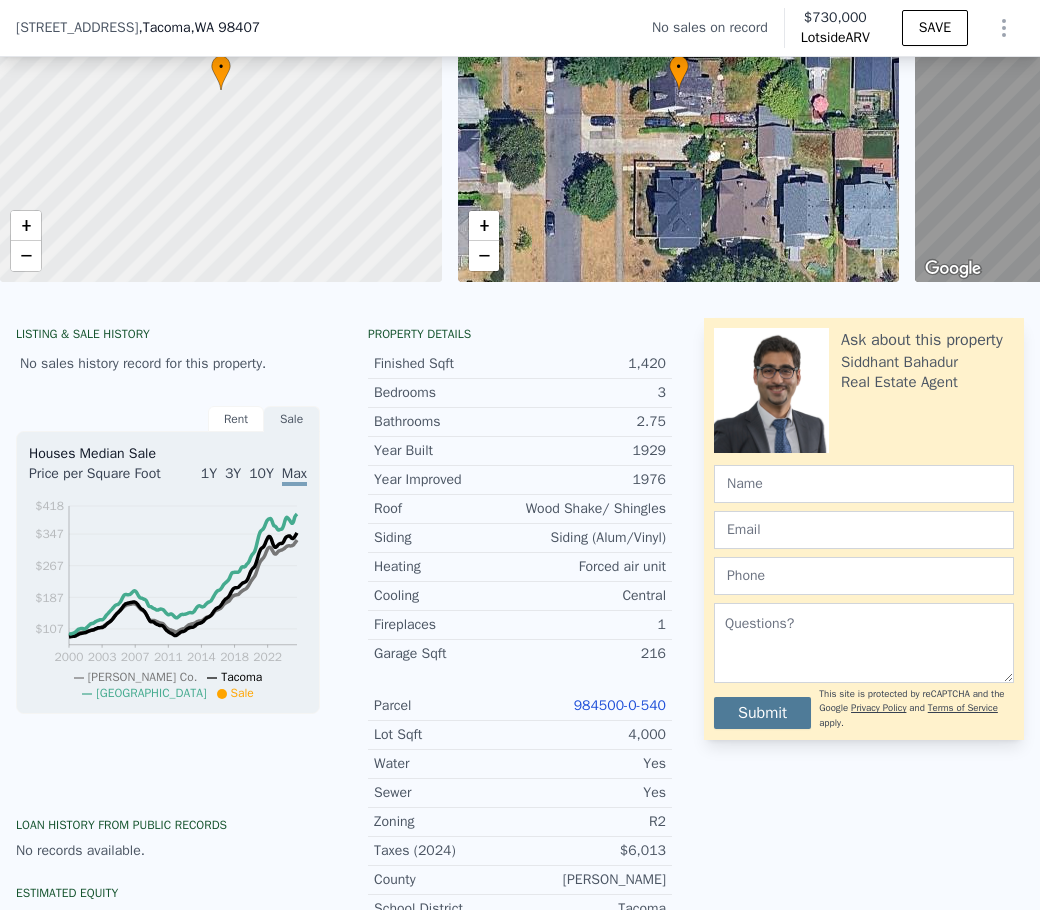 scroll, scrollTop: 393, scrollLeft: 0, axis: vertical 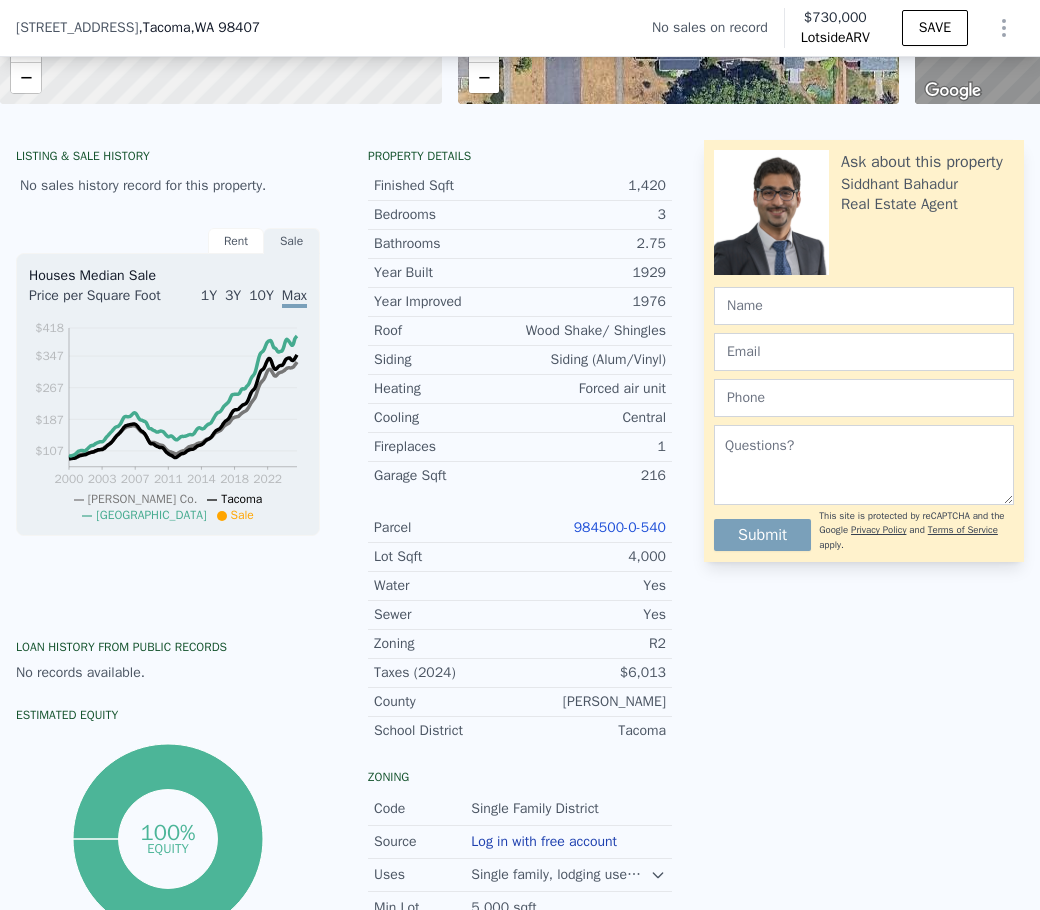 click on "984500-0-540" at bounding box center [620, 527] 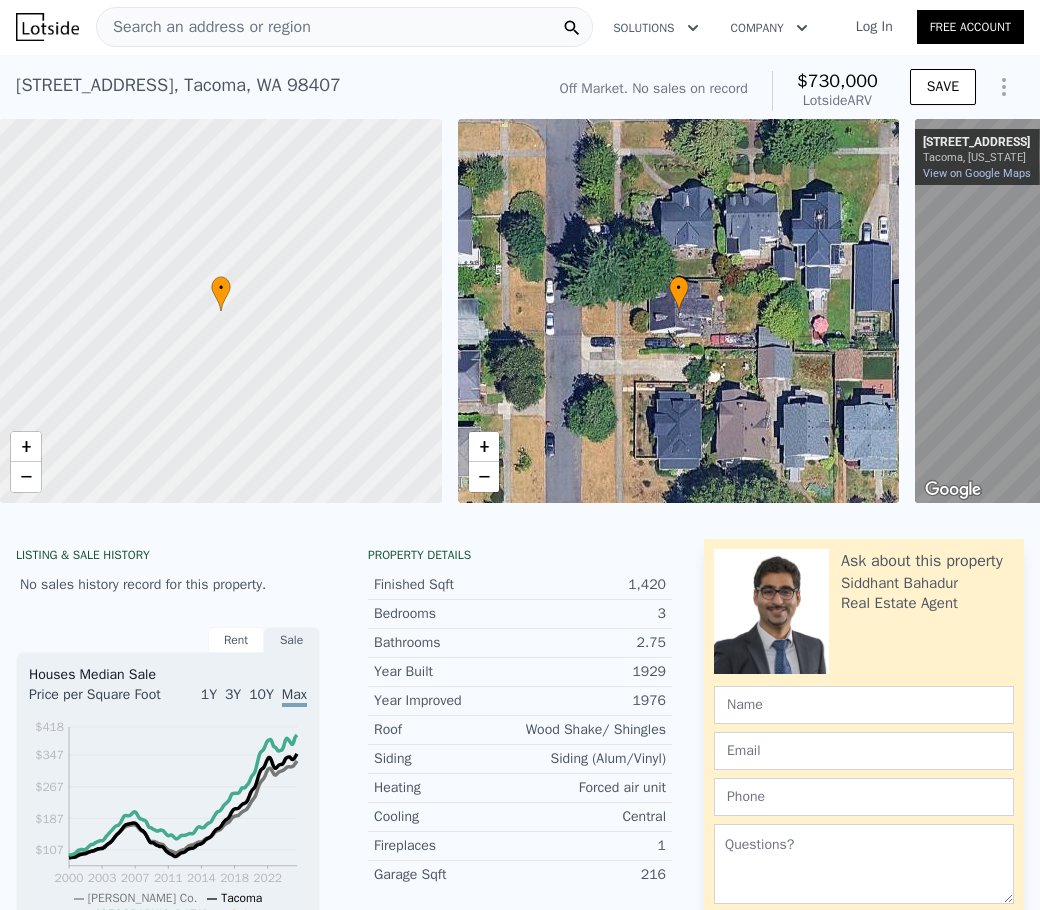 scroll, scrollTop: 0, scrollLeft: 0, axis: both 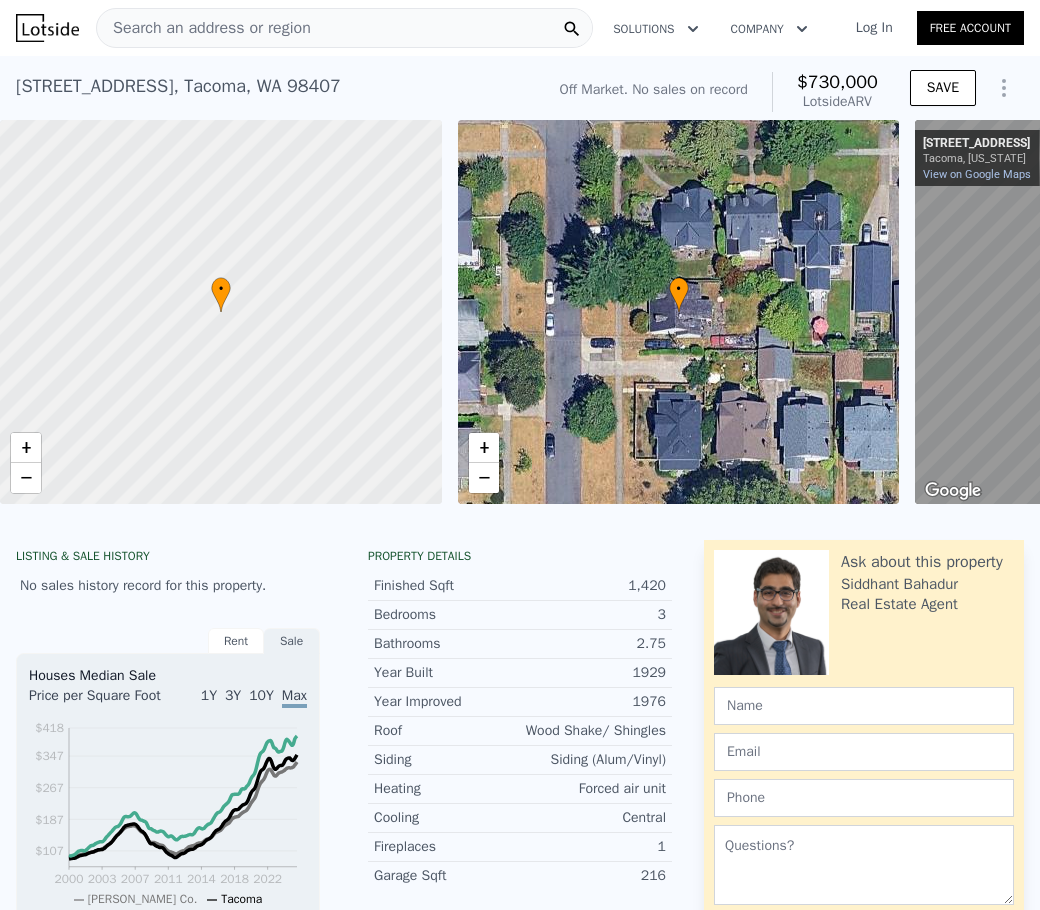 click on "Search an address or region" at bounding box center (344, 28) 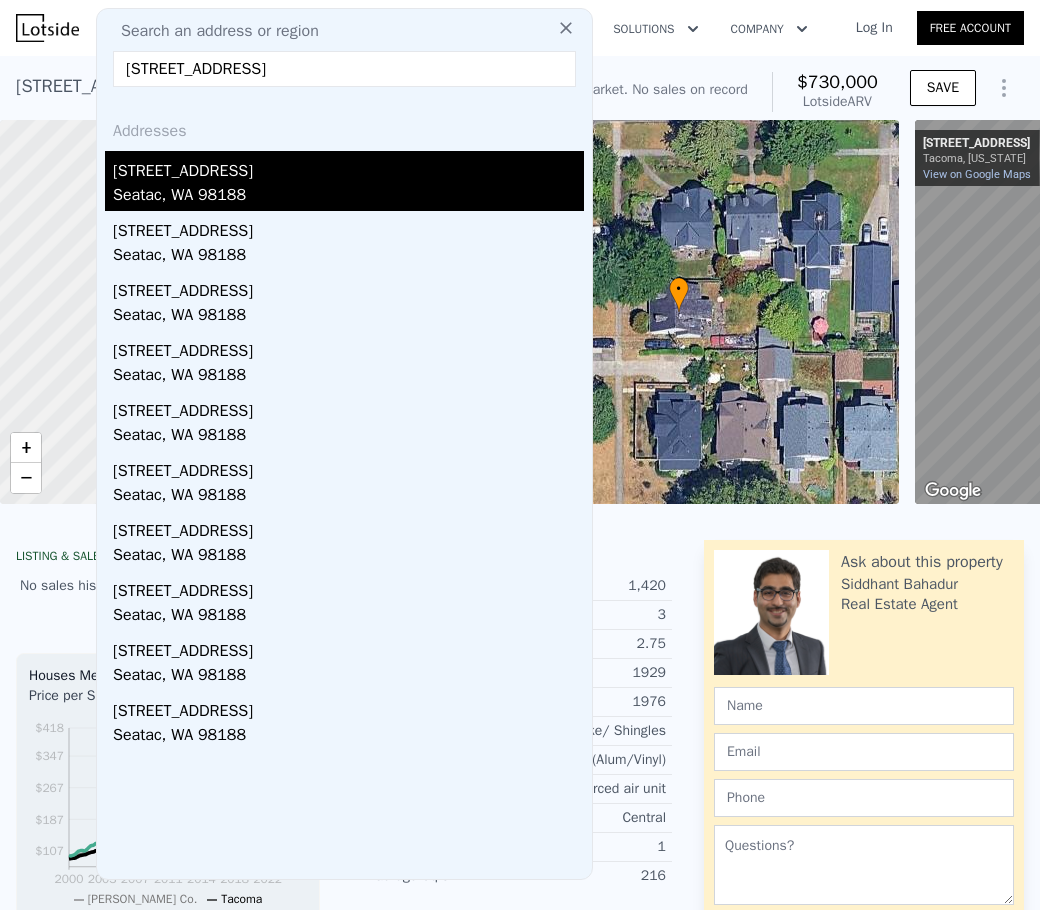 type on "16626 35th Ave S, Seatac, WA 98188" 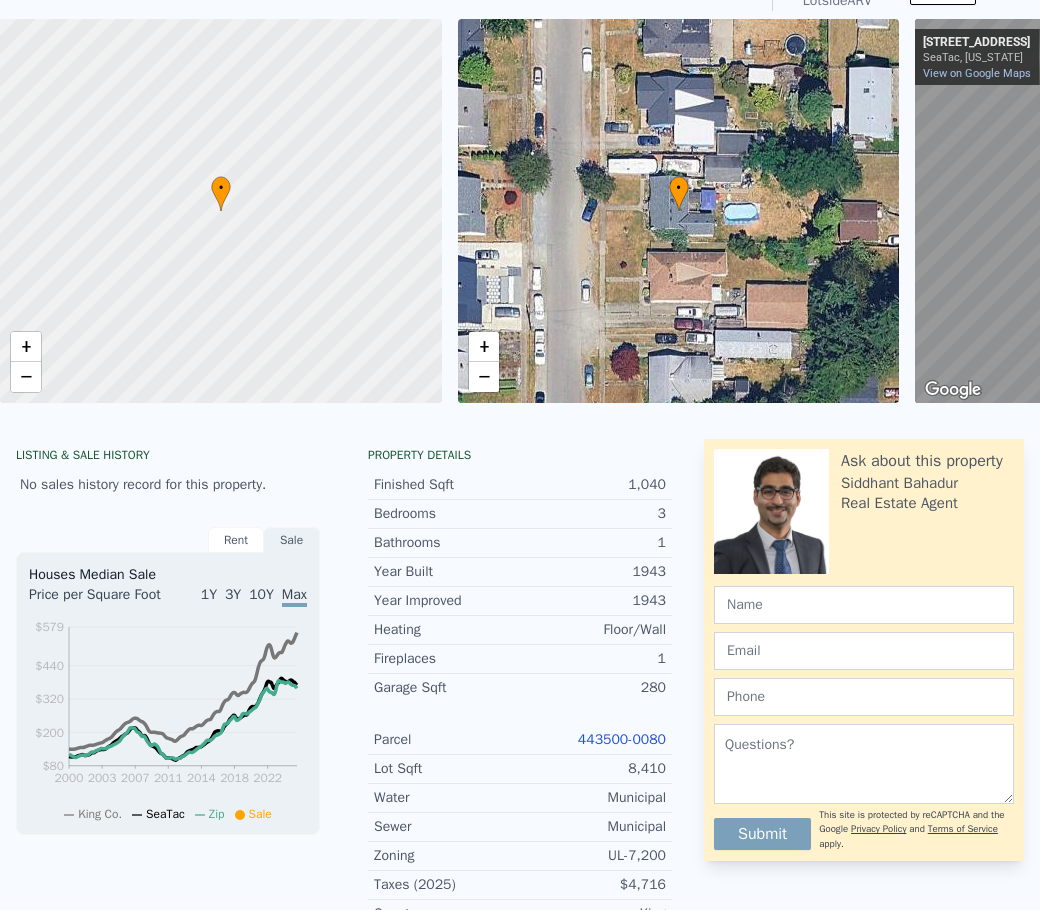 scroll, scrollTop: 7, scrollLeft: 0, axis: vertical 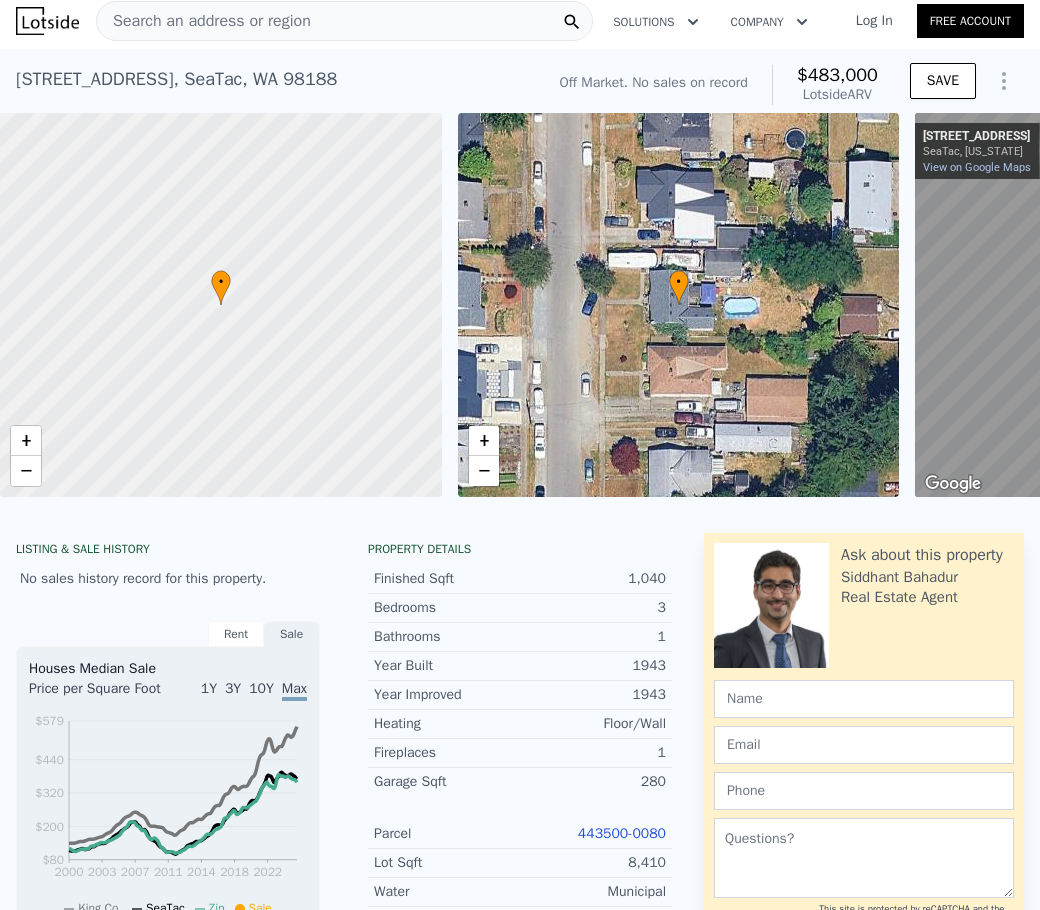 click on "443500-0080" at bounding box center (622, 833) 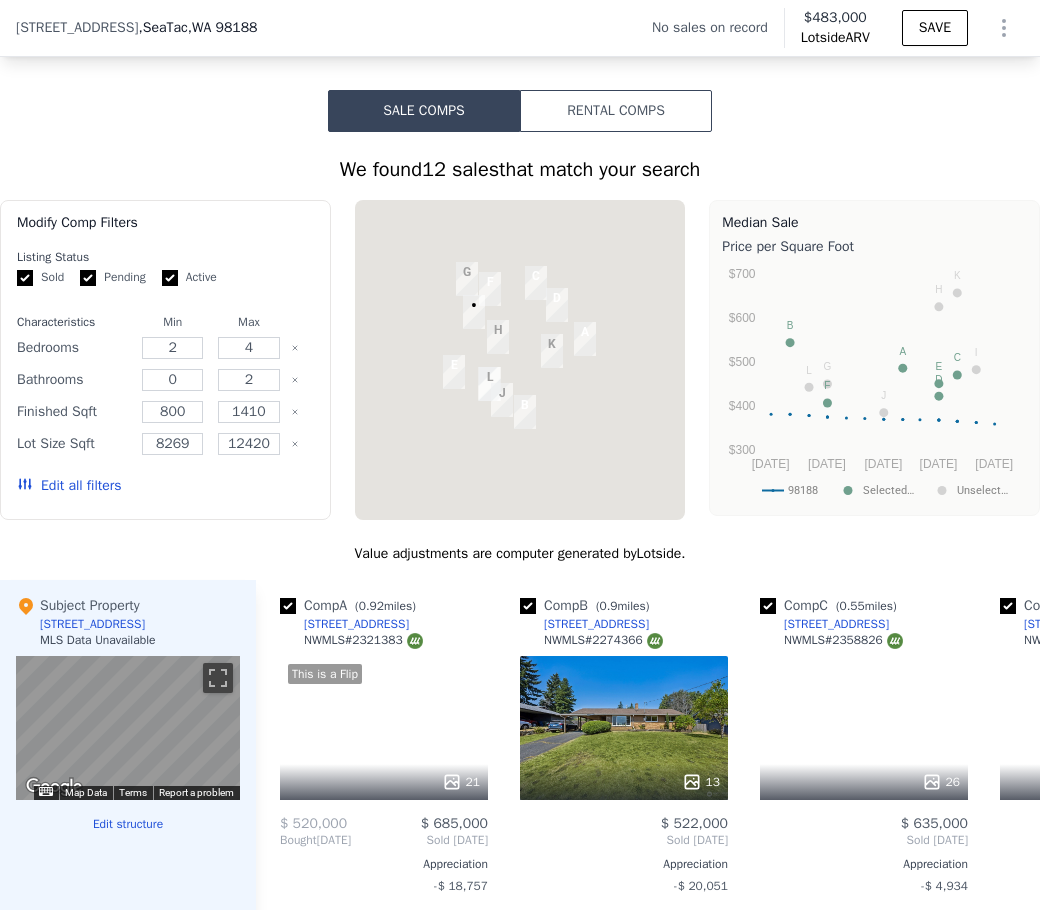 scroll, scrollTop: 1600, scrollLeft: 0, axis: vertical 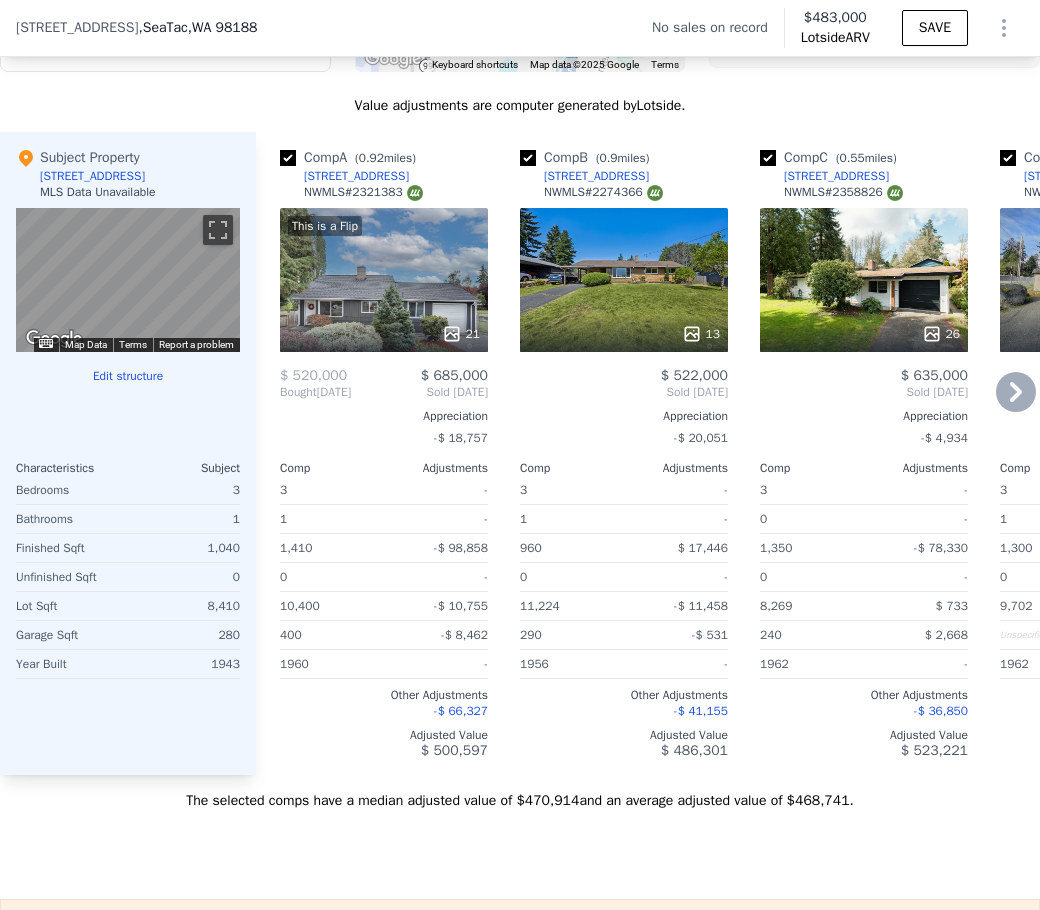 click on "Comp  A ( 0.92  miles) 5155 S 170th St NWMLS  # 2321383 This is a Flip 21 $ 520,000 $ 685,000 Bought  Jul 2024 Sold   Feb 2025 Appreciation -$ 18,757 Comp Adjustments 3 - 1 - 1,410 -$ 98,858 0 - 10,400 -$ 10,755 400 -$ 8,462 1960 - Other Adjustments -$ 66,327 Adjusted Value $ 500,597" at bounding box center (384, 453) 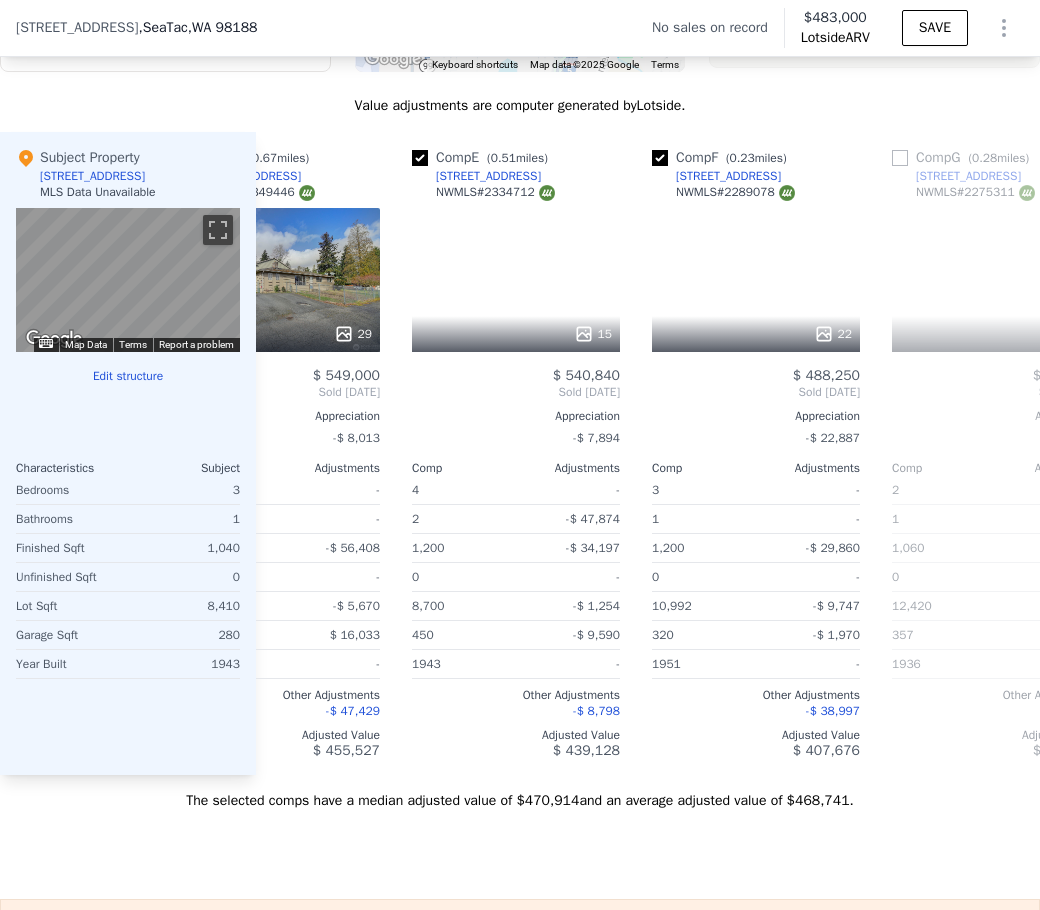 scroll, scrollTop: 0, scrollLeft: 836, axis: horizontal 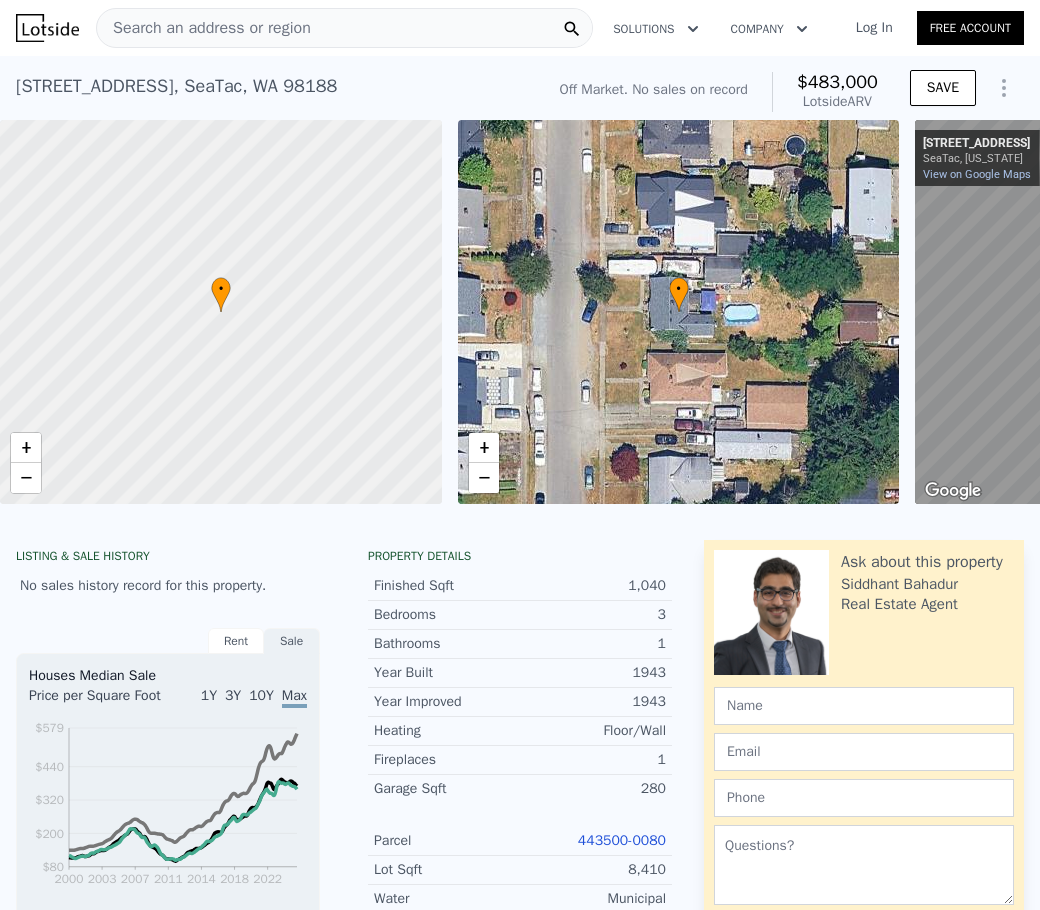 click on "Search an address or region" at bounding box center [344, 28] 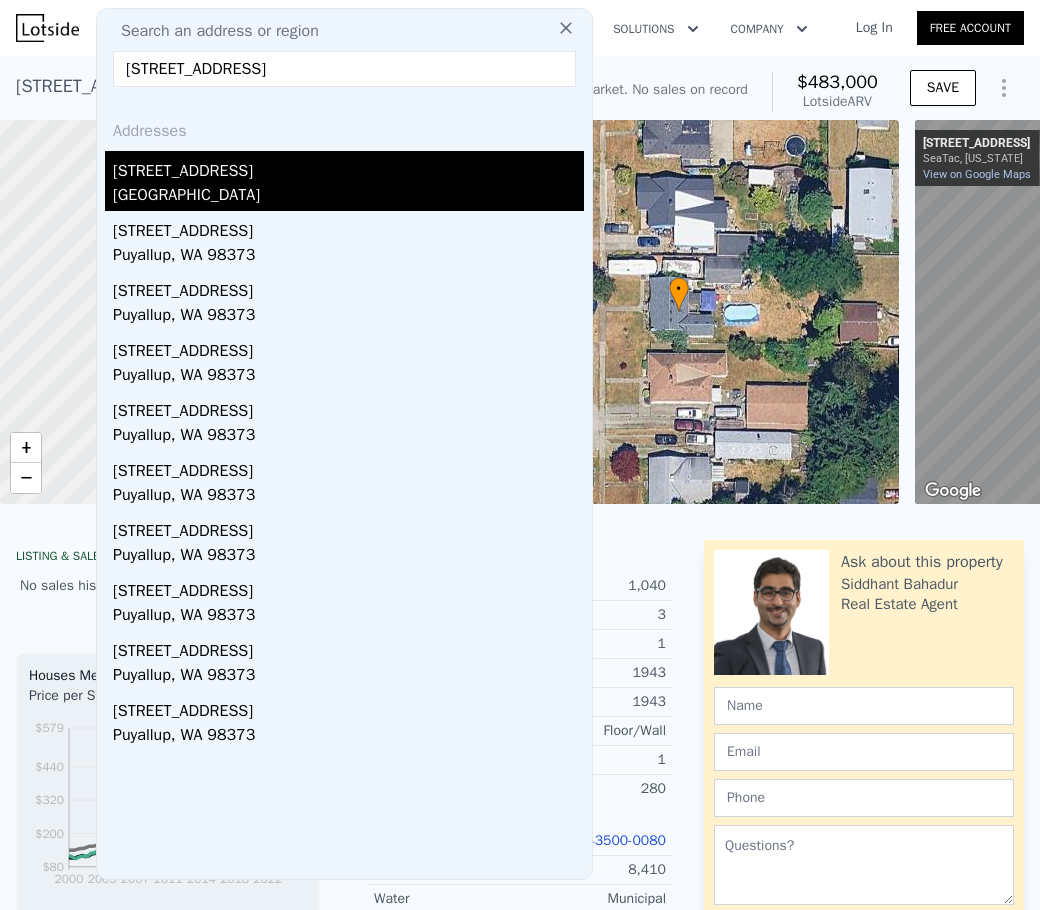 type on "11427 74th Ave E, Puyallup, WA 98373" 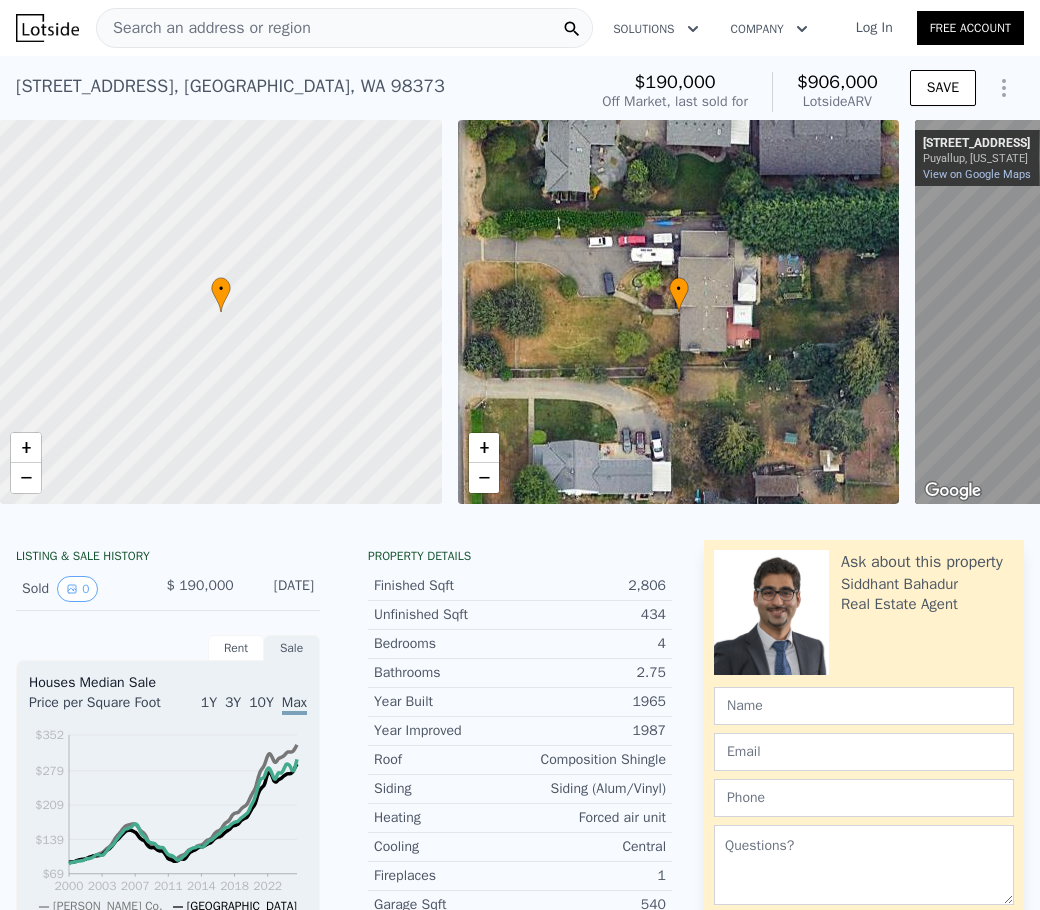 scroll, scrollTop: 63, scrollLeft: 0, axis: vertical 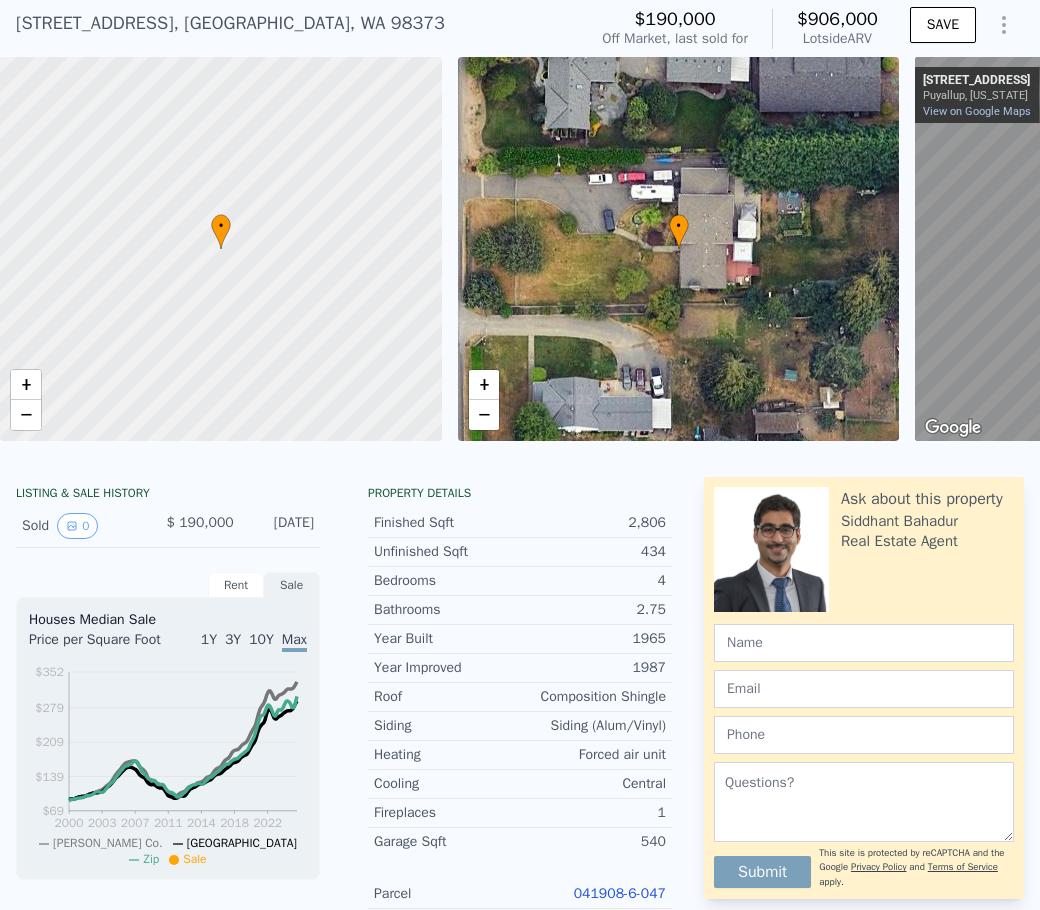 drag, startPoint x: 706, startPoint y: 424, endPoint x: 801, endPoint y: 418, distance: 95.189285 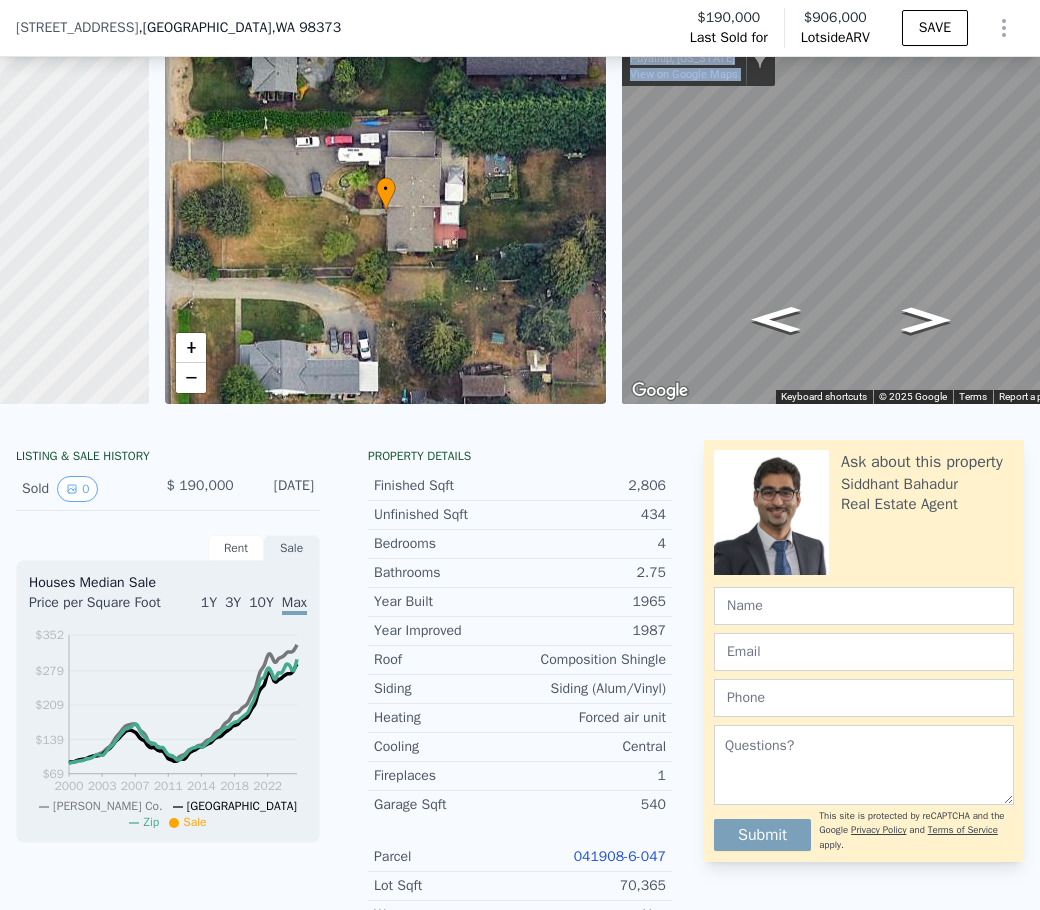 scroll, scrollTop: 0, scrollLeft: 356, axis: horizontal 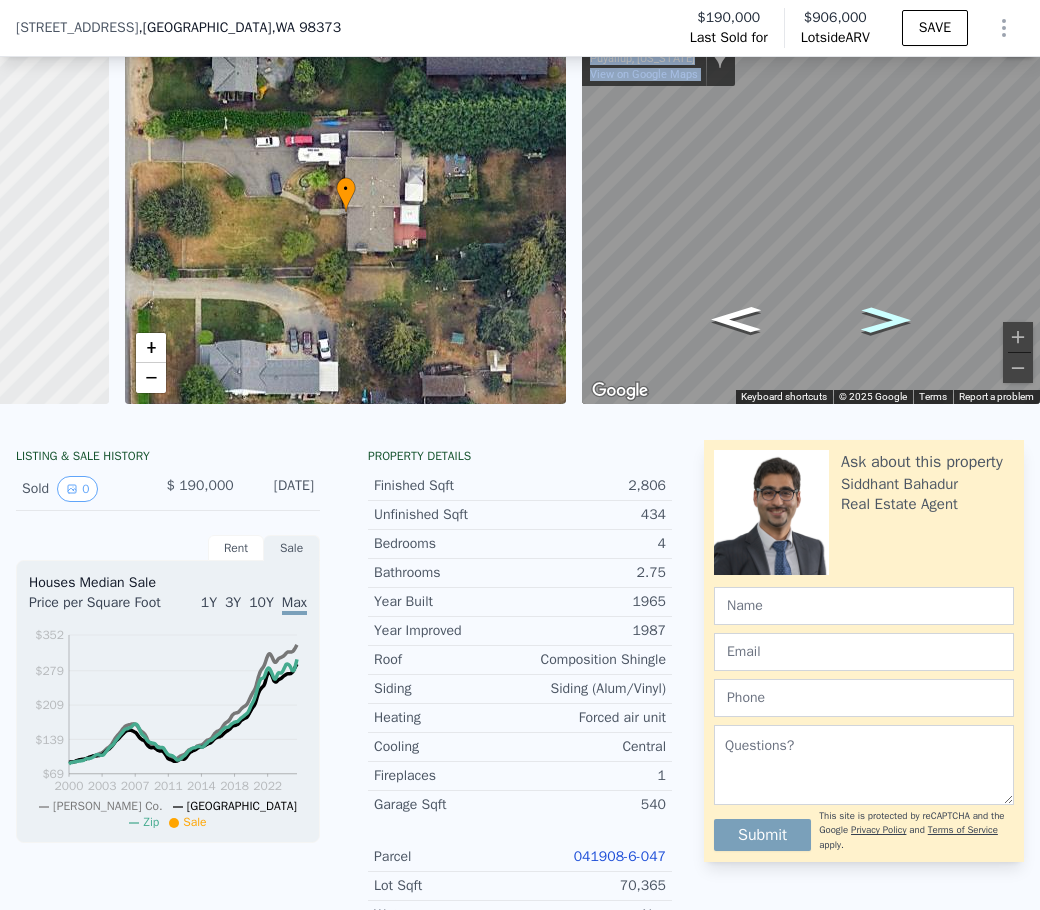 click 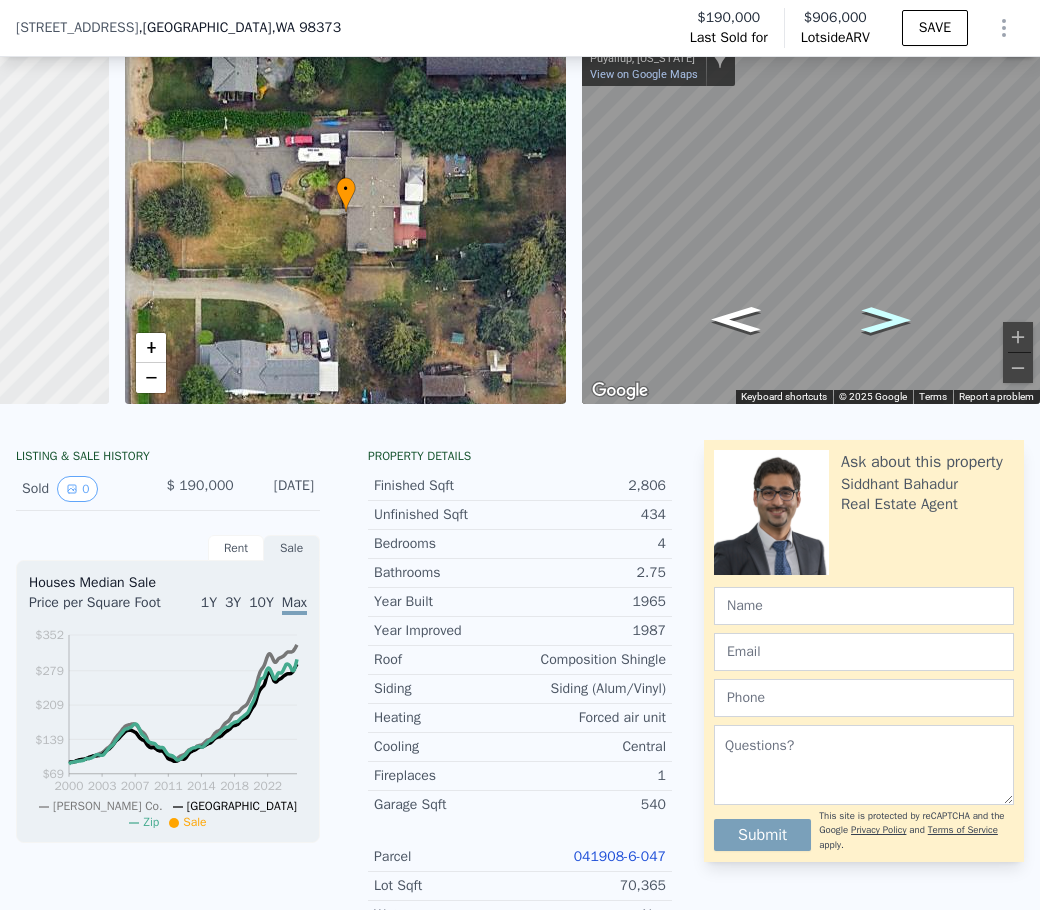 click 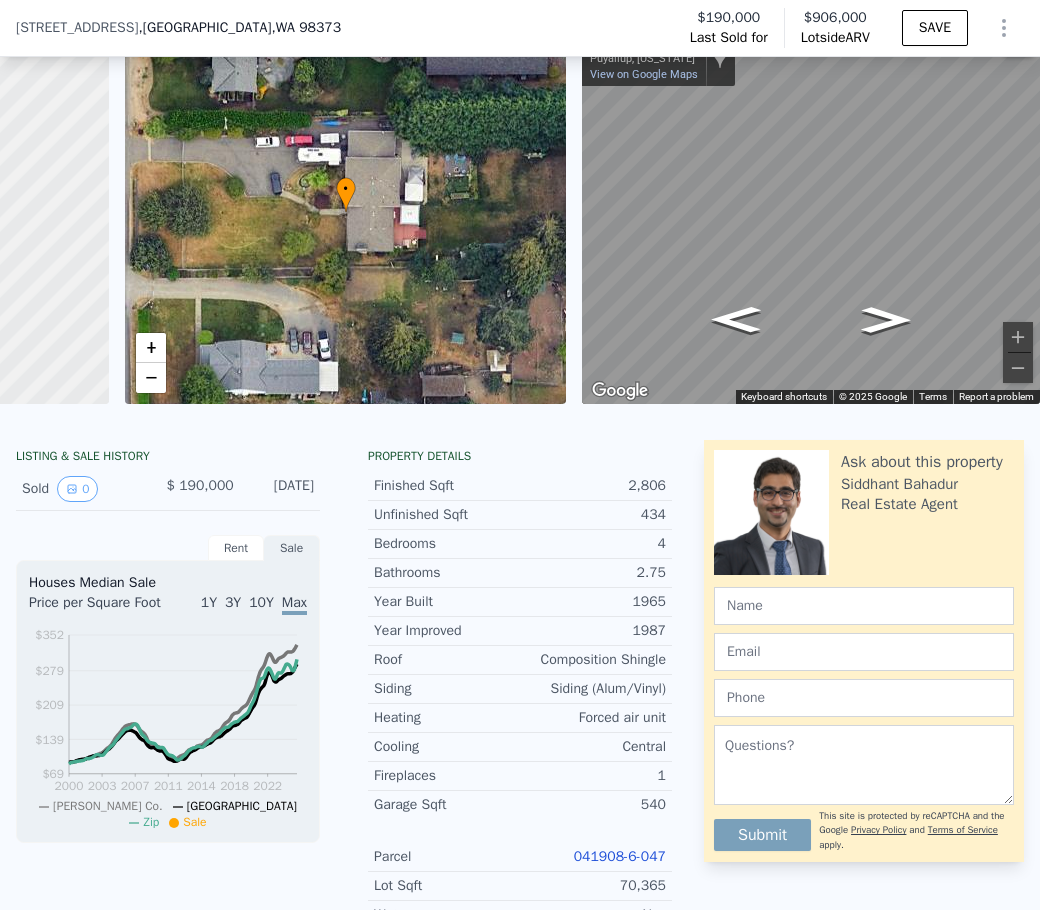 click on ",  South Hill ,  WA   98373" at bounding box center (240, 28) 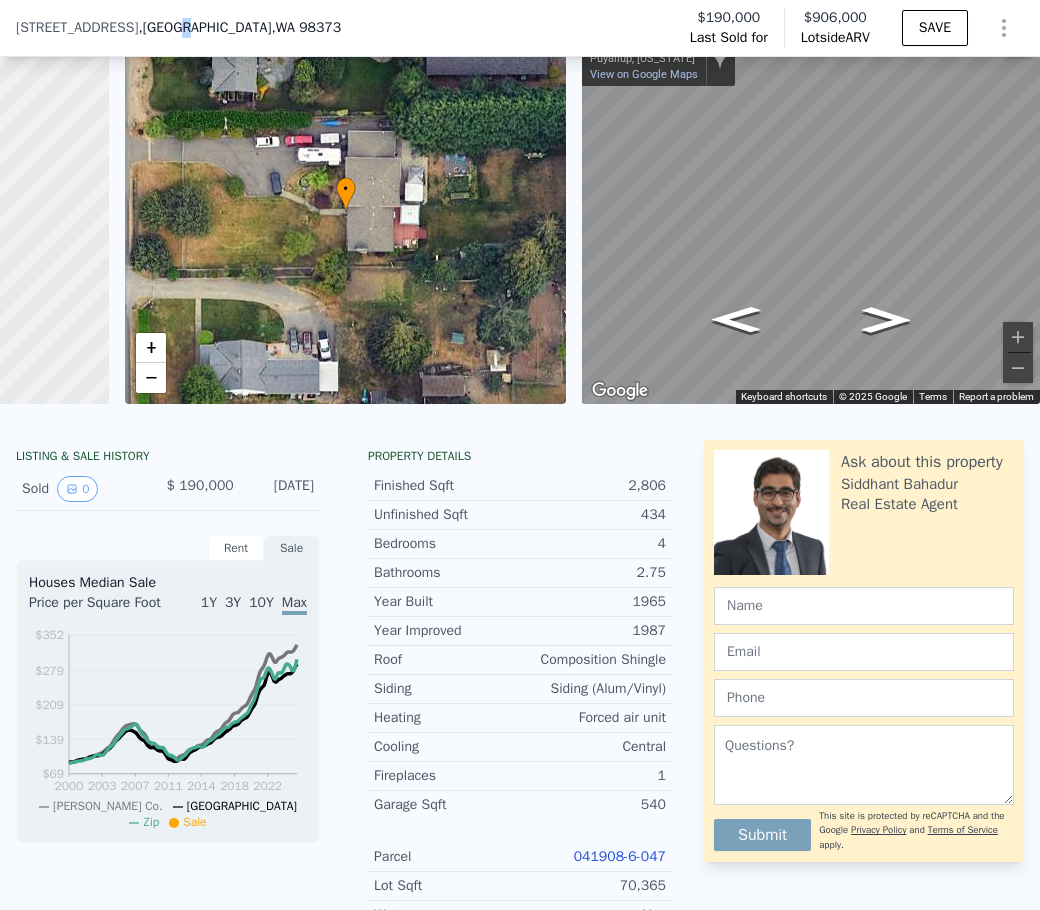 click on ",  South Hill ,  WA   98373" at bounding box center (240, 28) 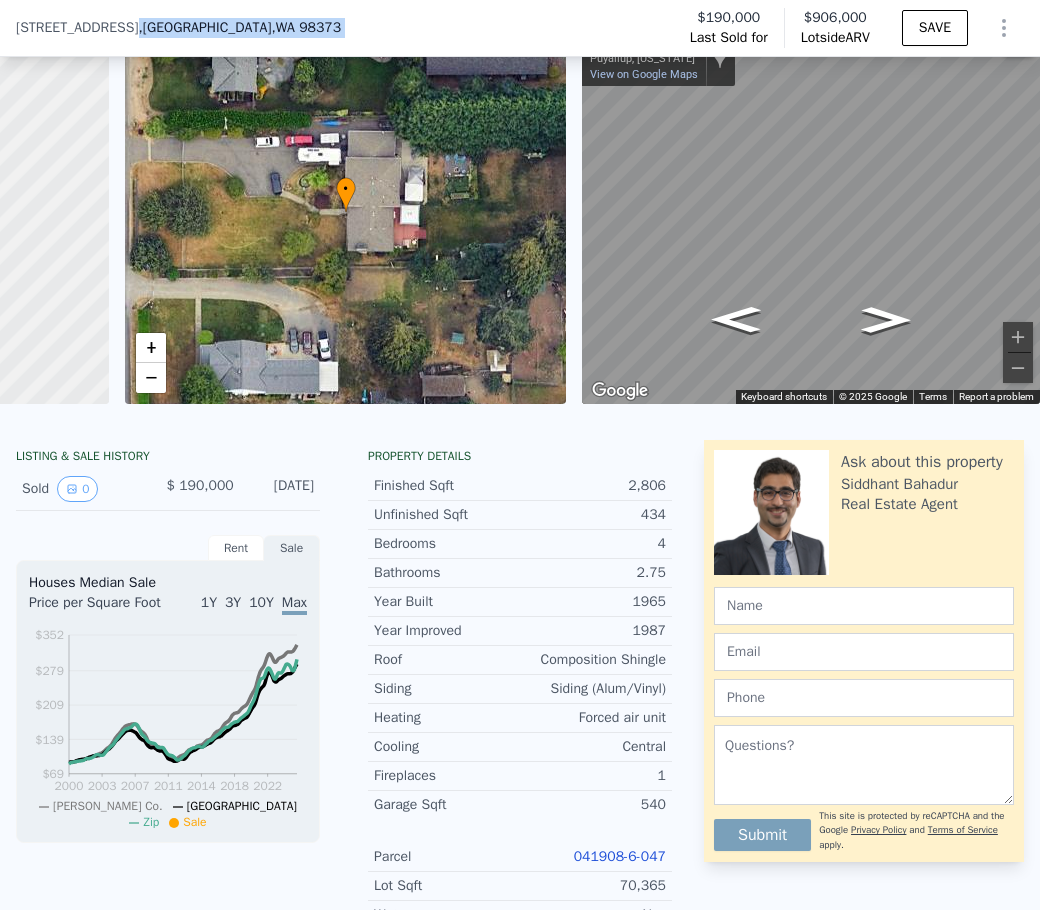 click on ",  South Hill ,  WA   98373" at bounding box center (240, 28) 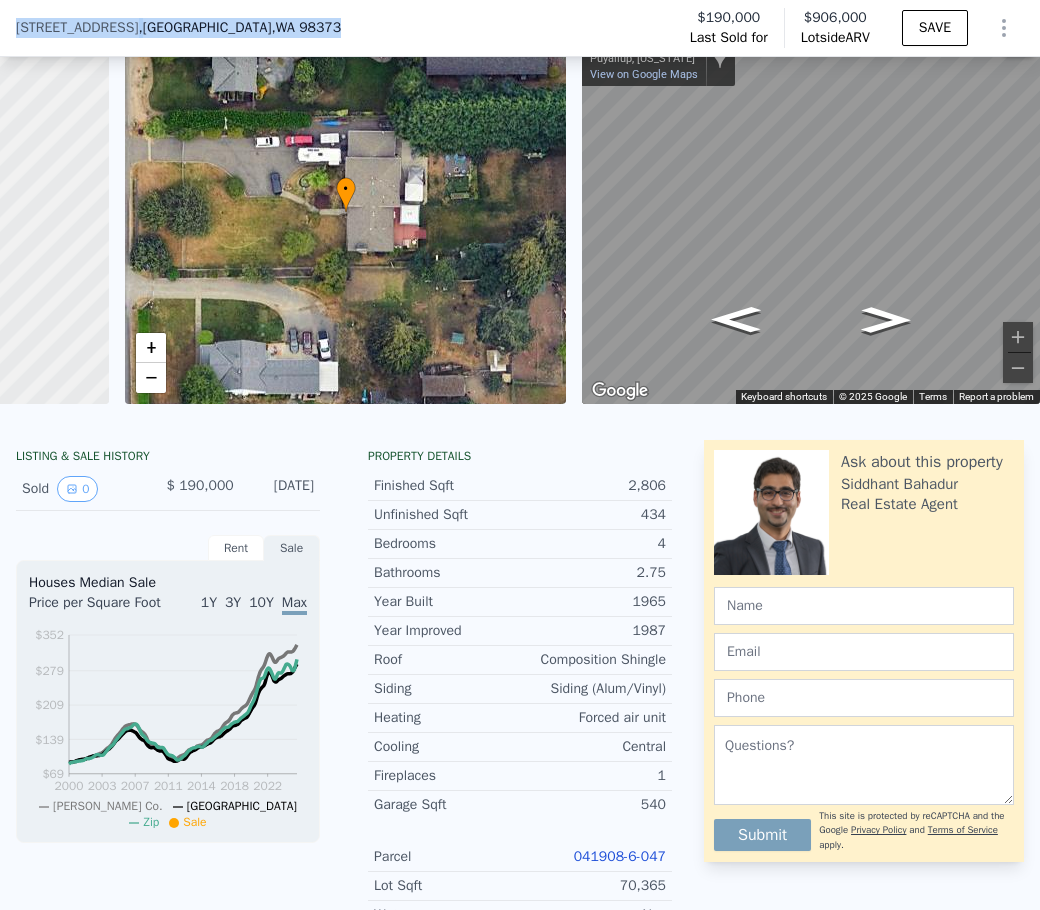 drag, startPoint x: 212, startPoint y: 26, endPoint x: 9, endPoint y: 36, distance: 203.24615 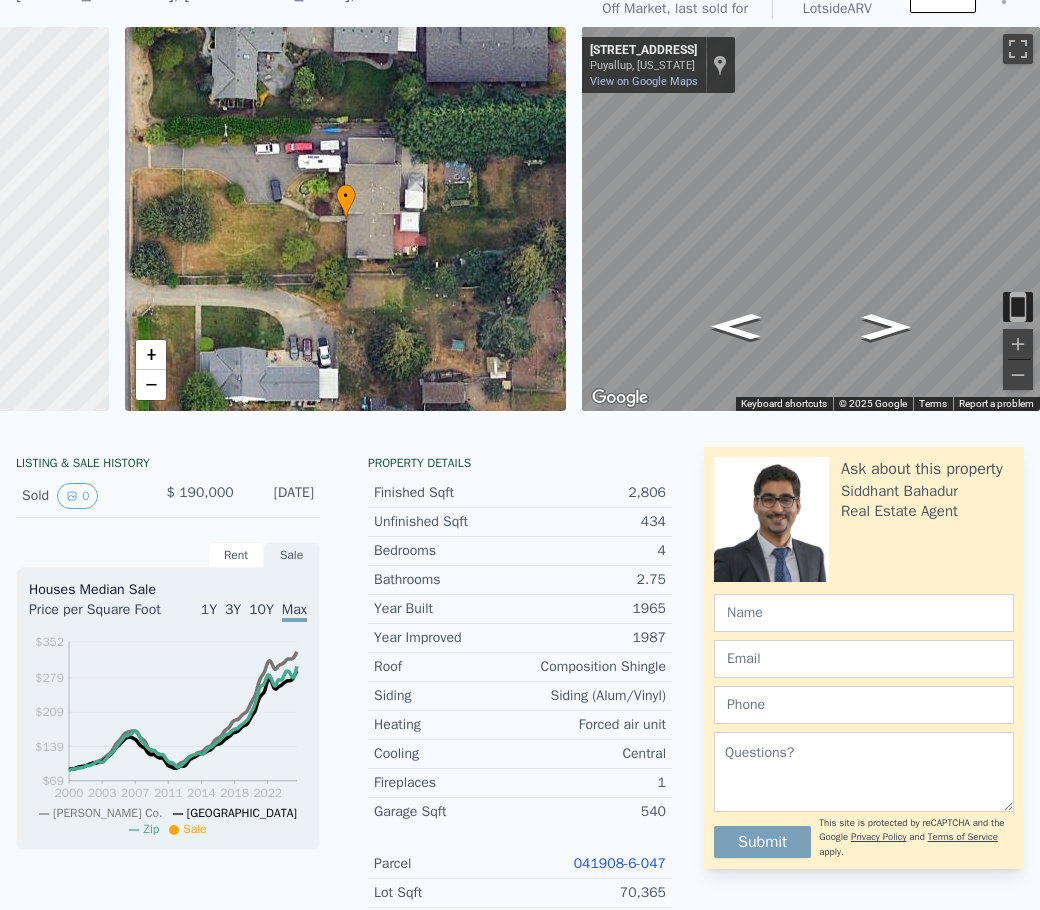 scroll, scrollTop: 7, scrollLeft: 0, axis: vertical 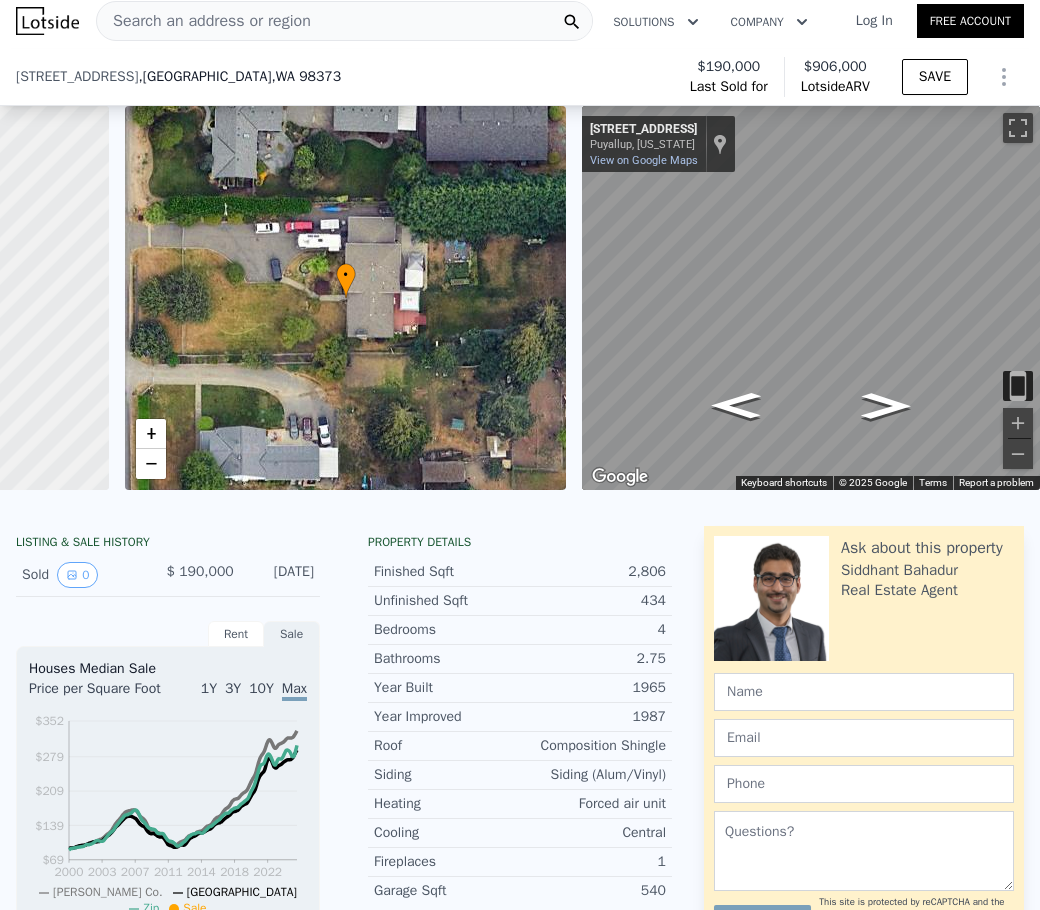 click on "Search an address or region" at bounding box center [204, 21] 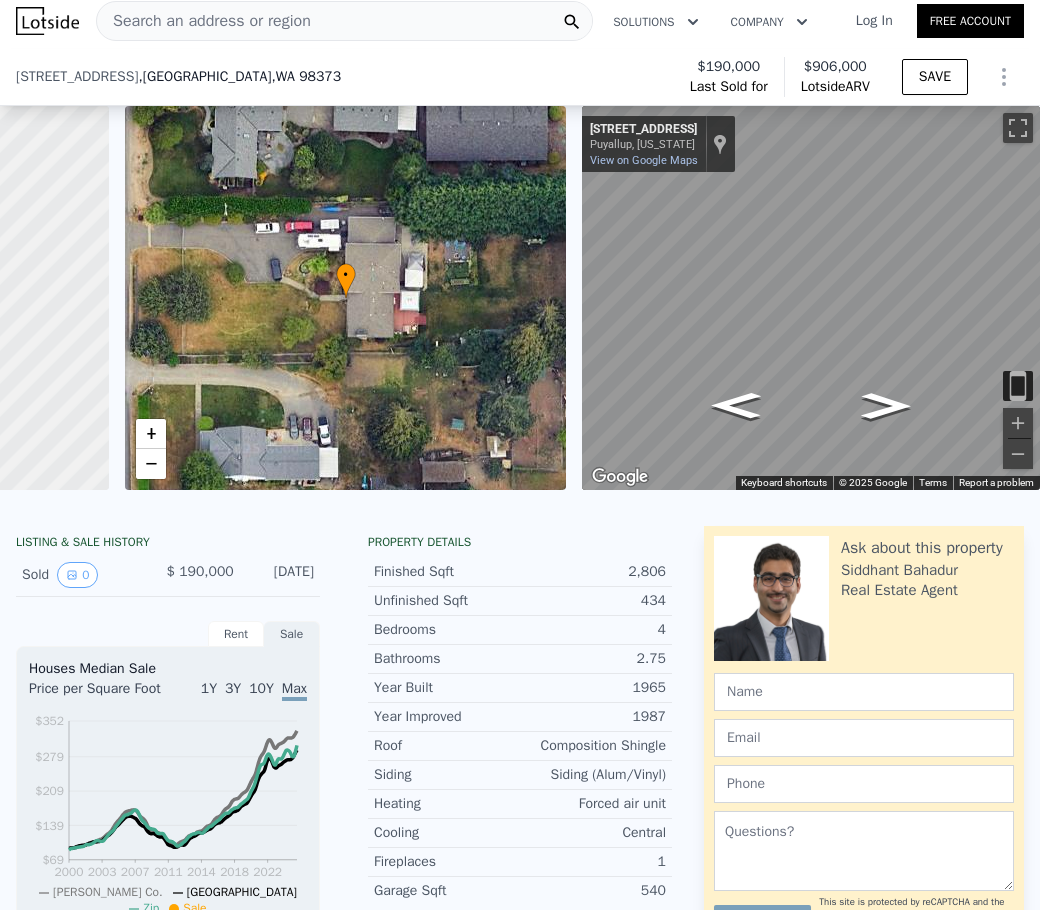 drag, startPoint x: 177, startPoint y: 23, endPoint x: 59, endPoint y: 531, distance: 521.52466 